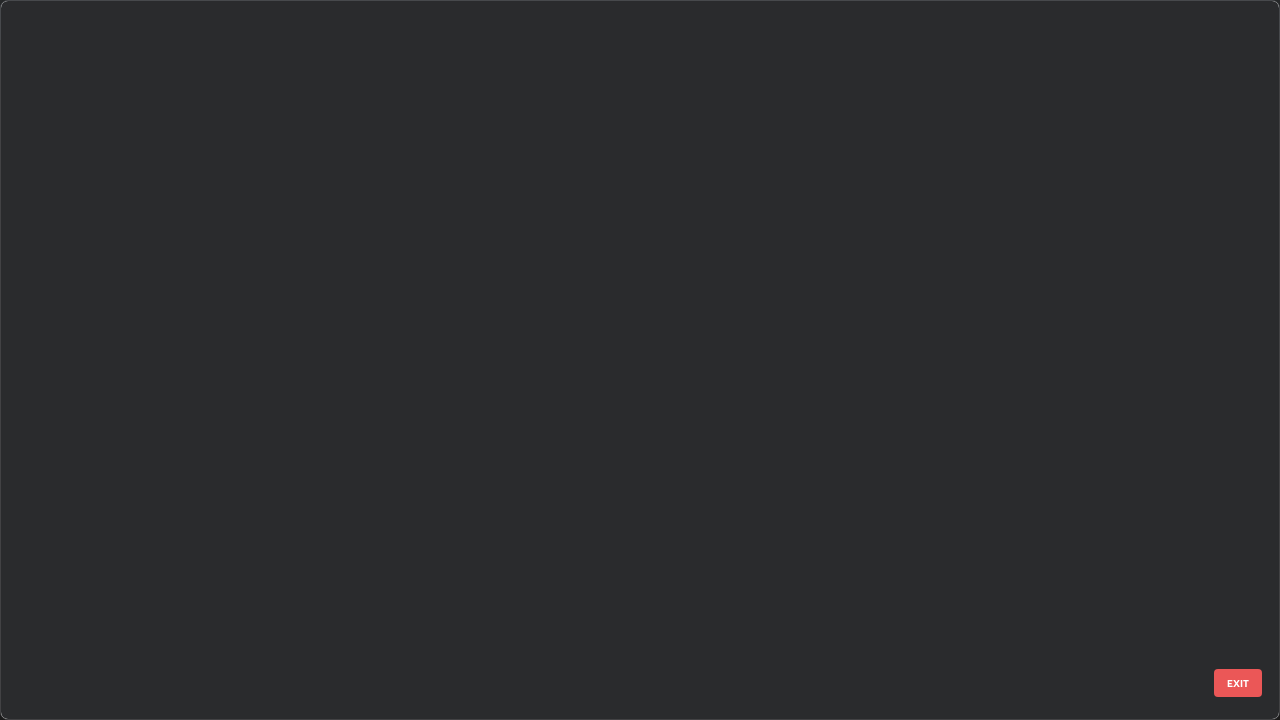 scroll, scrollTop: 0, scrollLeft: 0, axis: both 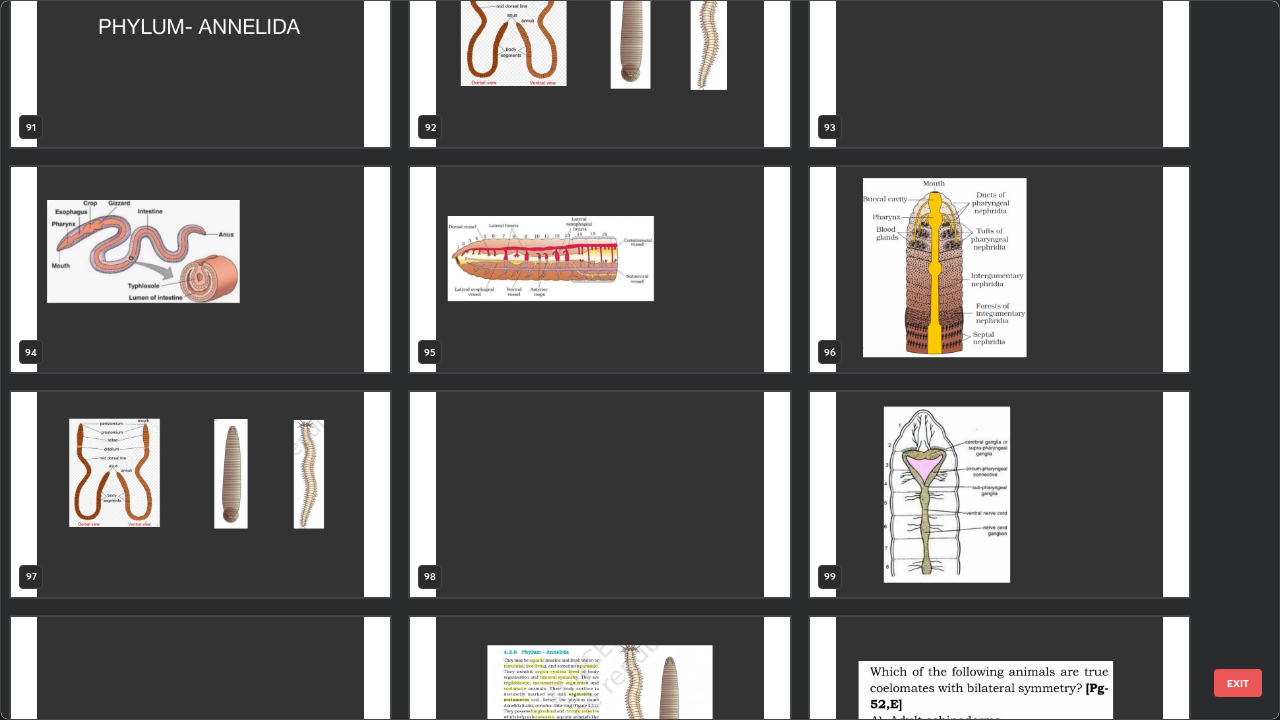 click at bounding box center (999, 269) 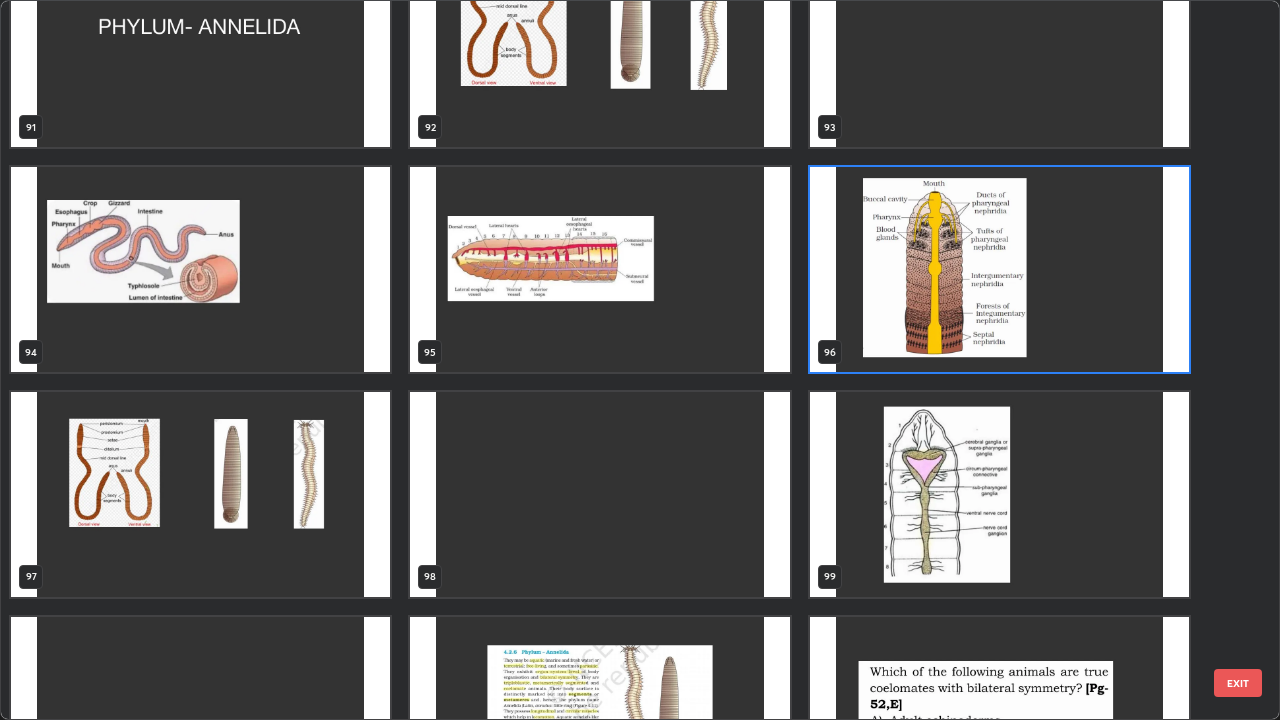 click at bounding box center (999, 269) 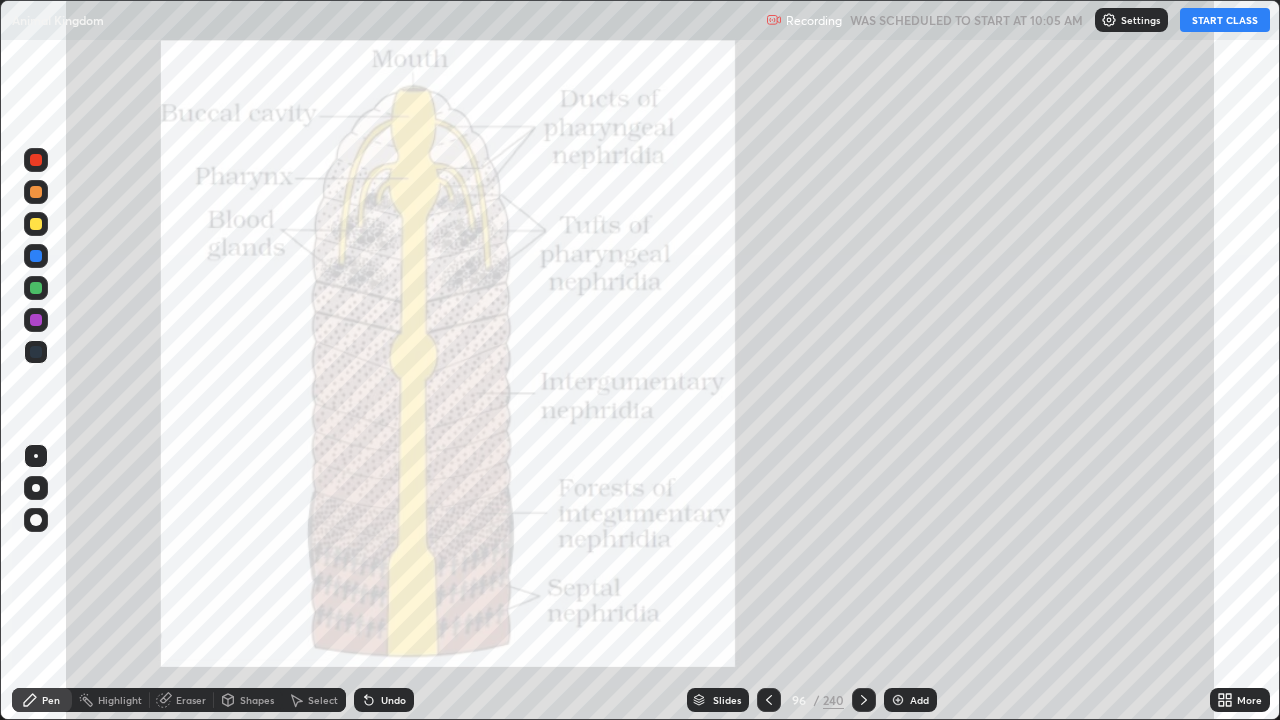 click on "START CLASS" at bounding box center (1225, 20) 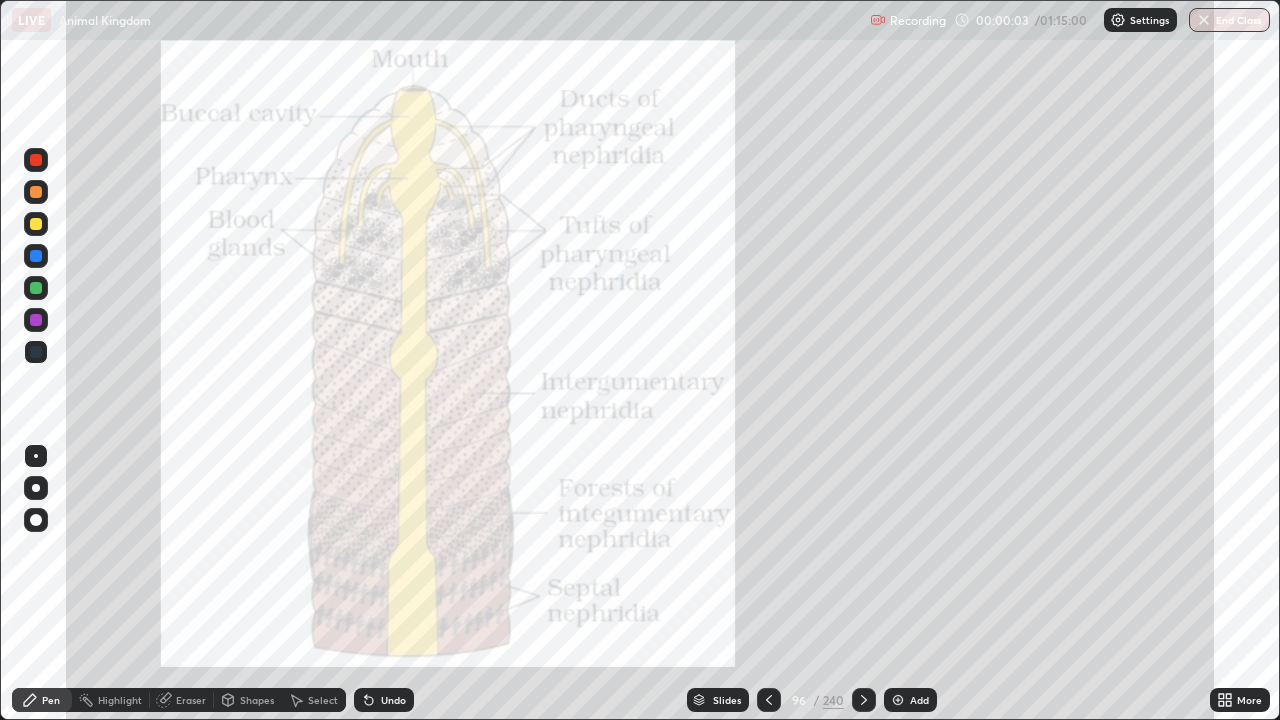 click at bounding box center (36, 192) 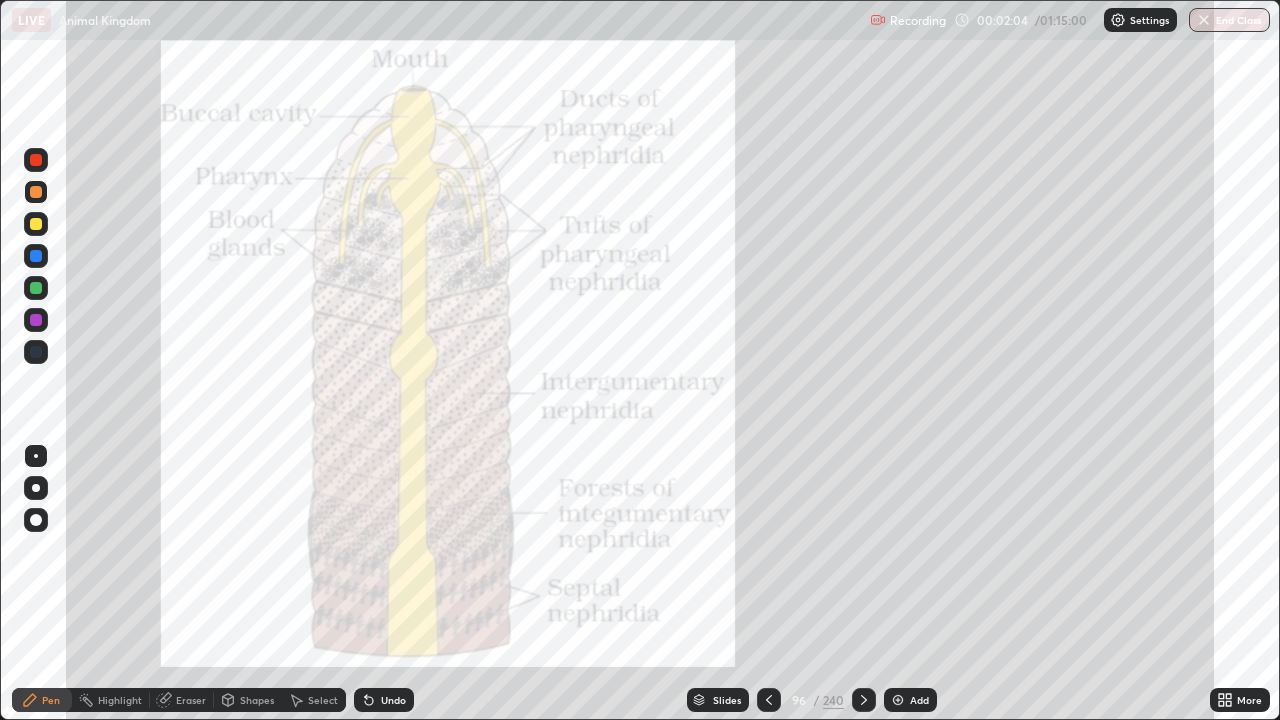 click on "Highlight" at bounding box center (120, 700) 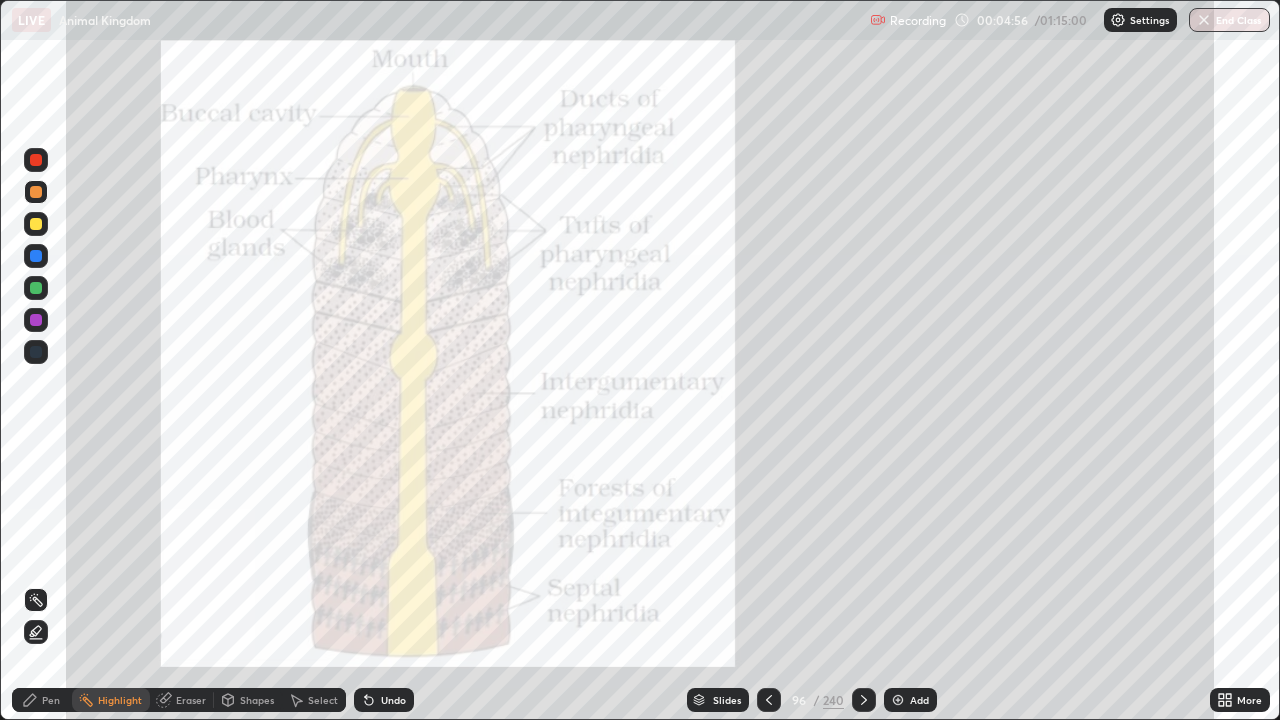click on "Pen" at bounding box center [42, 700] 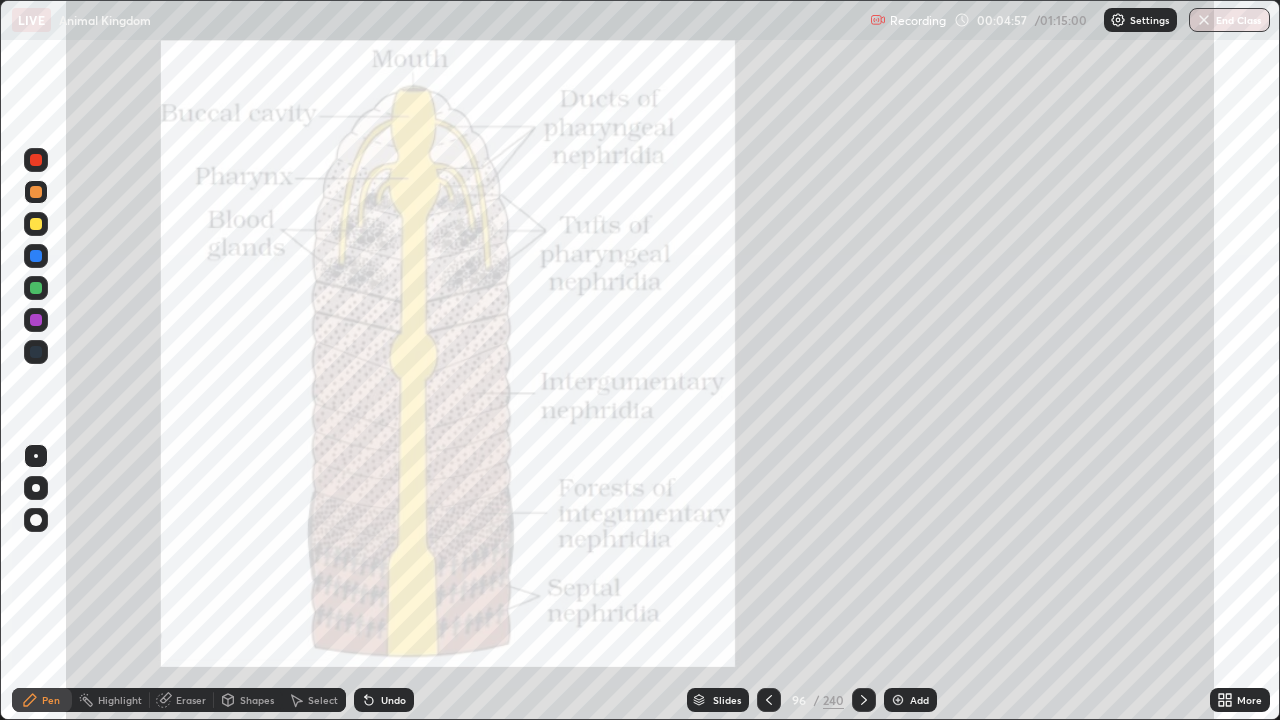 click at bounding box center (36, 224) 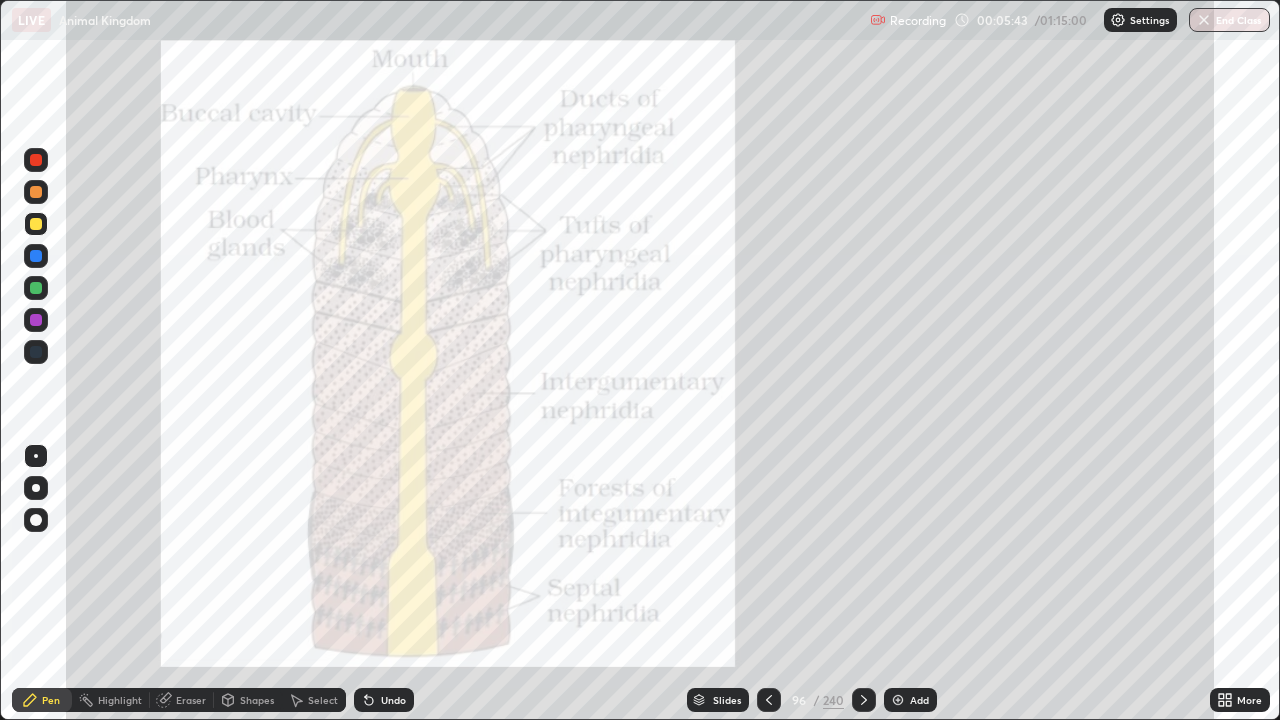 click on "Highlight" at bounding box center (120, 700) 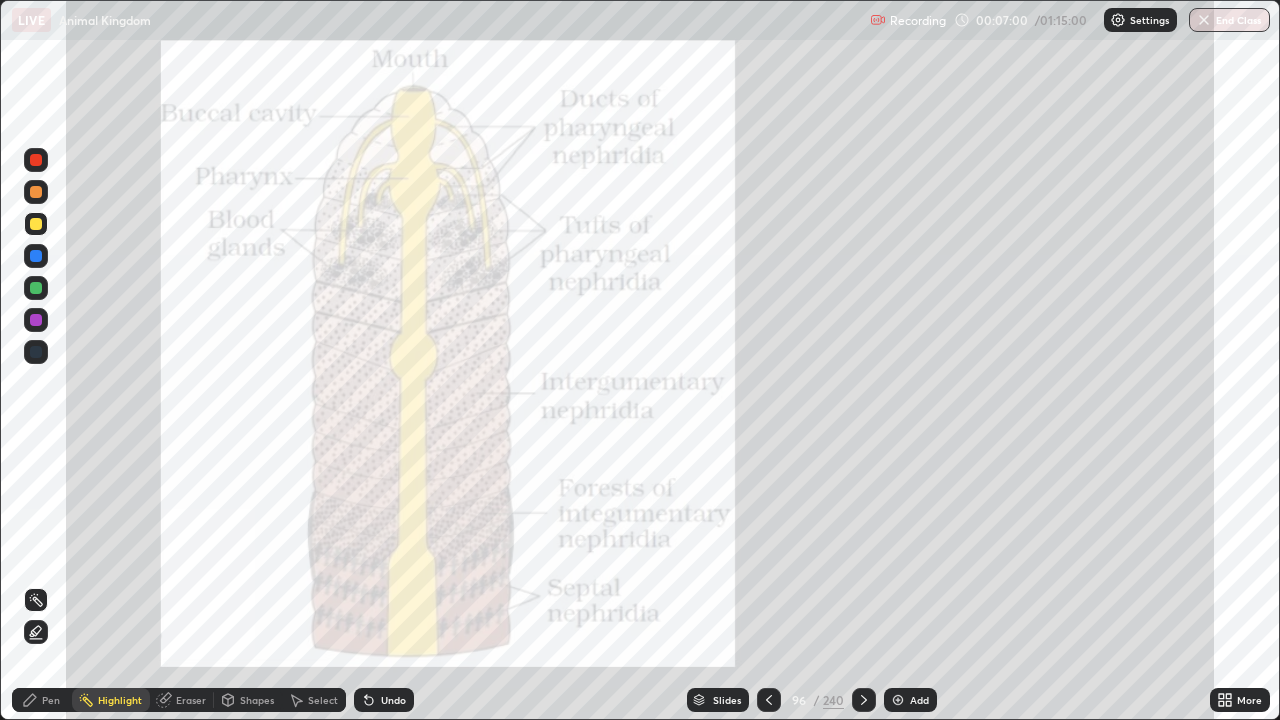 click at bounding box center (36, 192) 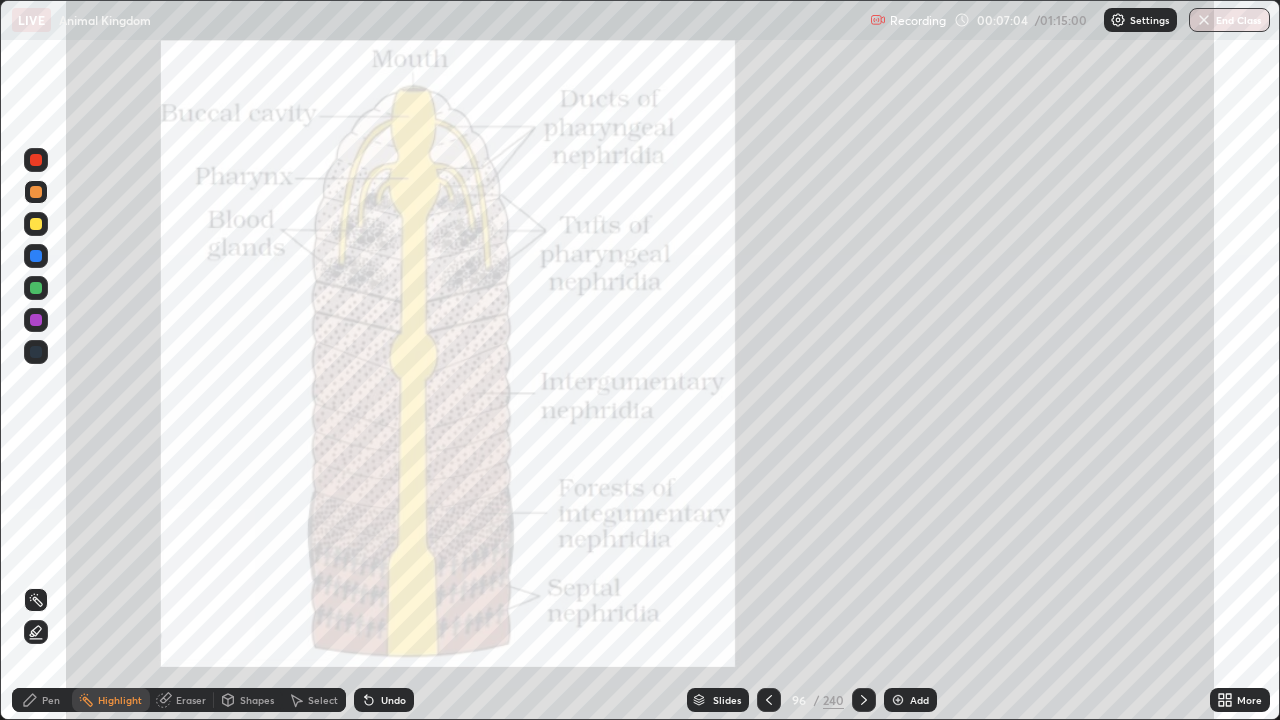 click on "Pen" at bounding box center [42, 700] 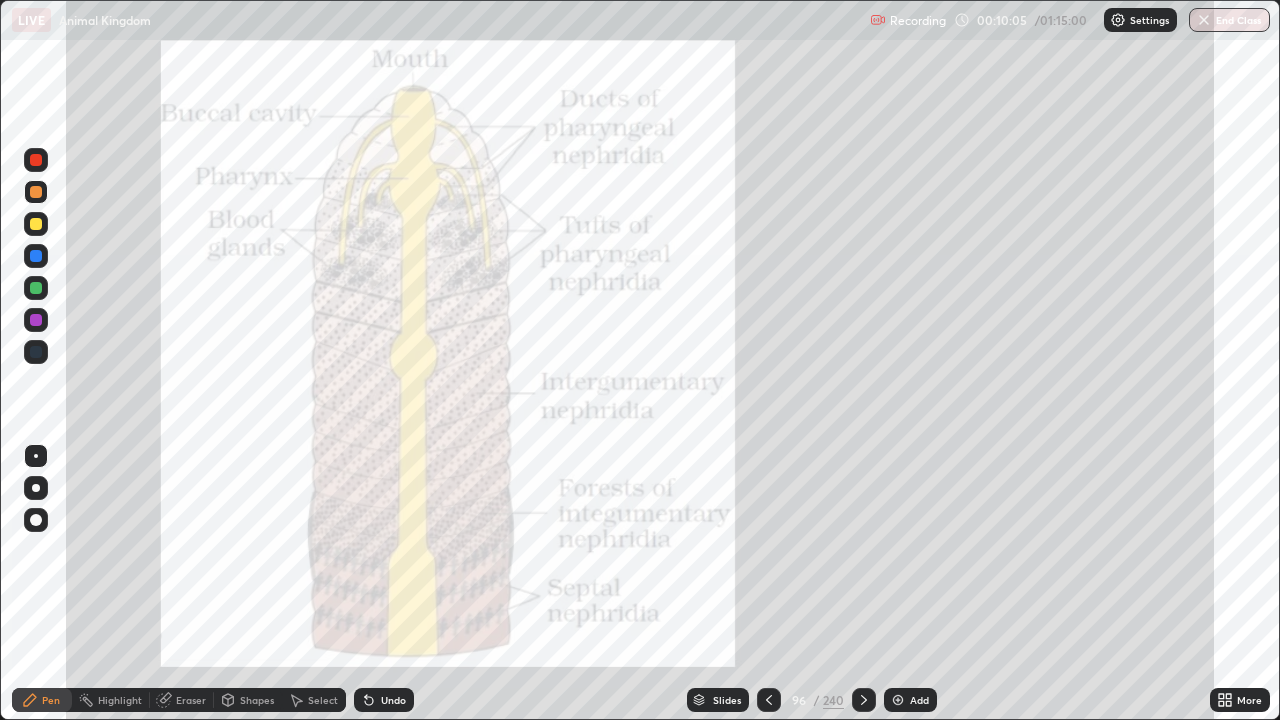 click 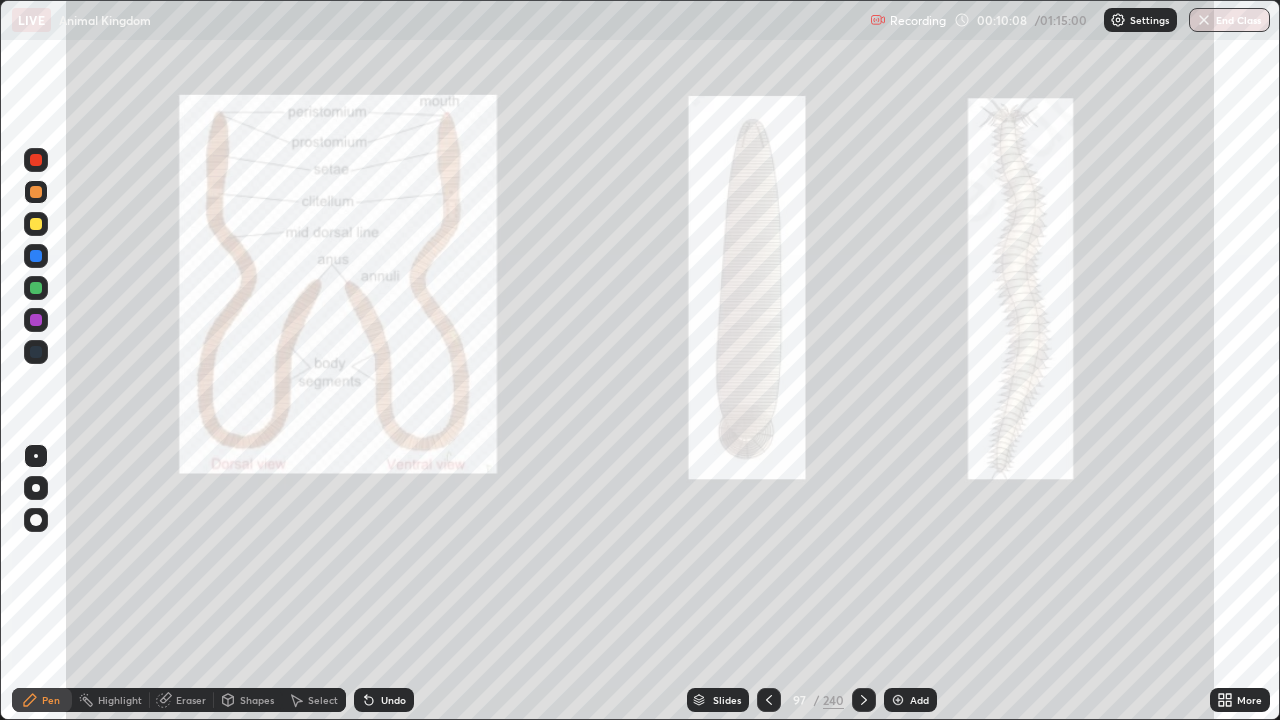 click at bounding box center (36, 192) 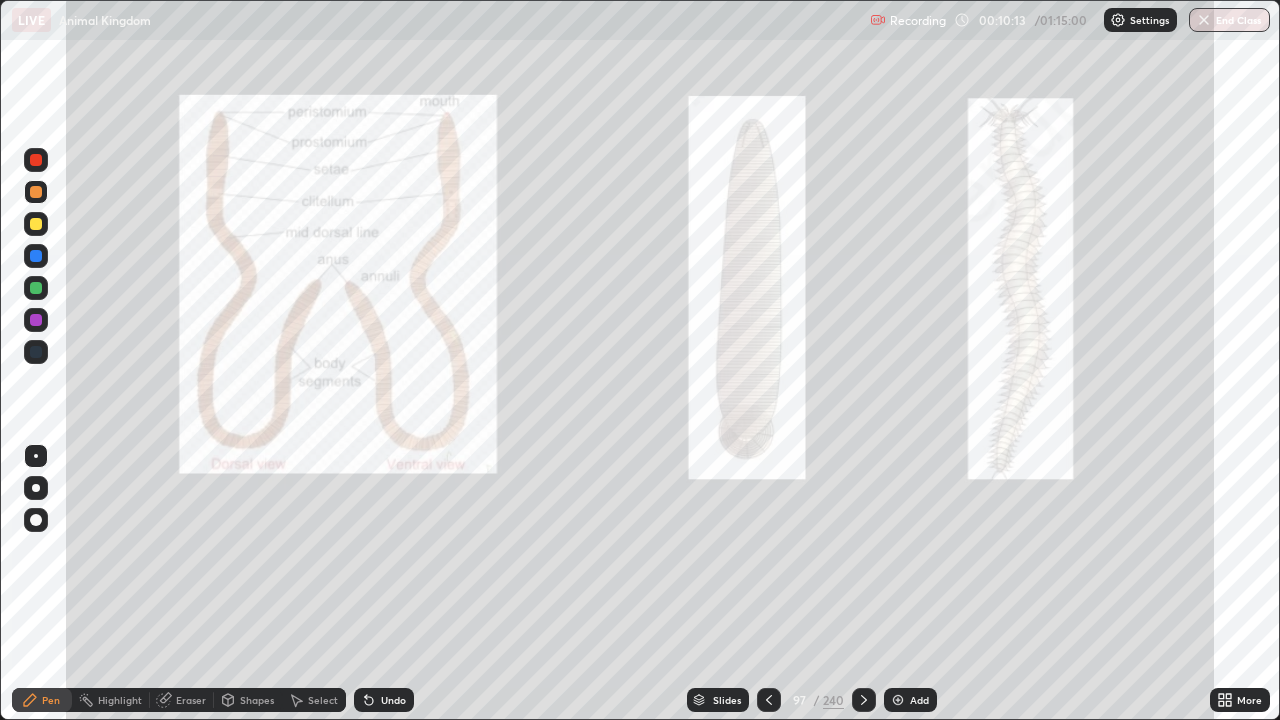 click at bounding box center [36, 320] 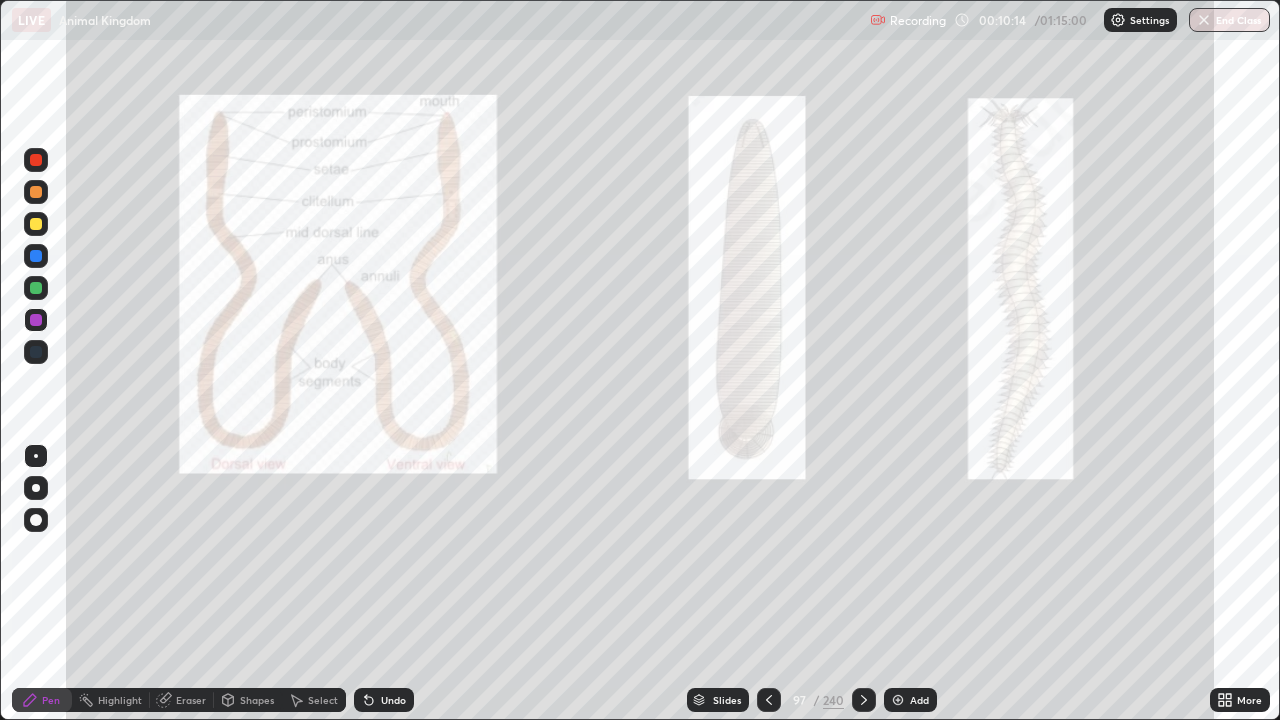 click at bounding box center [36, 224] 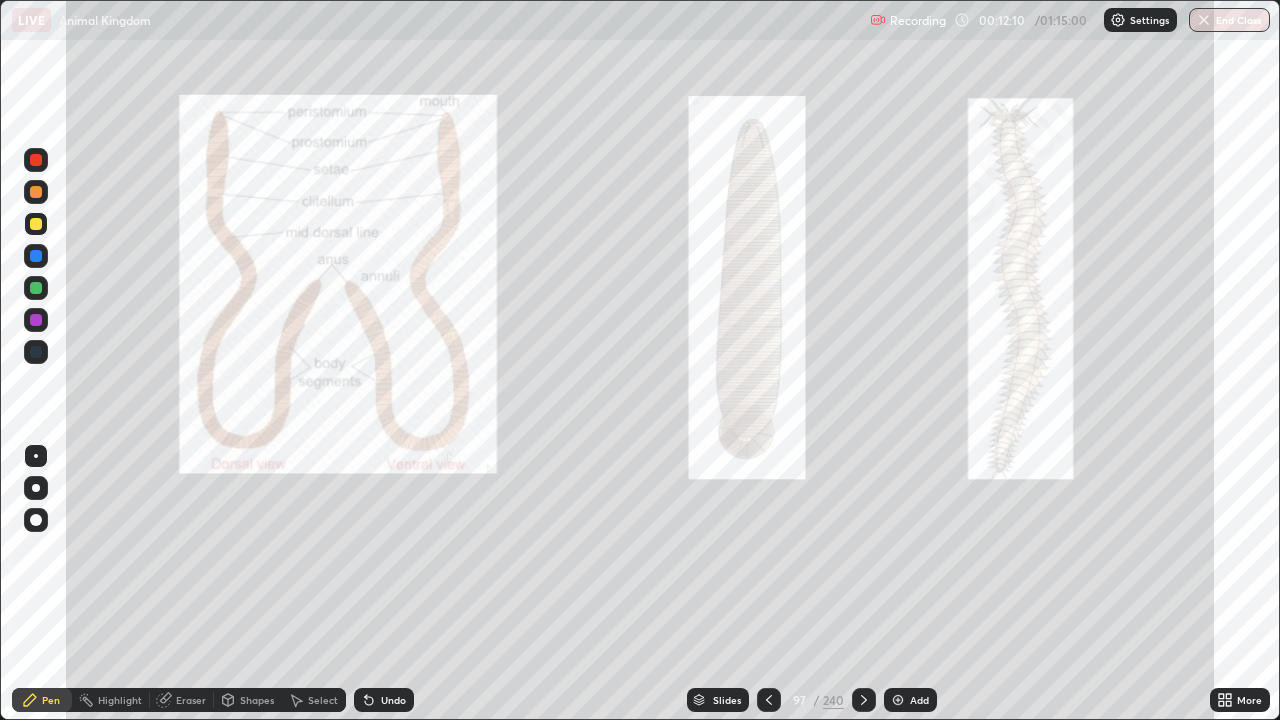 click at bounding box center (36, 288) 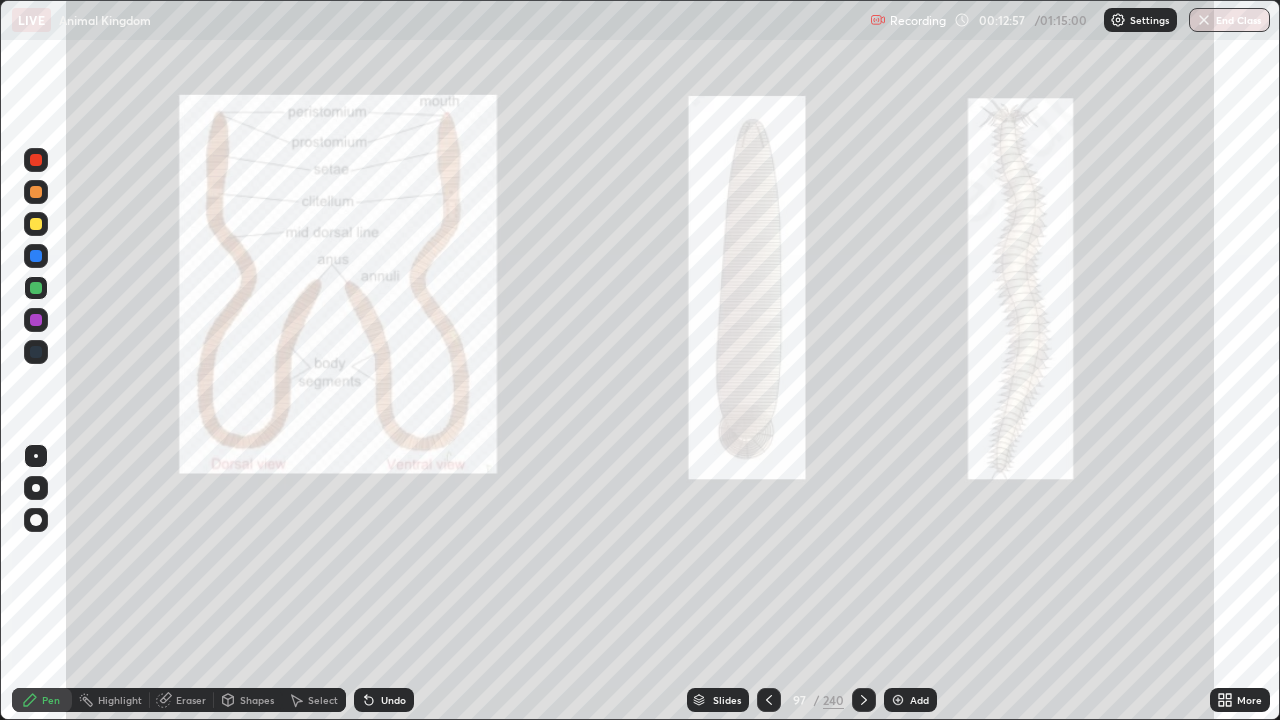 click on "Add" at bounding box center [919, 700] 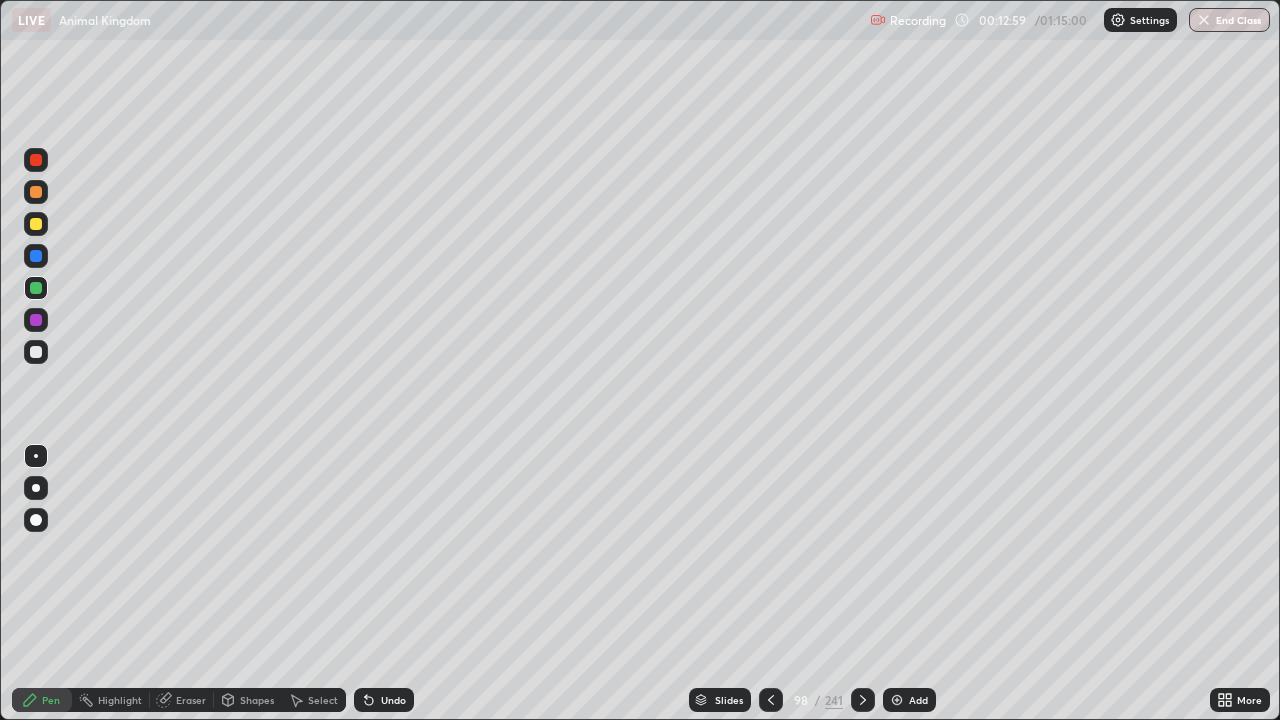 click on "Shapes" at bounding box center [257, 700] 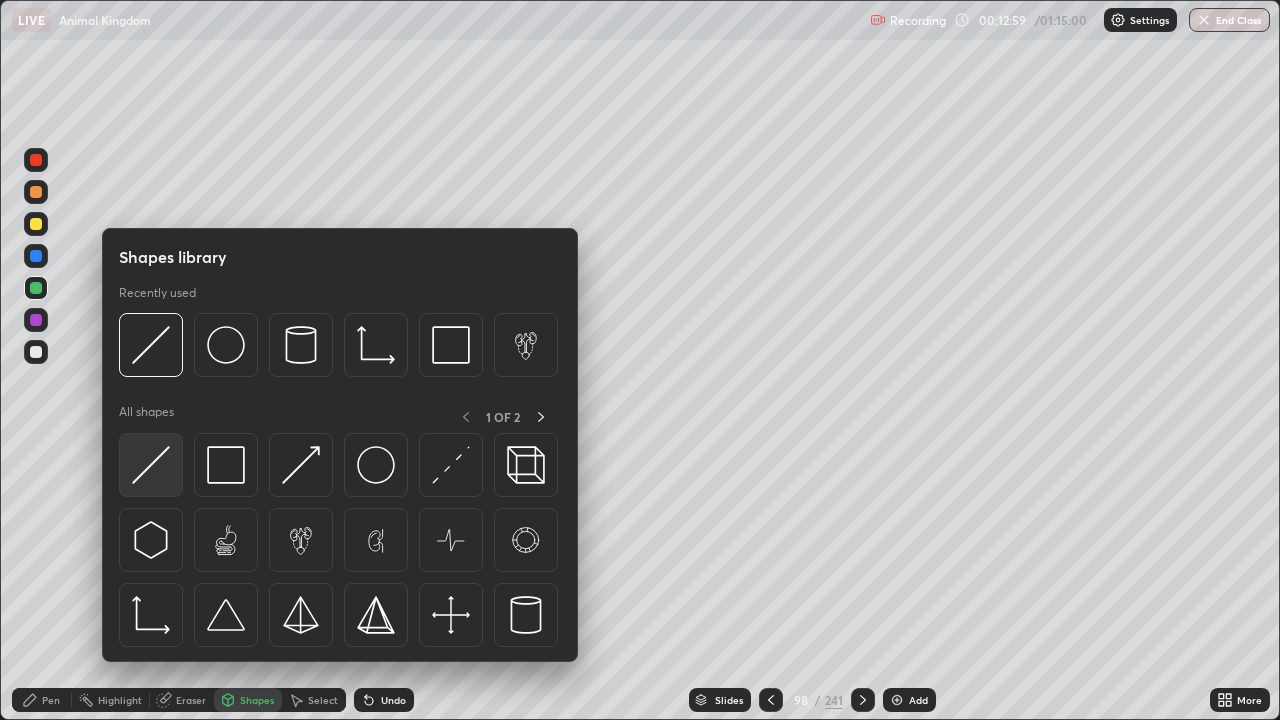 click at bounding box center [151, 465] 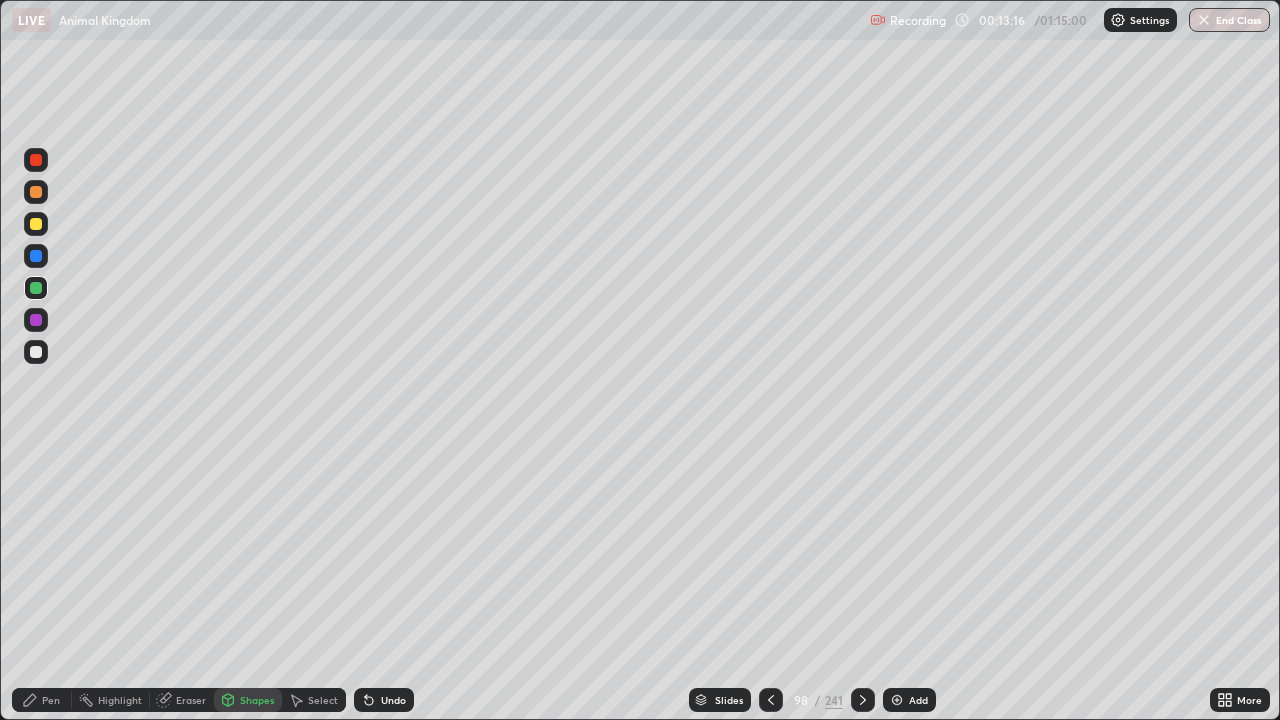 click on "Pen" at bounding box center (42, 700) 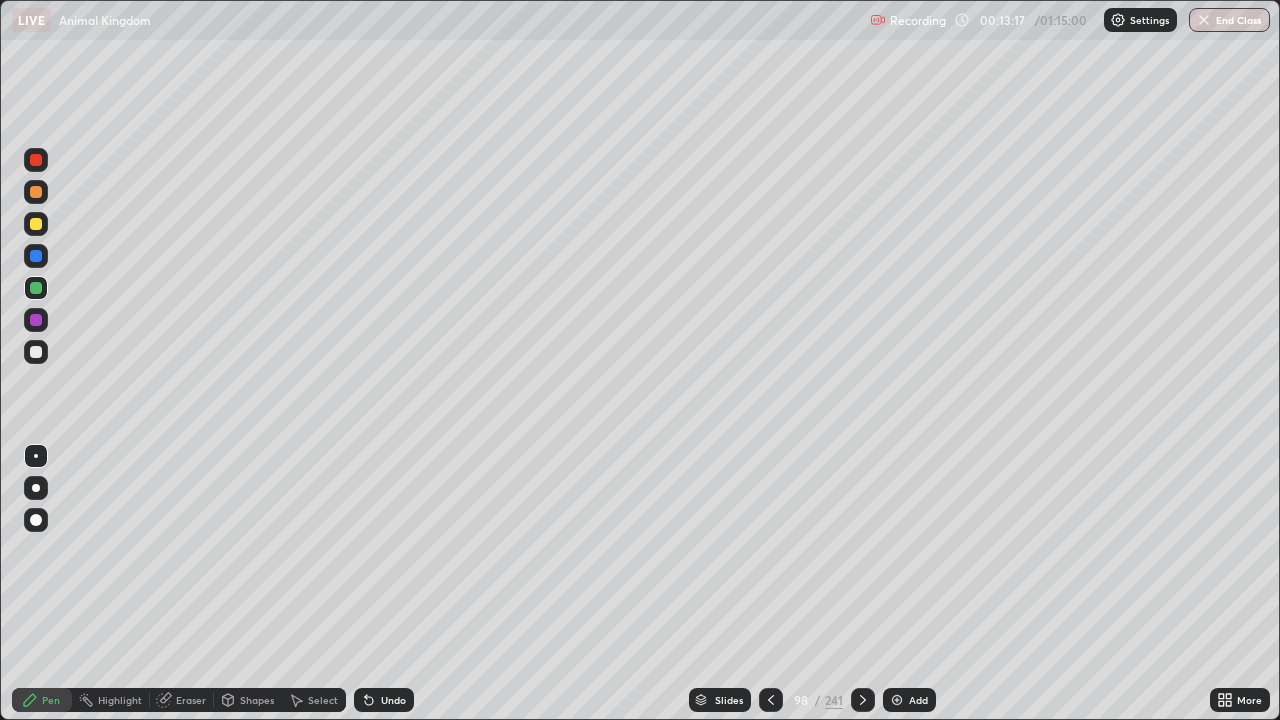 click at bounding box center (36, 352) 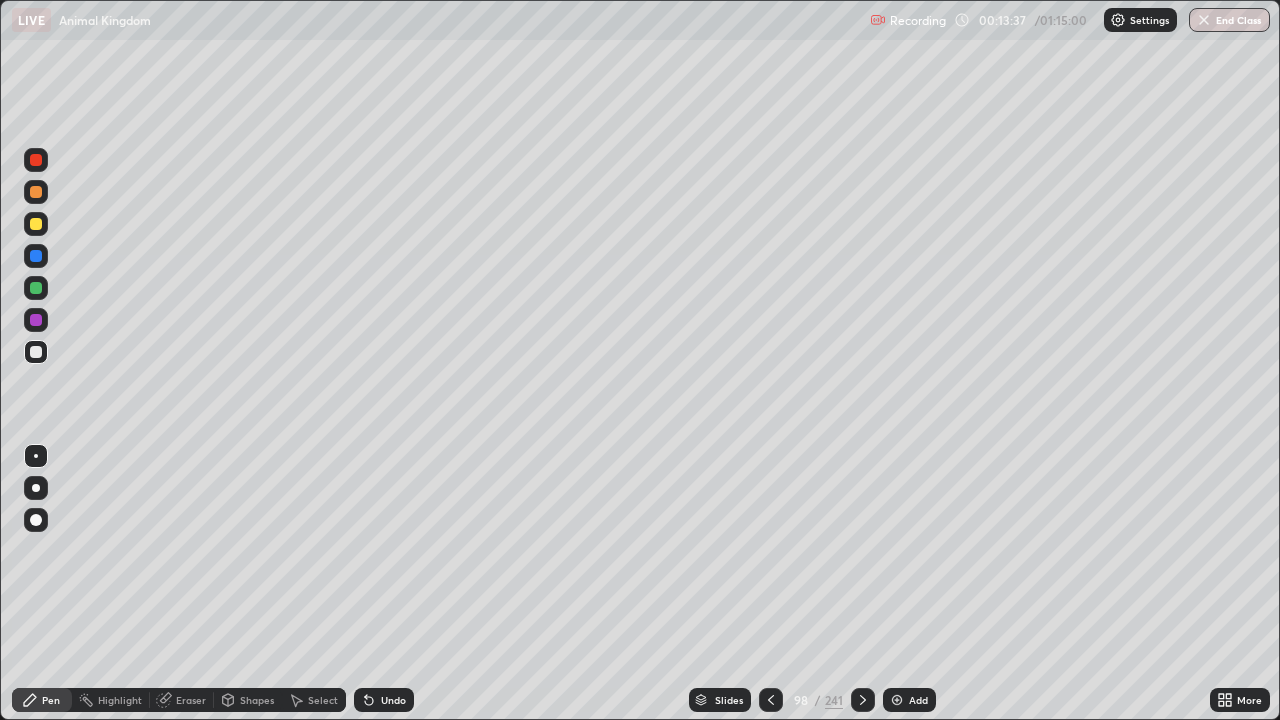 click at bounding box center (36, 224) 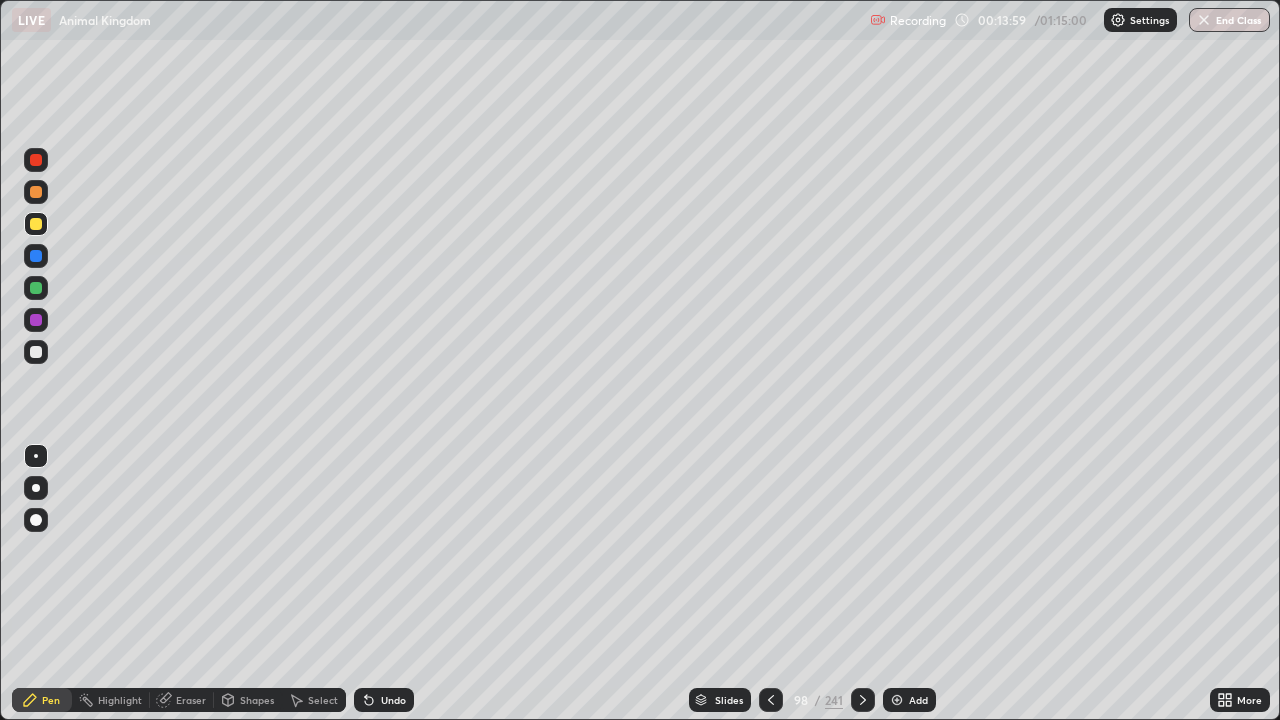 click at bounding box center (36, 352) 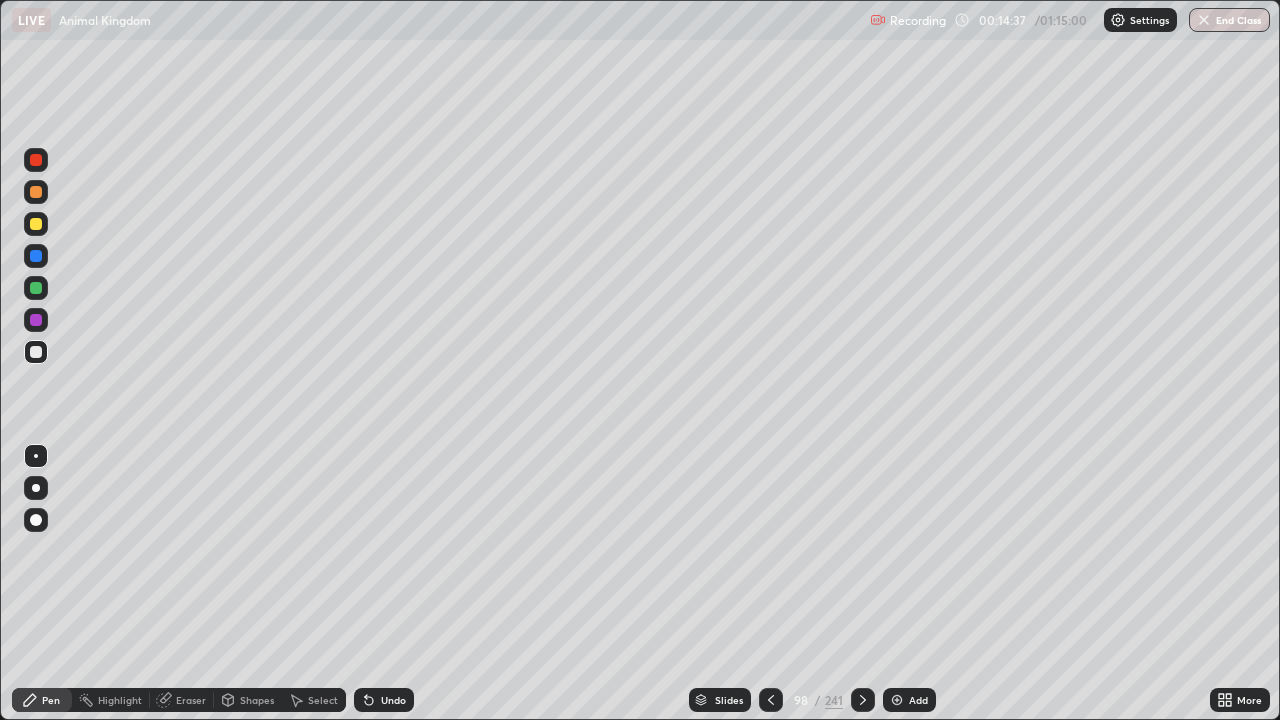 click at bounding box center [36, 224] 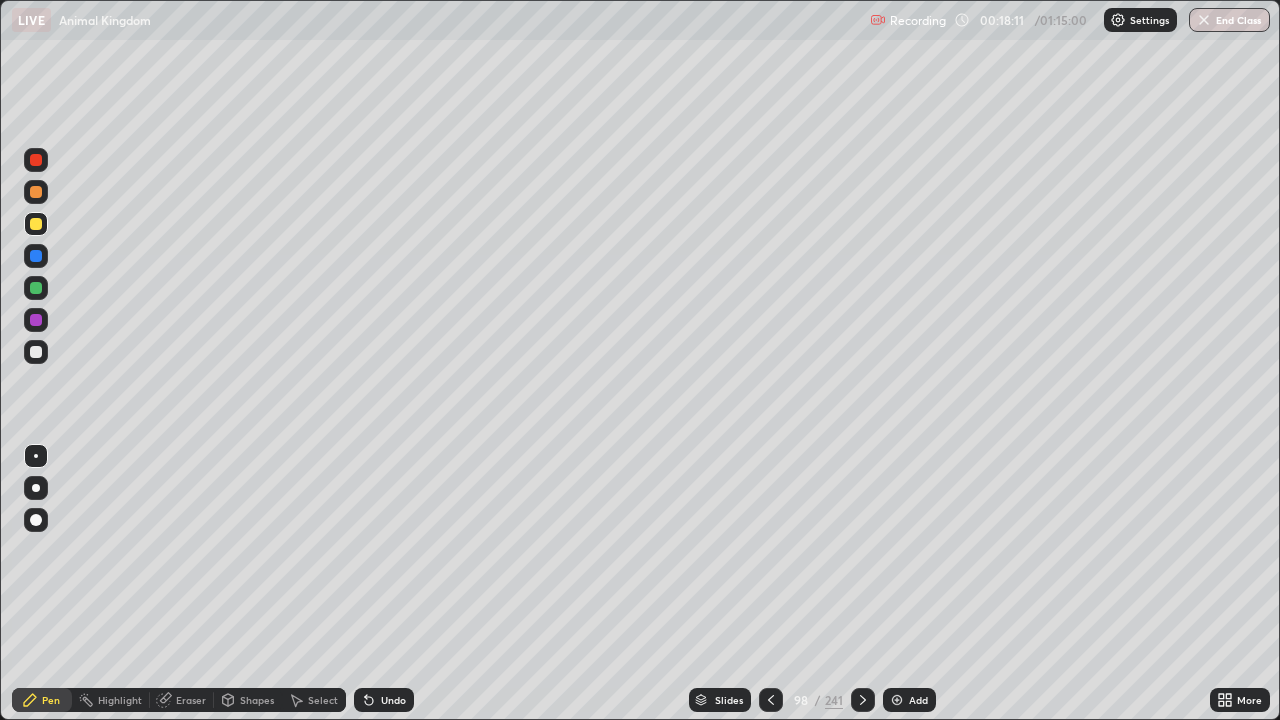 click 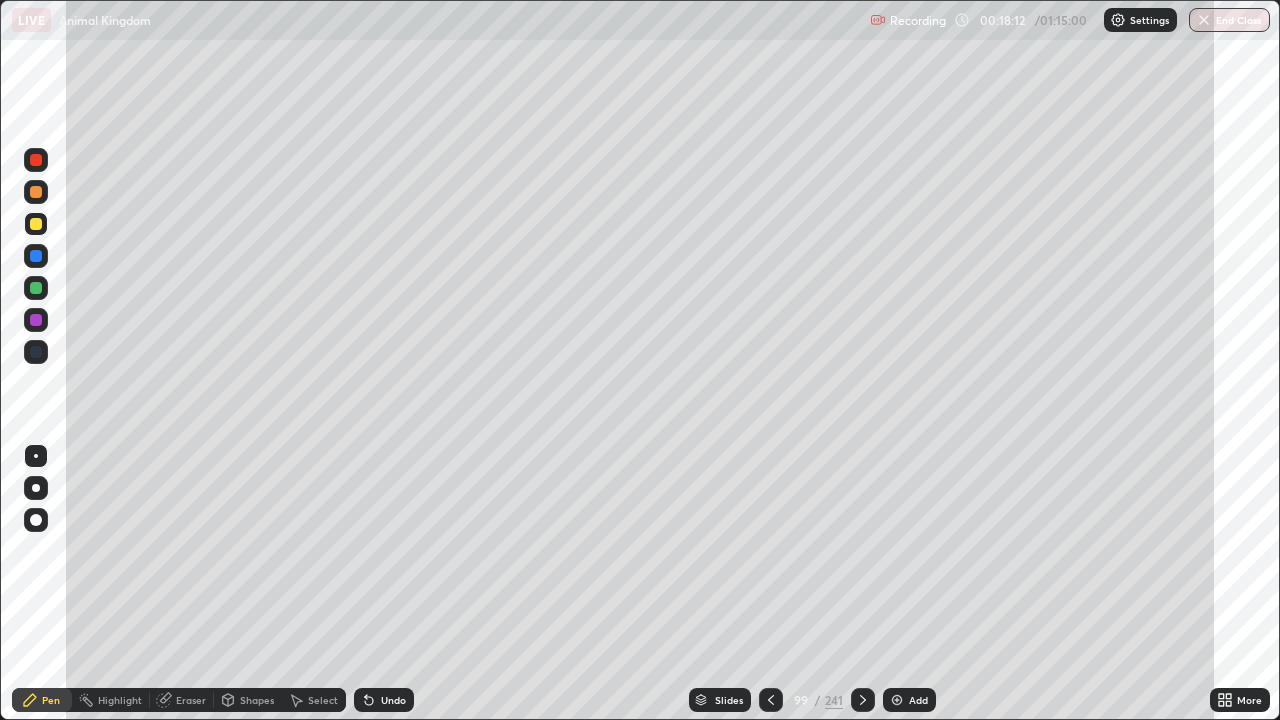 click 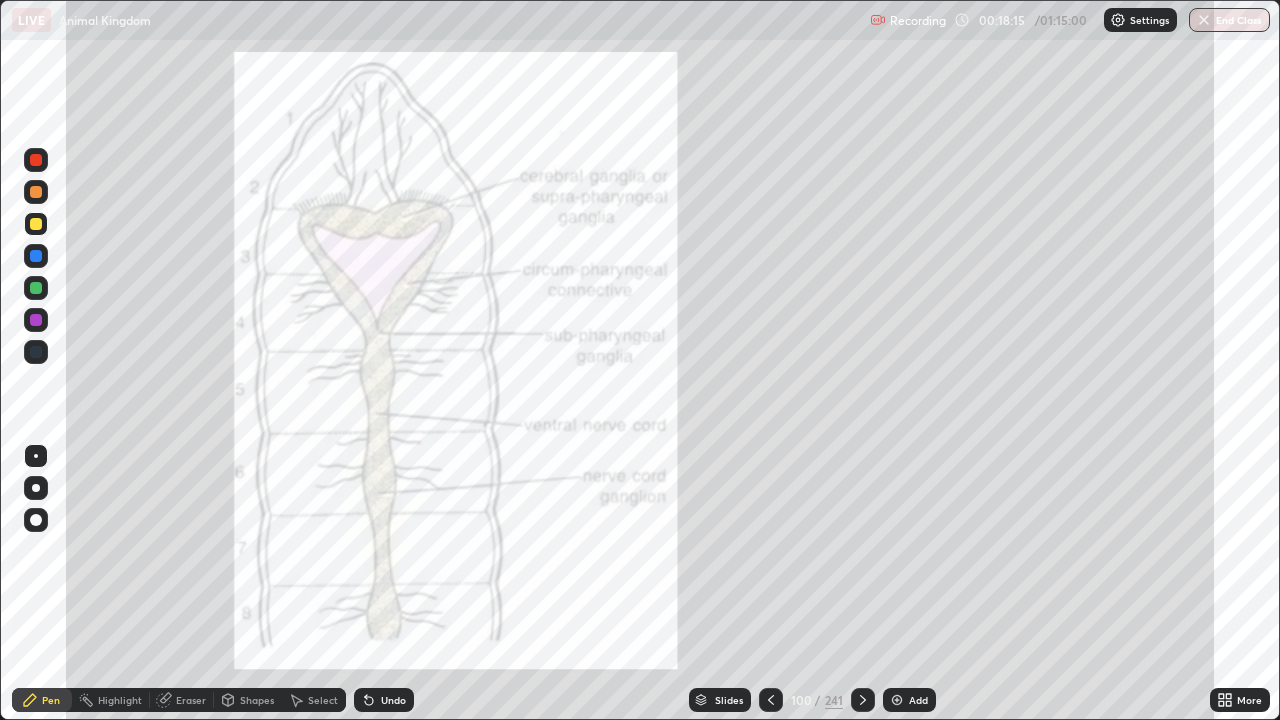 click on "Highlight" at bounding box center (120, 700) 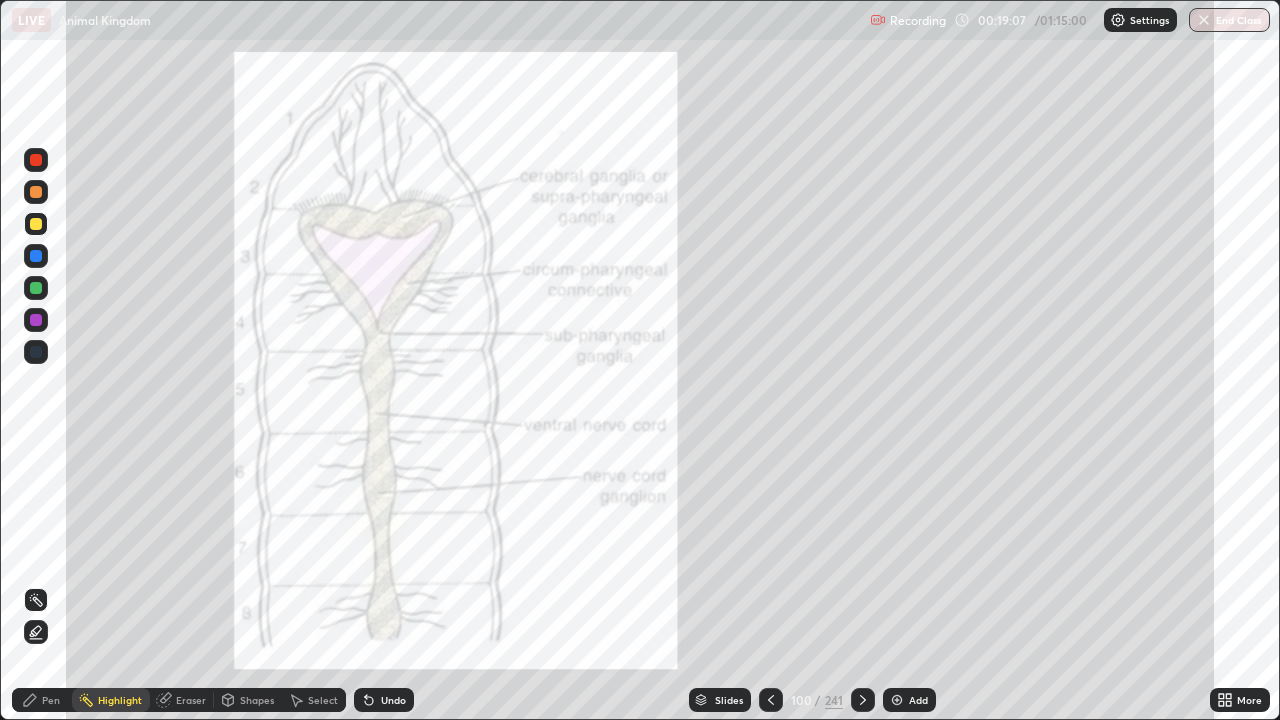 click 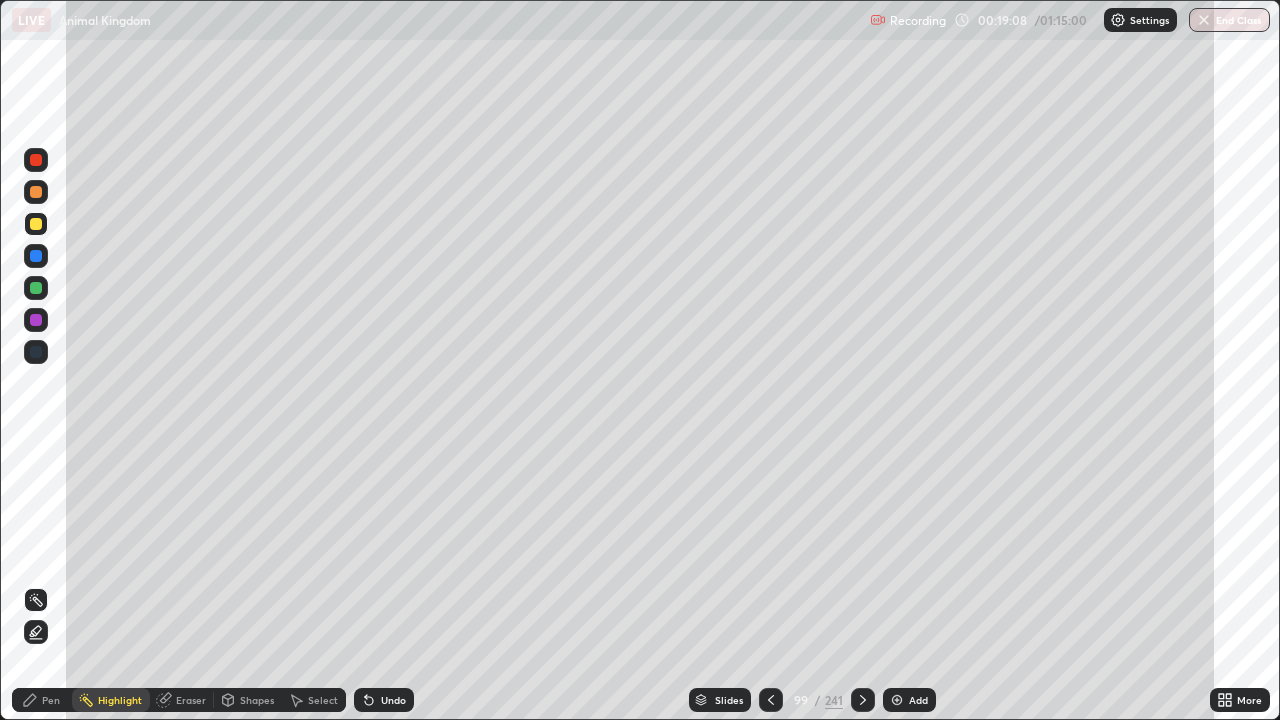 click on "Pen" at bounding box center (42, 700) 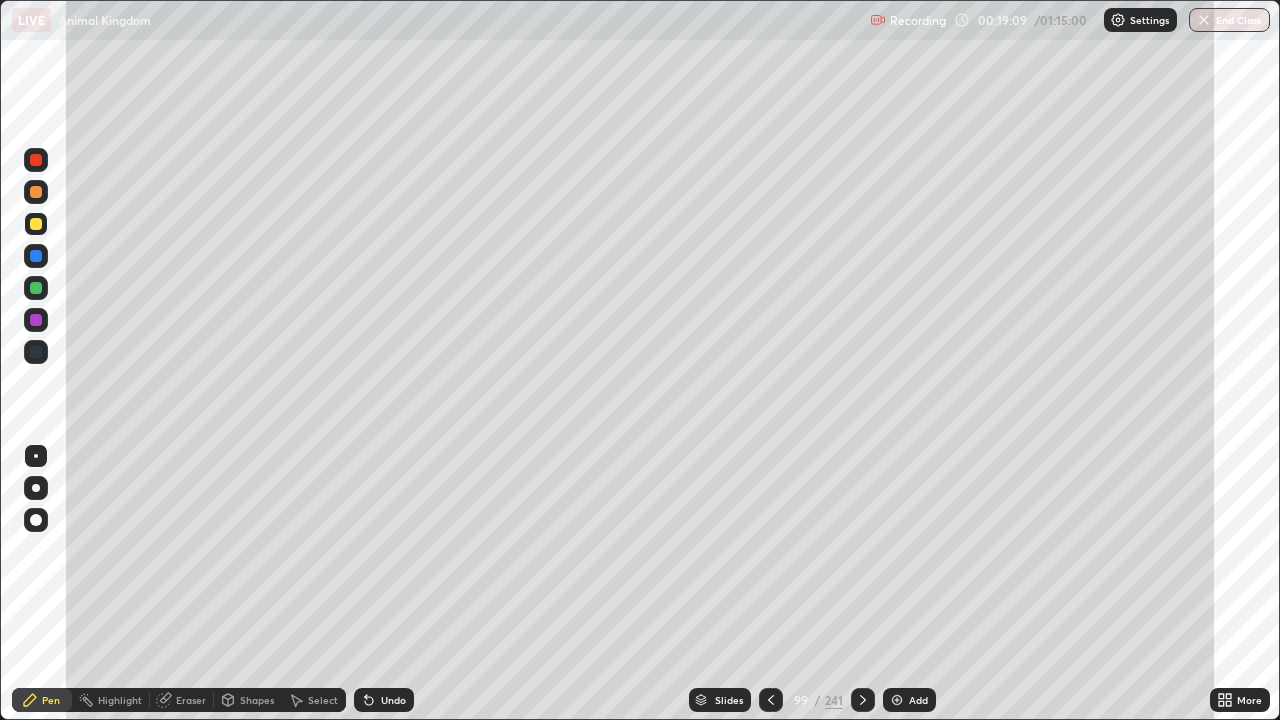 click at bounding box center (36, 224) 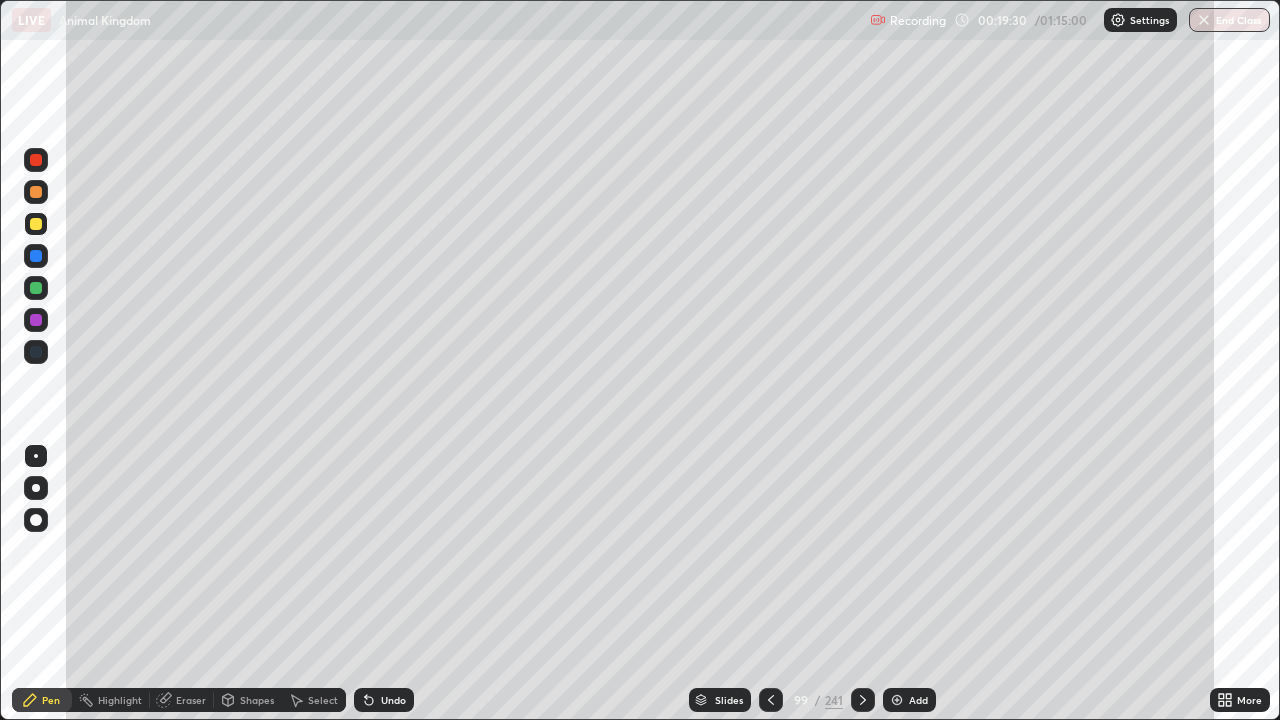 click at bounding box center (36, 192) 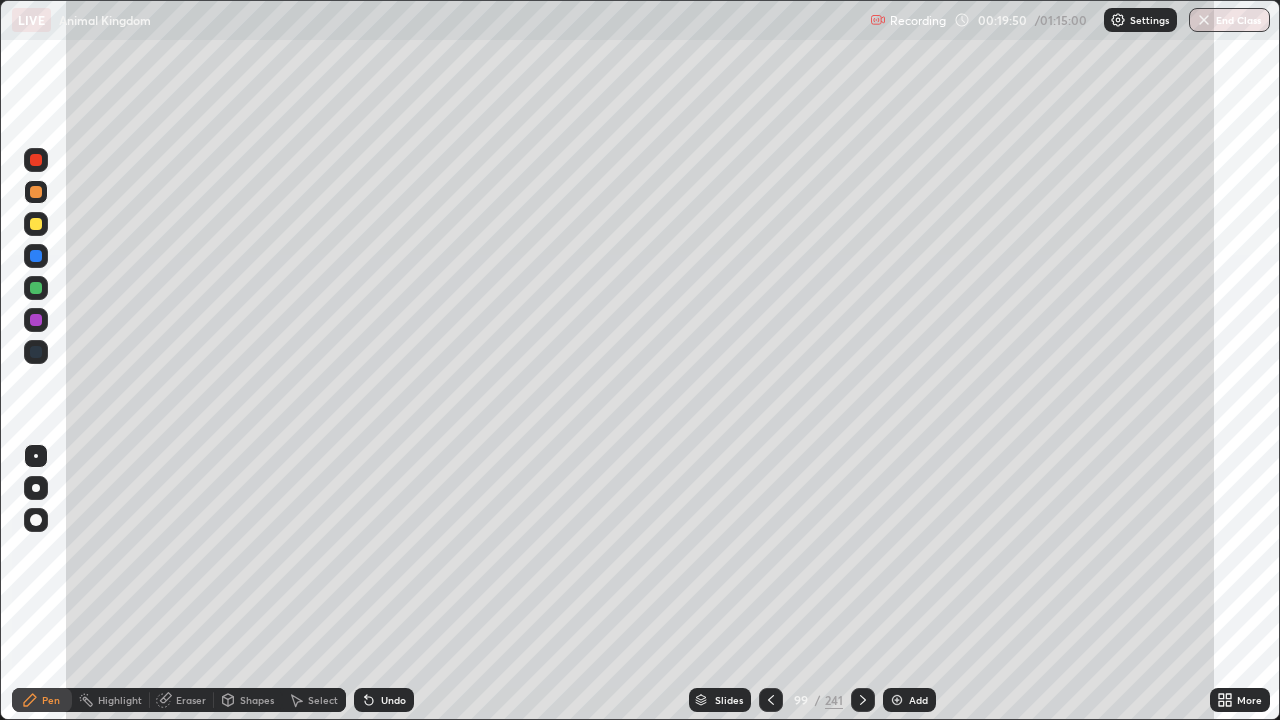 click at bounding box center (36, 224) 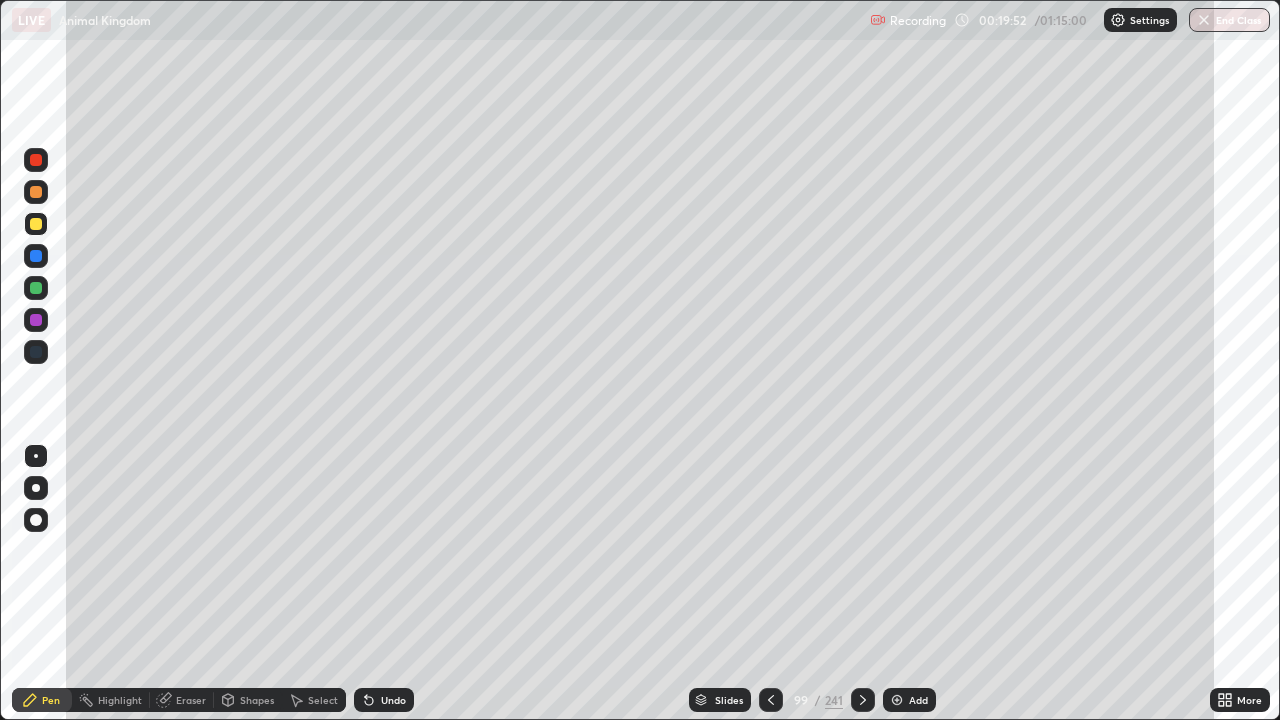 click at bounding box center (36, 320) 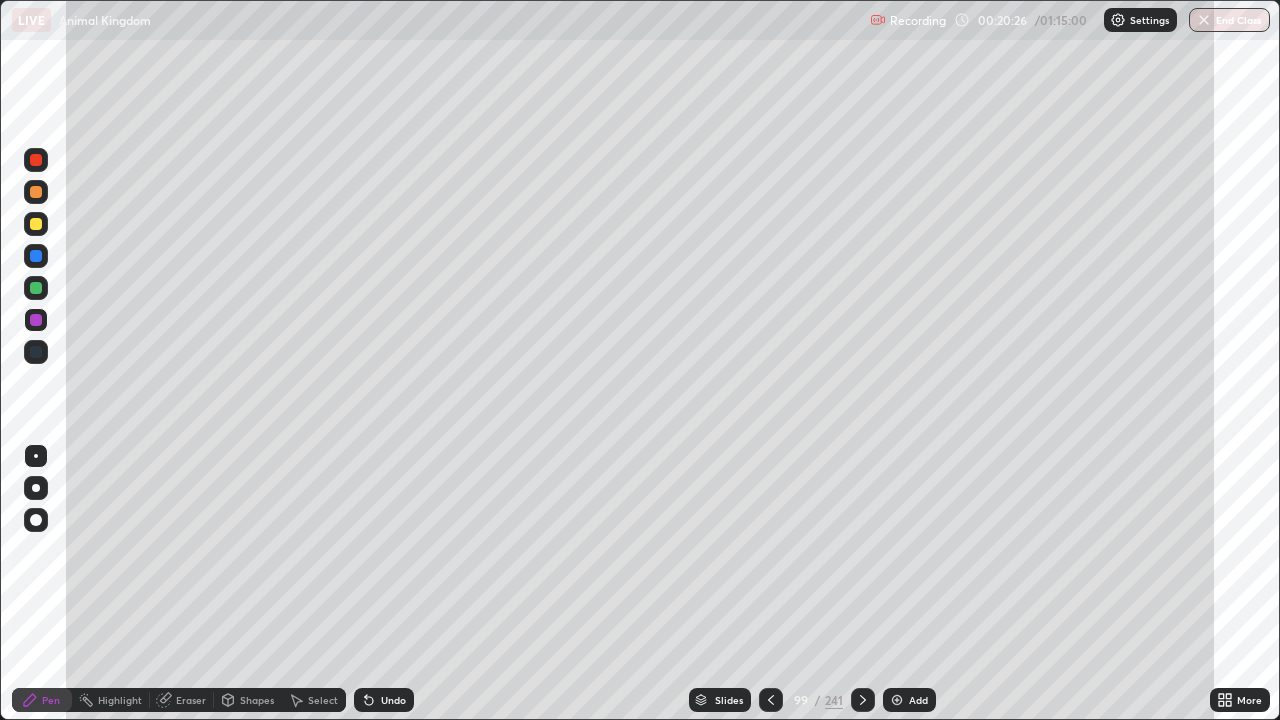 click on "Highlight" at bounding box center (120, 700) 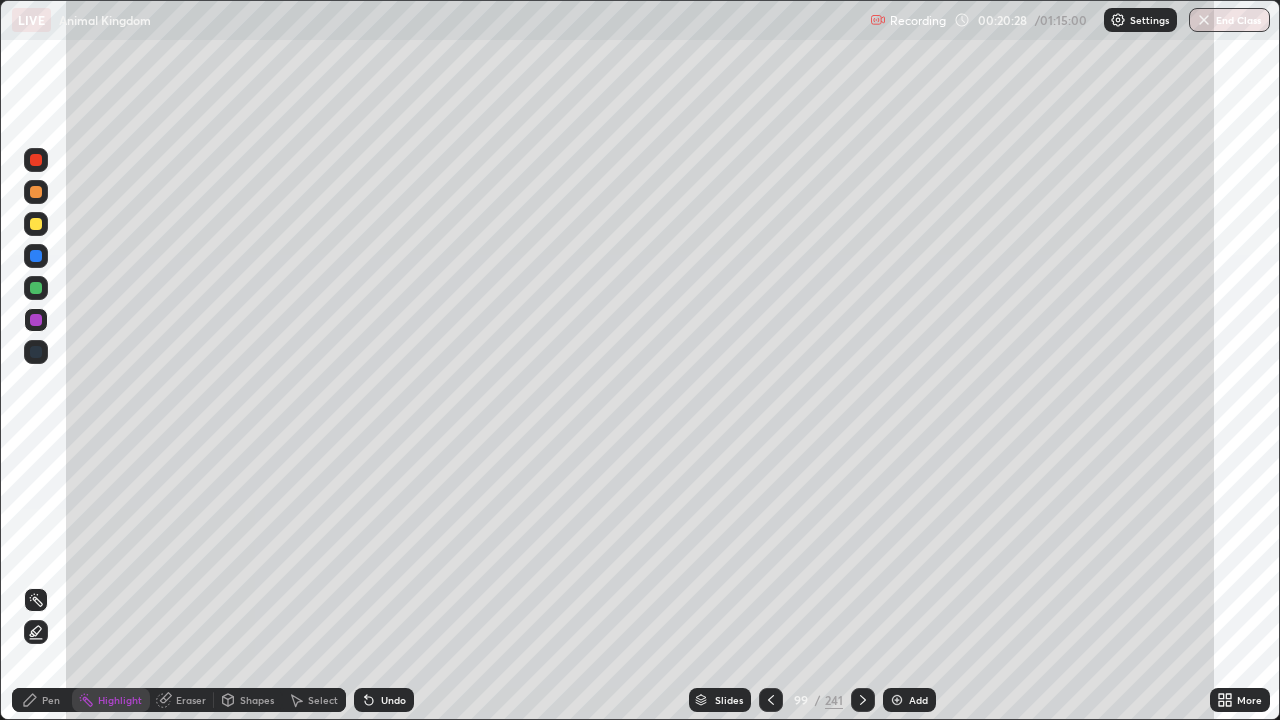 click at bounding box center (36, 192) 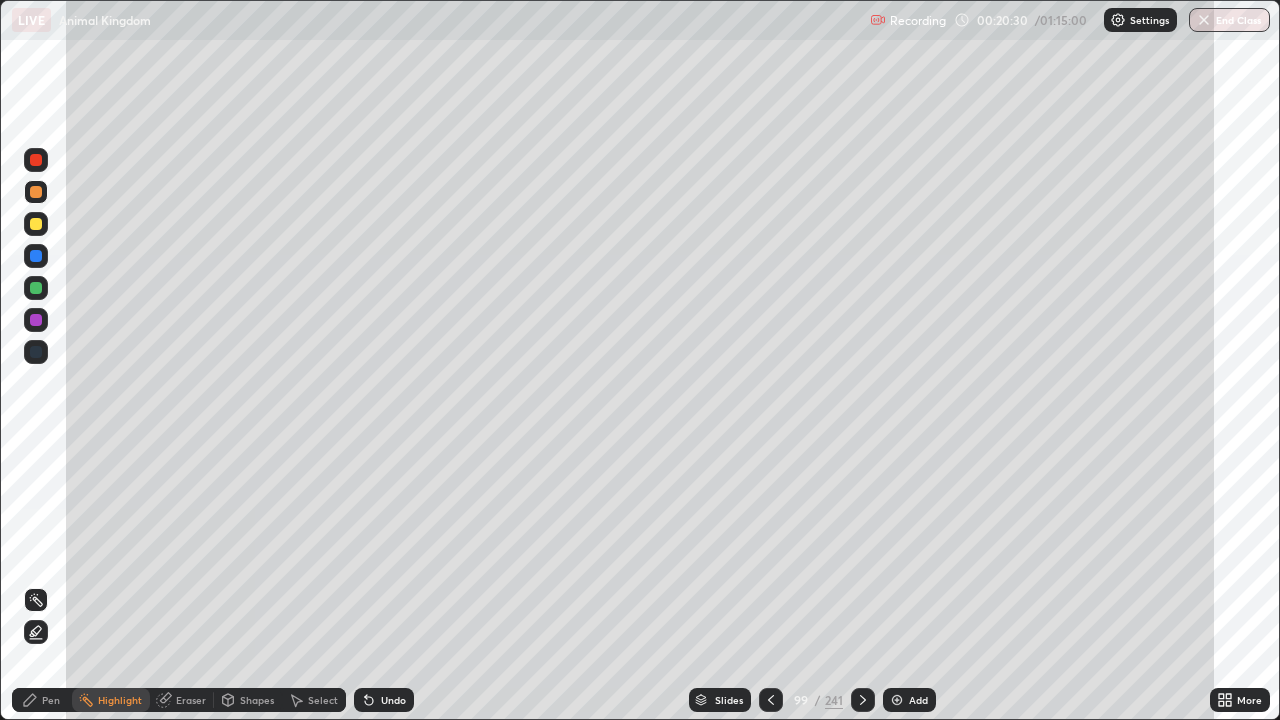 click at bounding box center (36, 160) 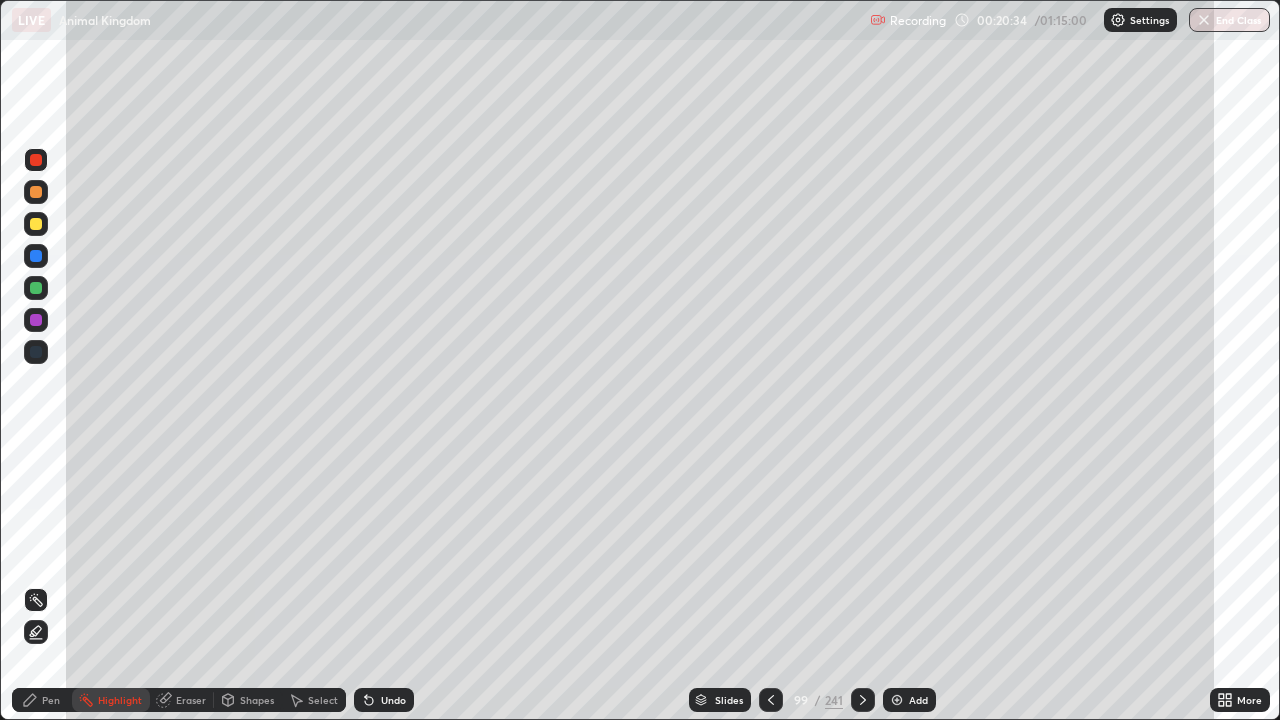 click on "Highlight" at bounding box center [111, 700] 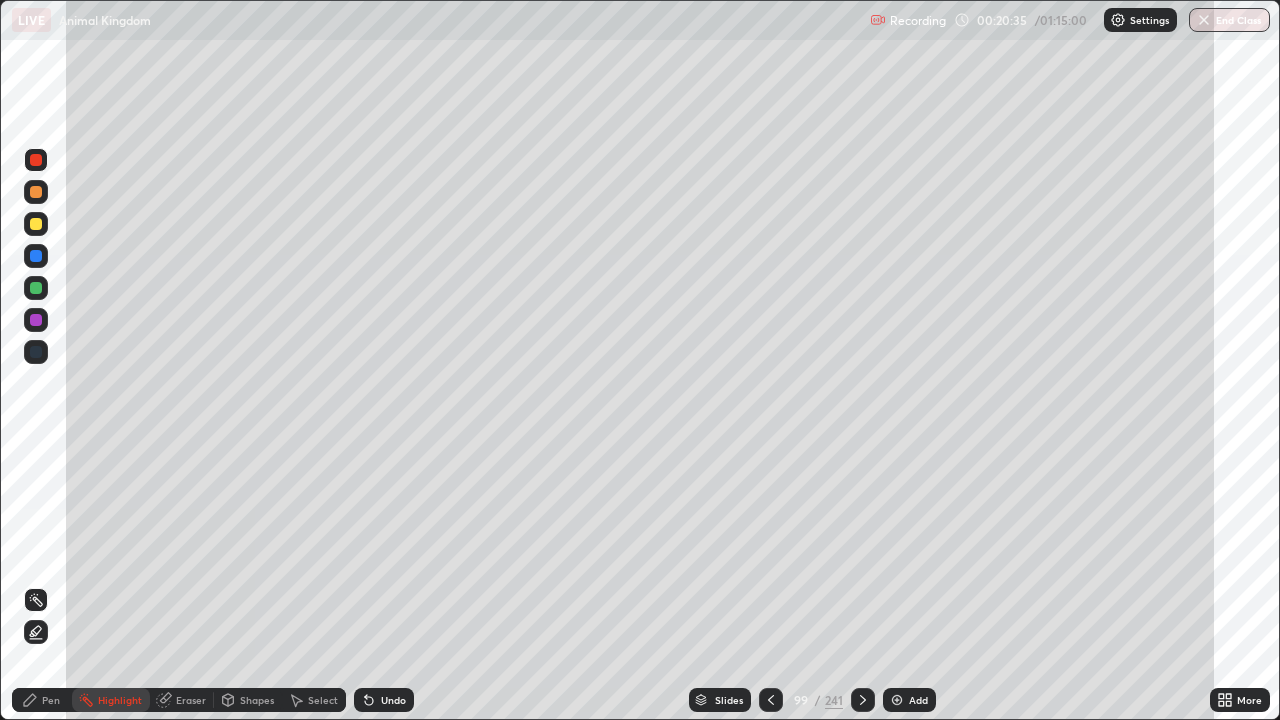 click 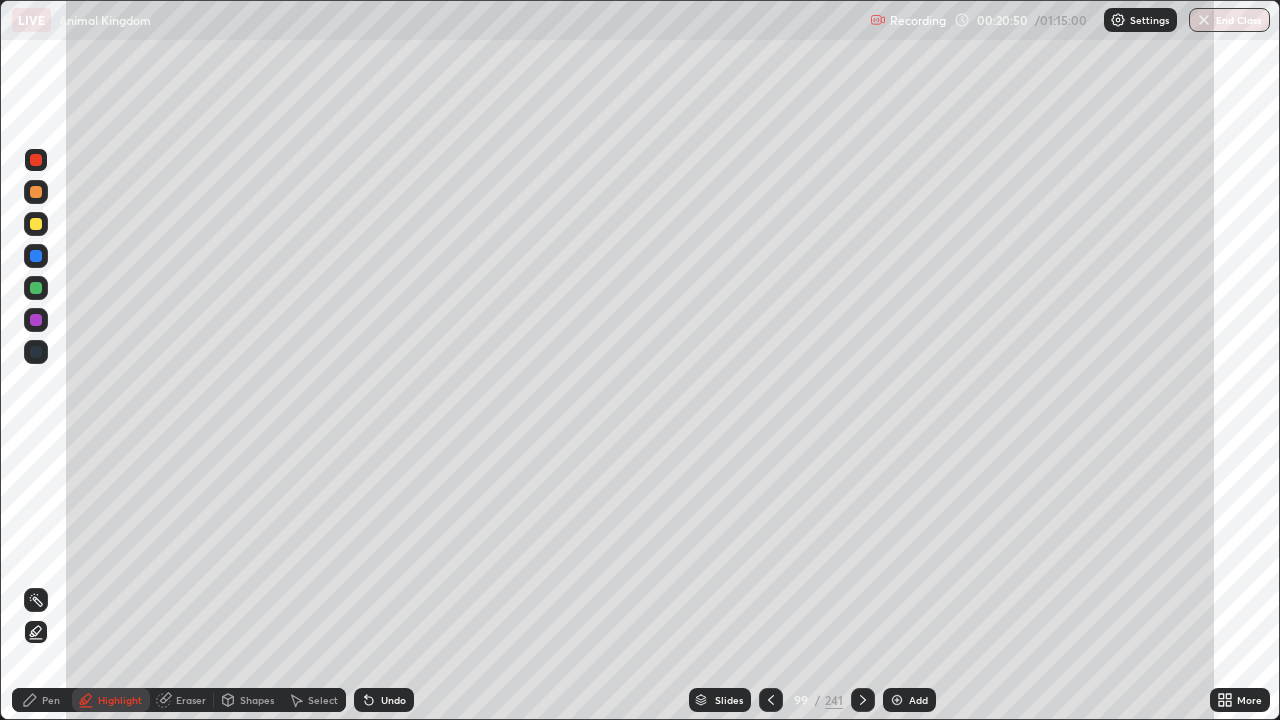 click on "Pen" at bounding box center [42, 700] 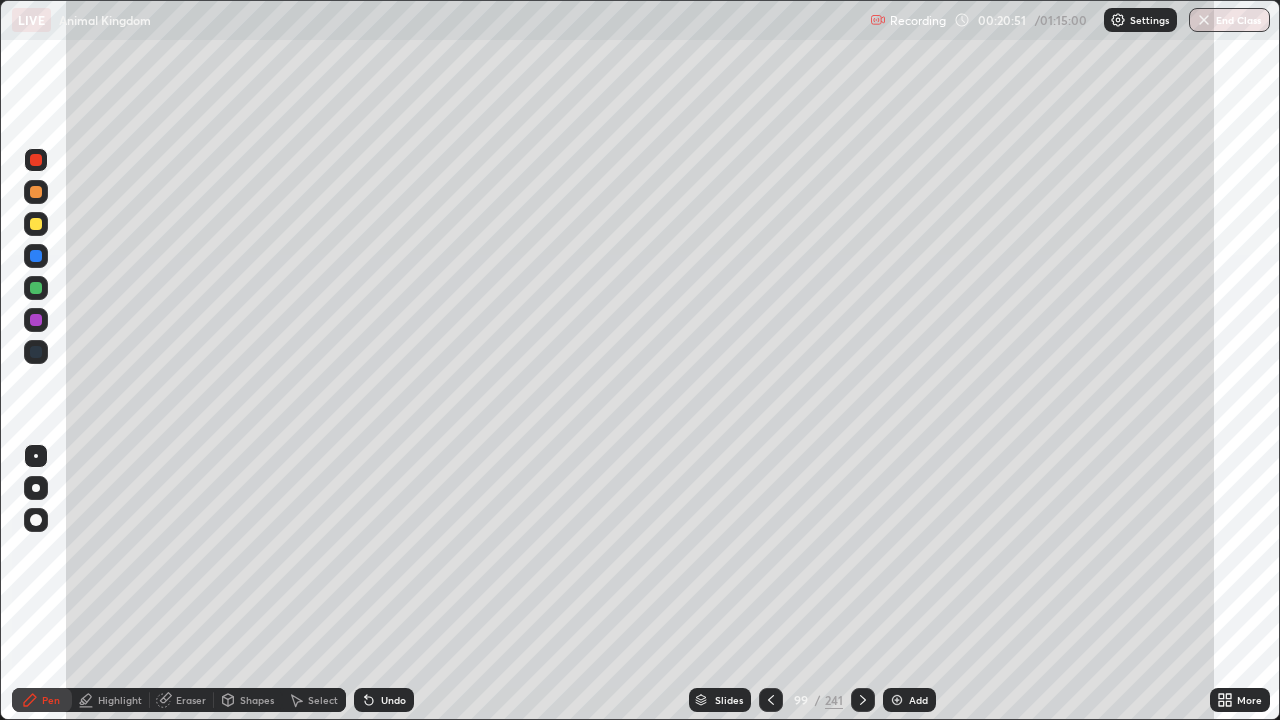 click at bounding box center [36, 288] 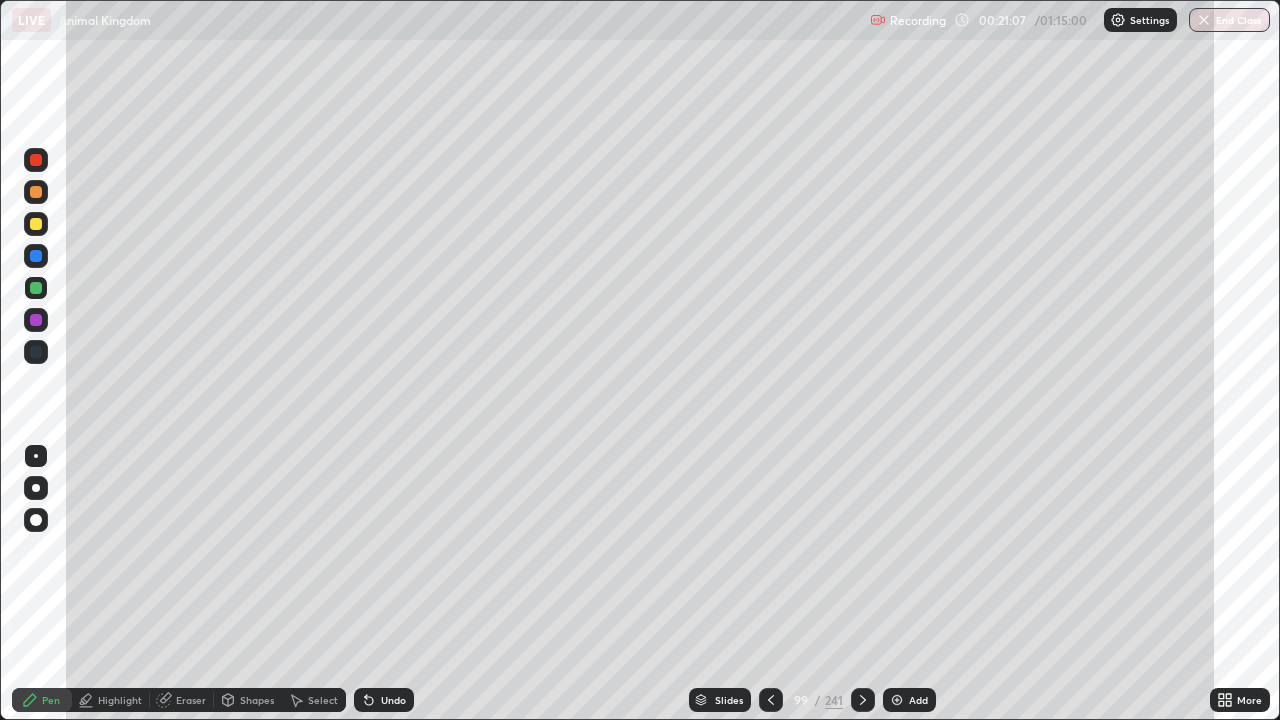 click at bounding box center [36, 224] 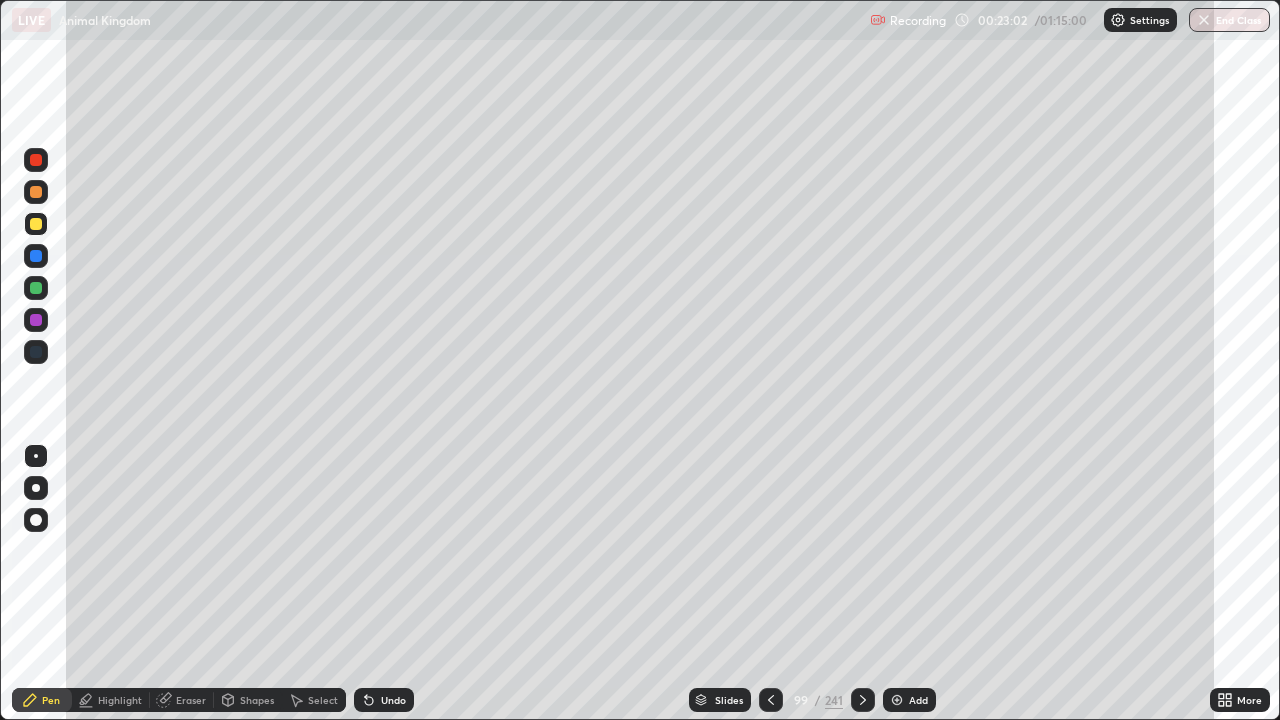 click at bounding box center [36, 192] 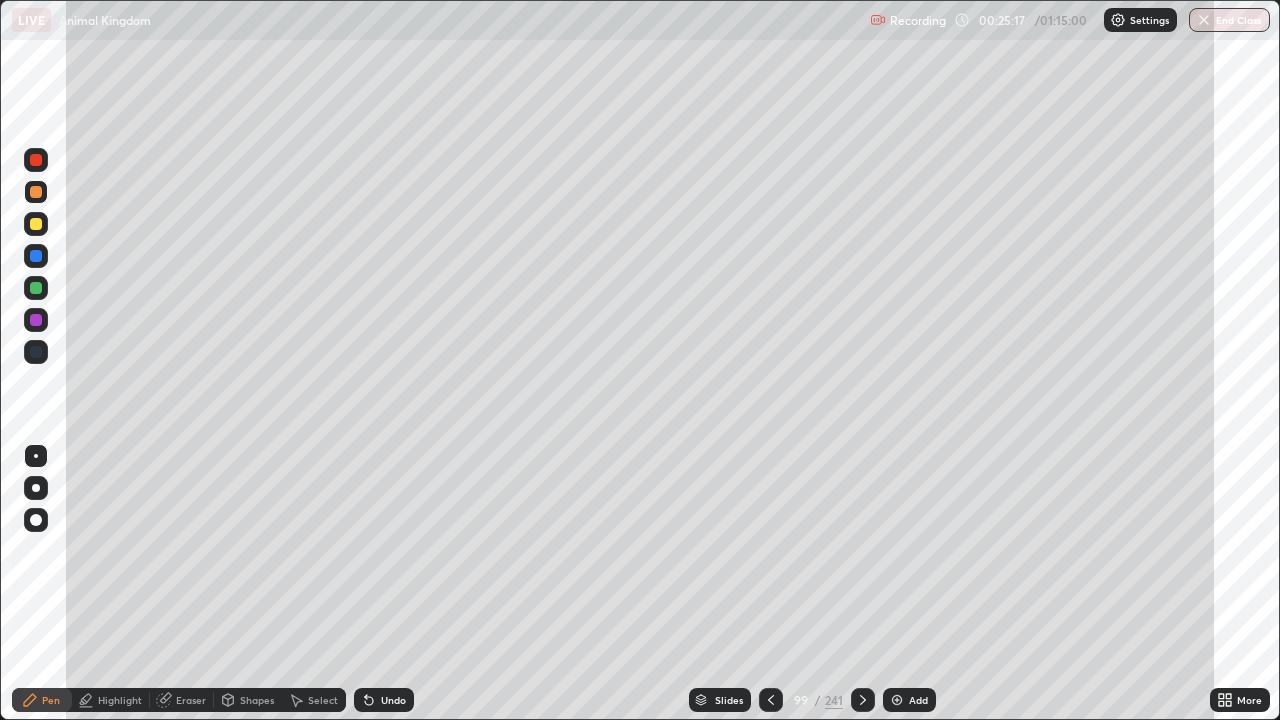 click at bounding box center (36, 320) 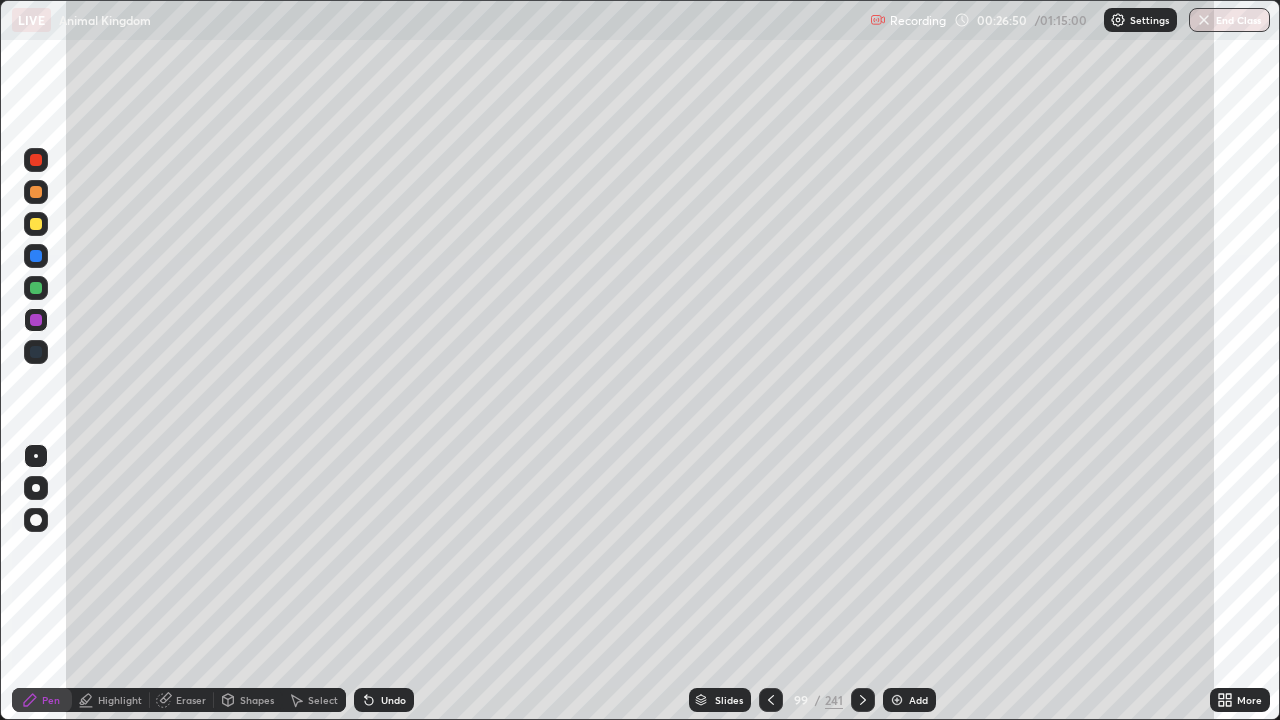 click 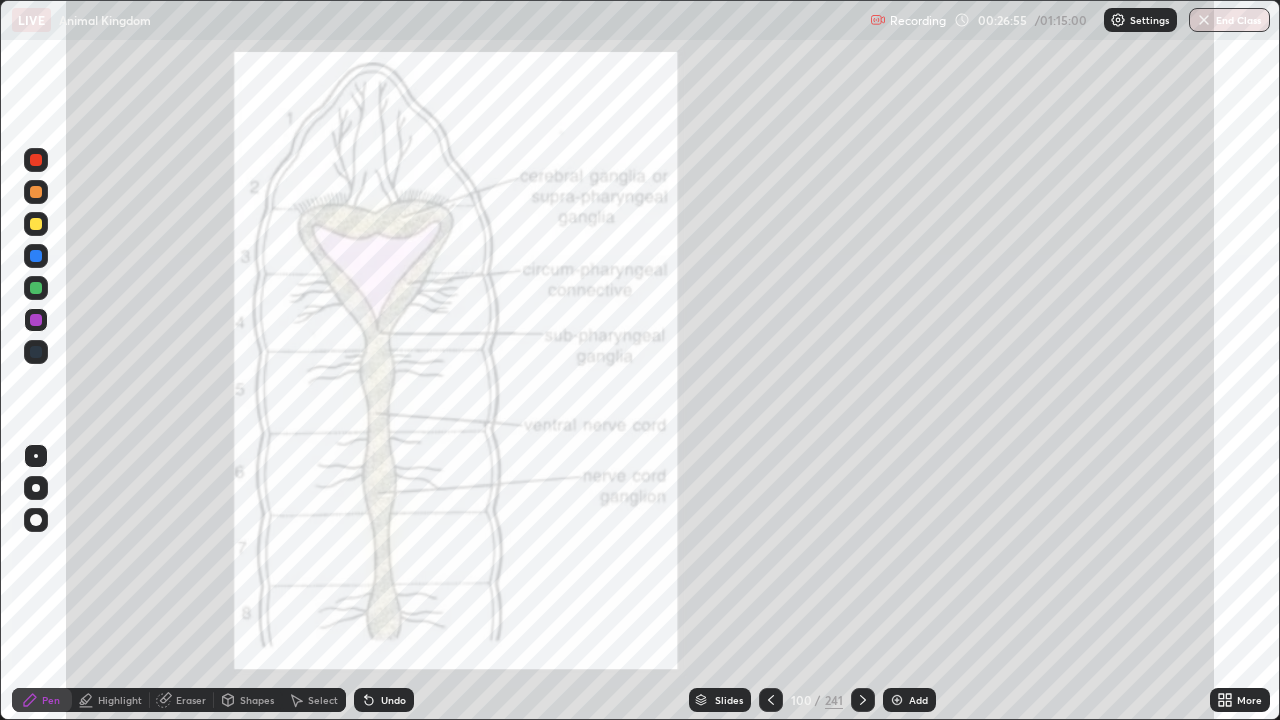 click on "Highlight" at bounding box center [120, 700] 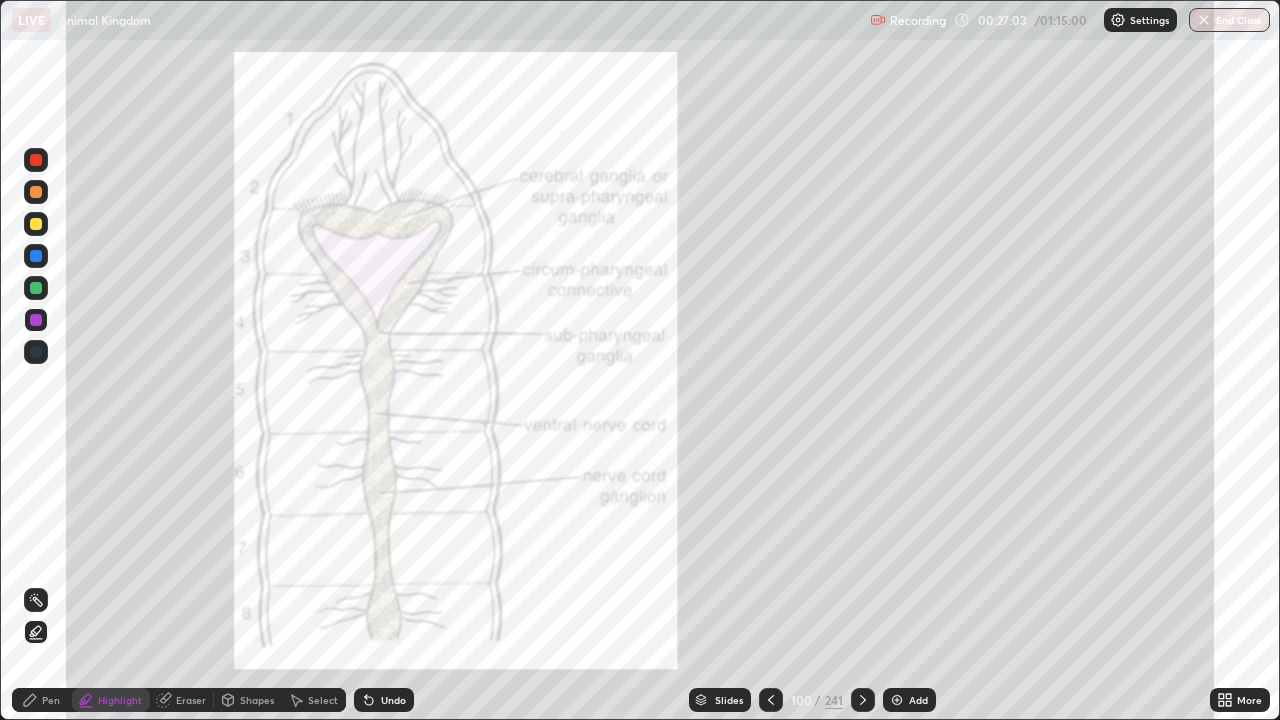click on "Undo" at bounding box center (393, 700) 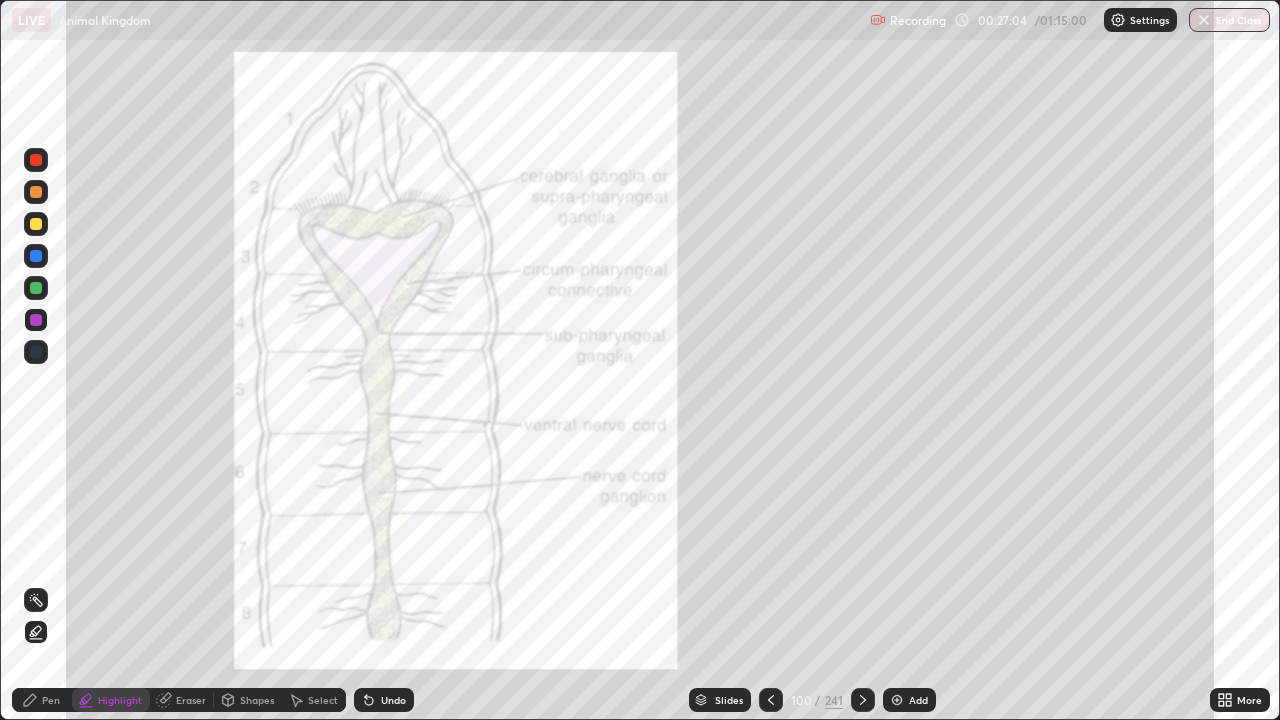 click 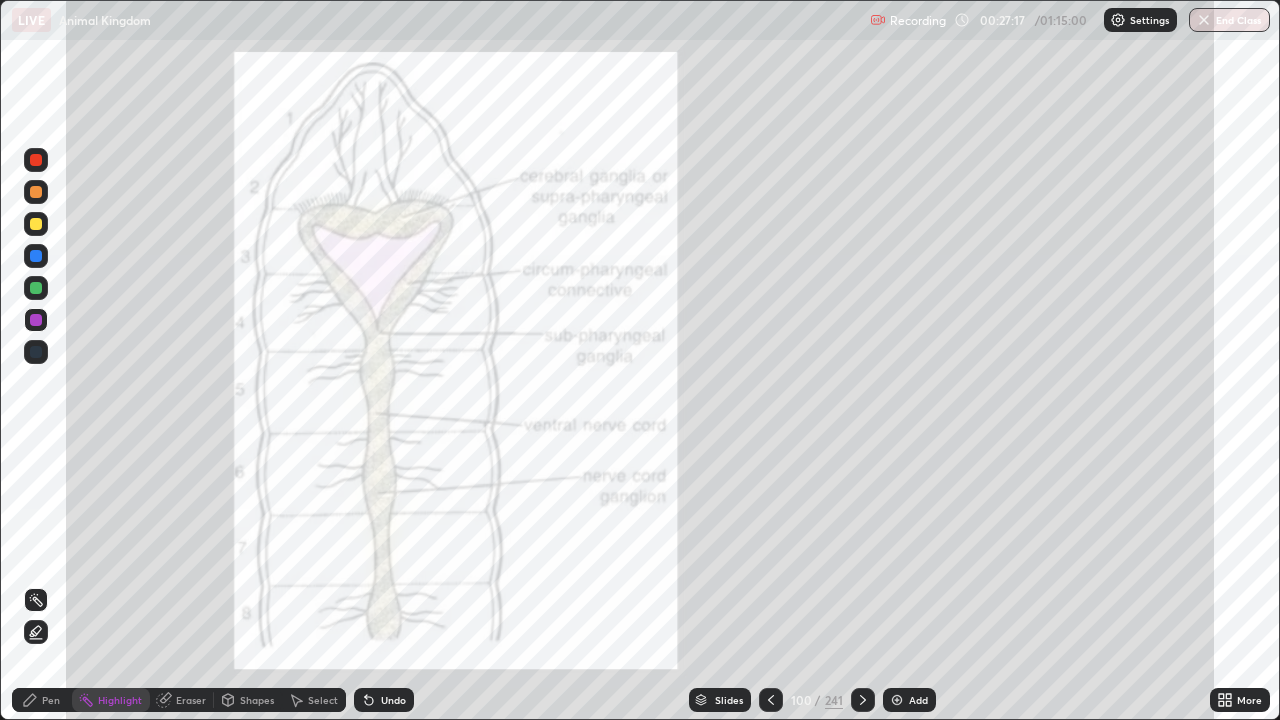 click at bounding box center [863, 700] 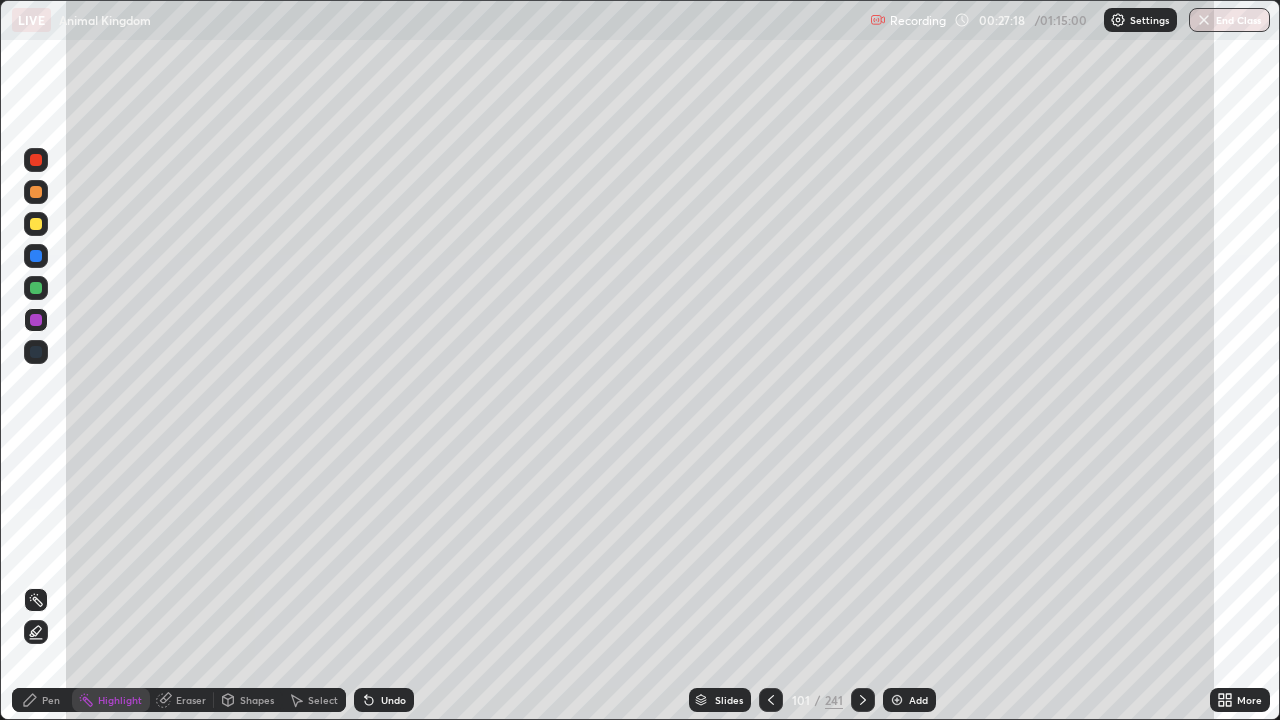 click 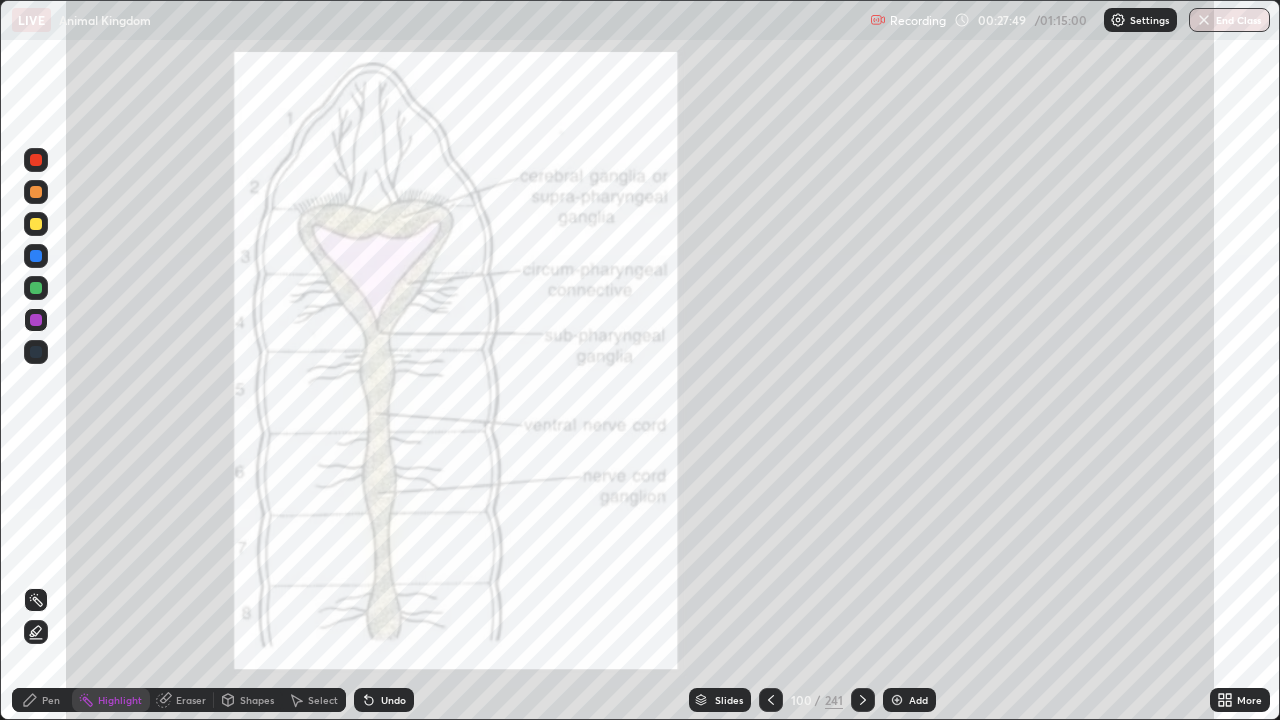 click 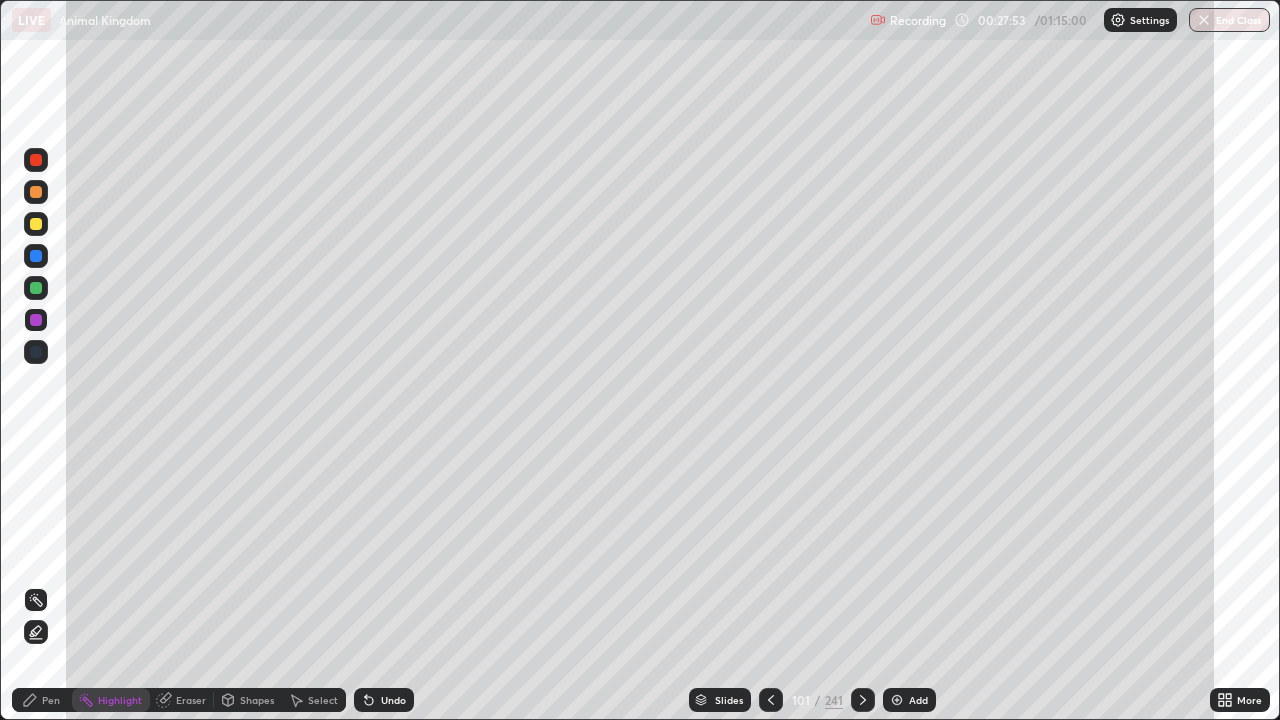 click at bounding box center [36, 192] 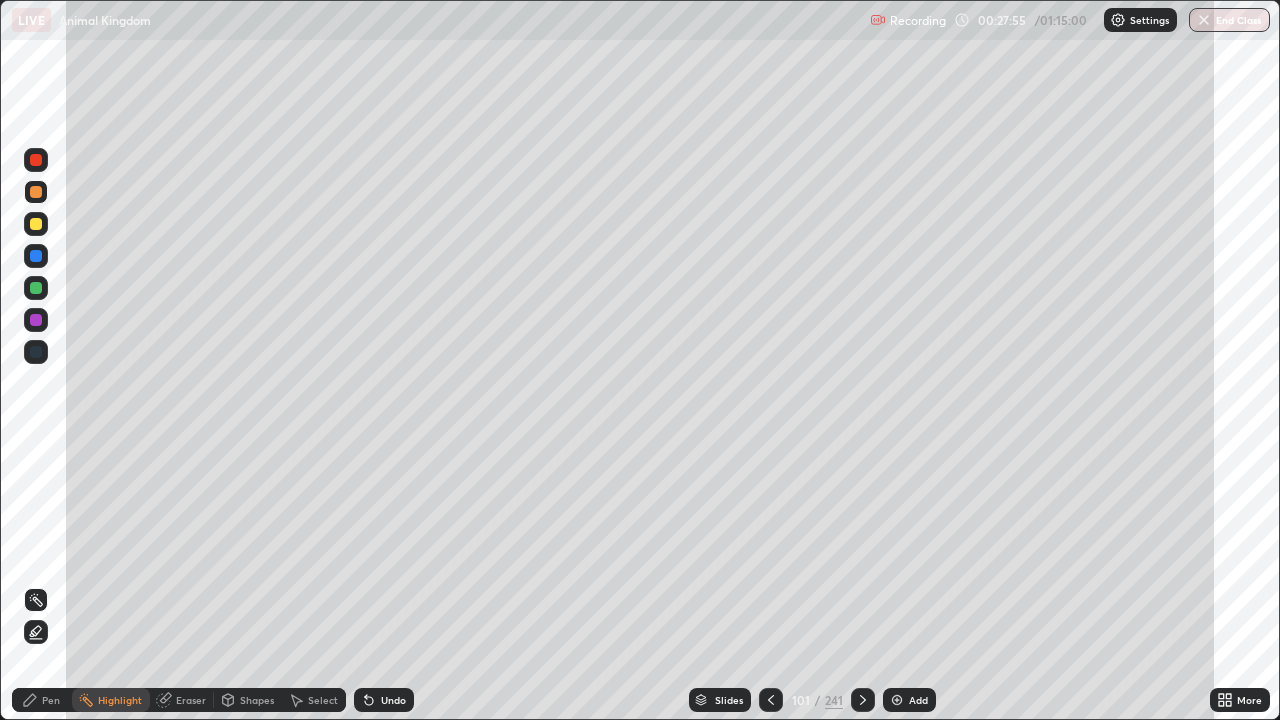 click on "Pen" at bounding box center [51, 700] 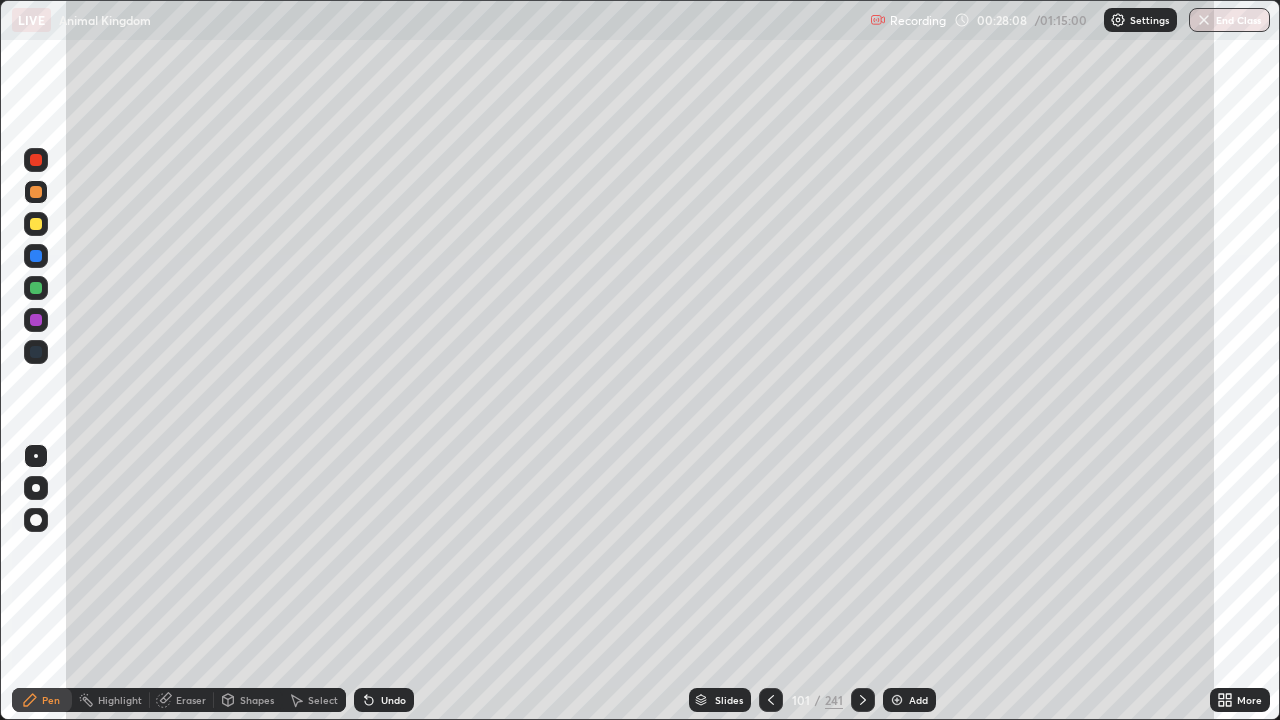 click on "Shapes" at bounding box center (257, 700) 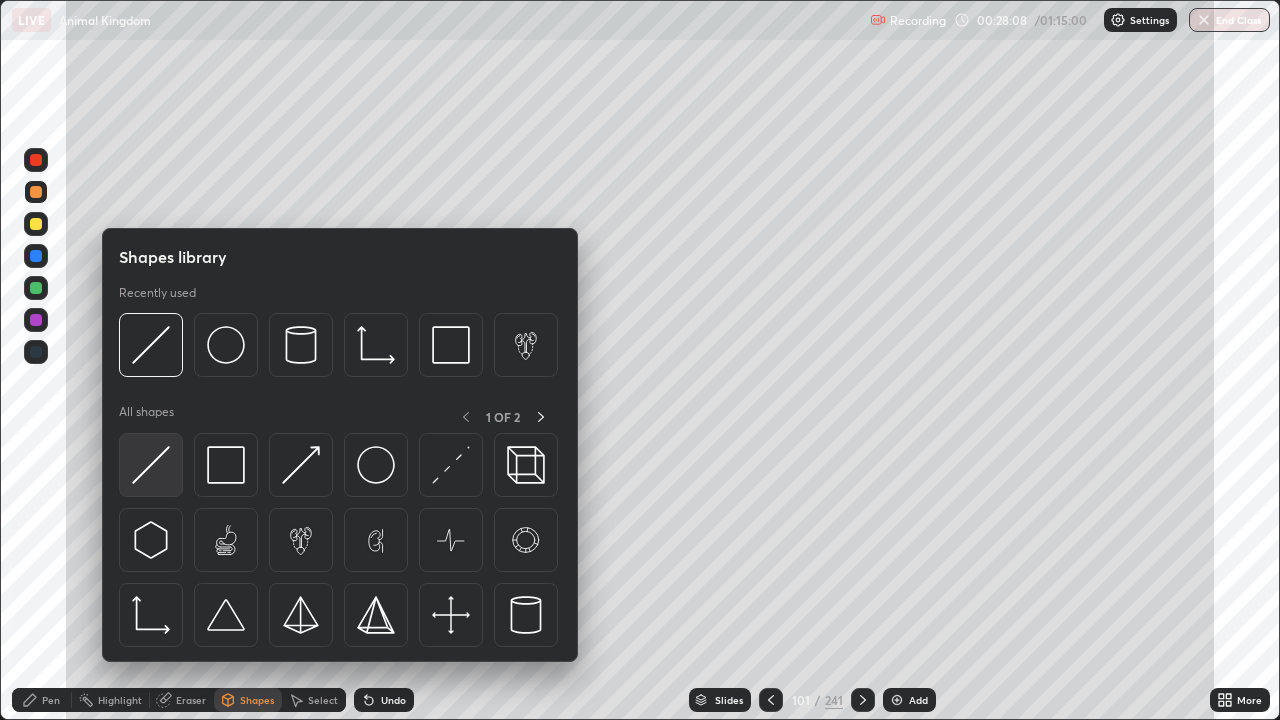 click at bounding box center (151, 465) 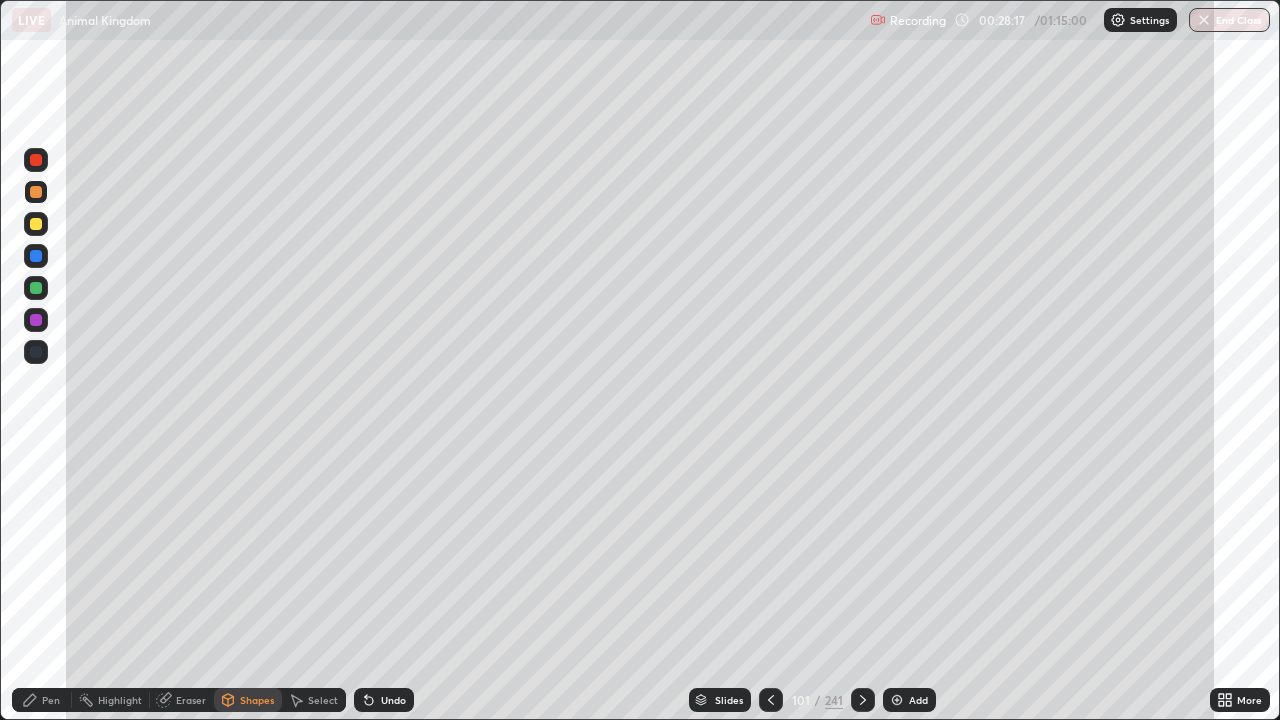 click at bounding box center [36, 224] 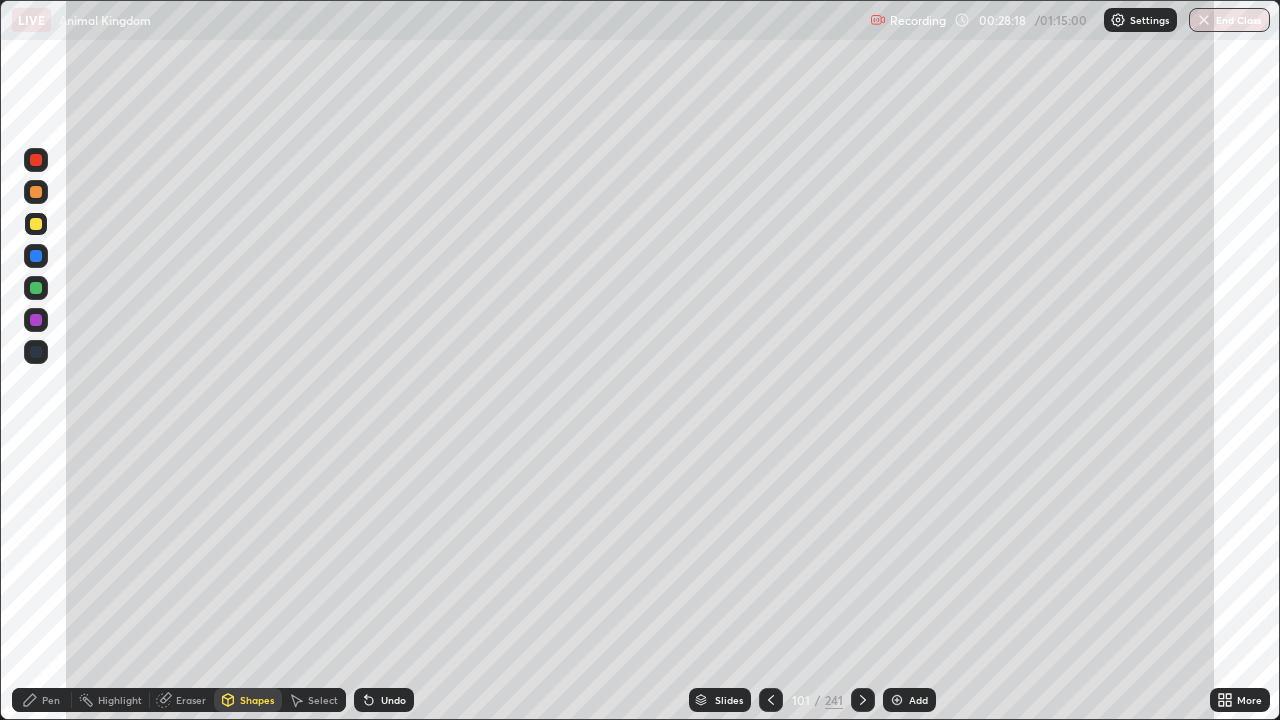 click at bounding box center (36, 224) 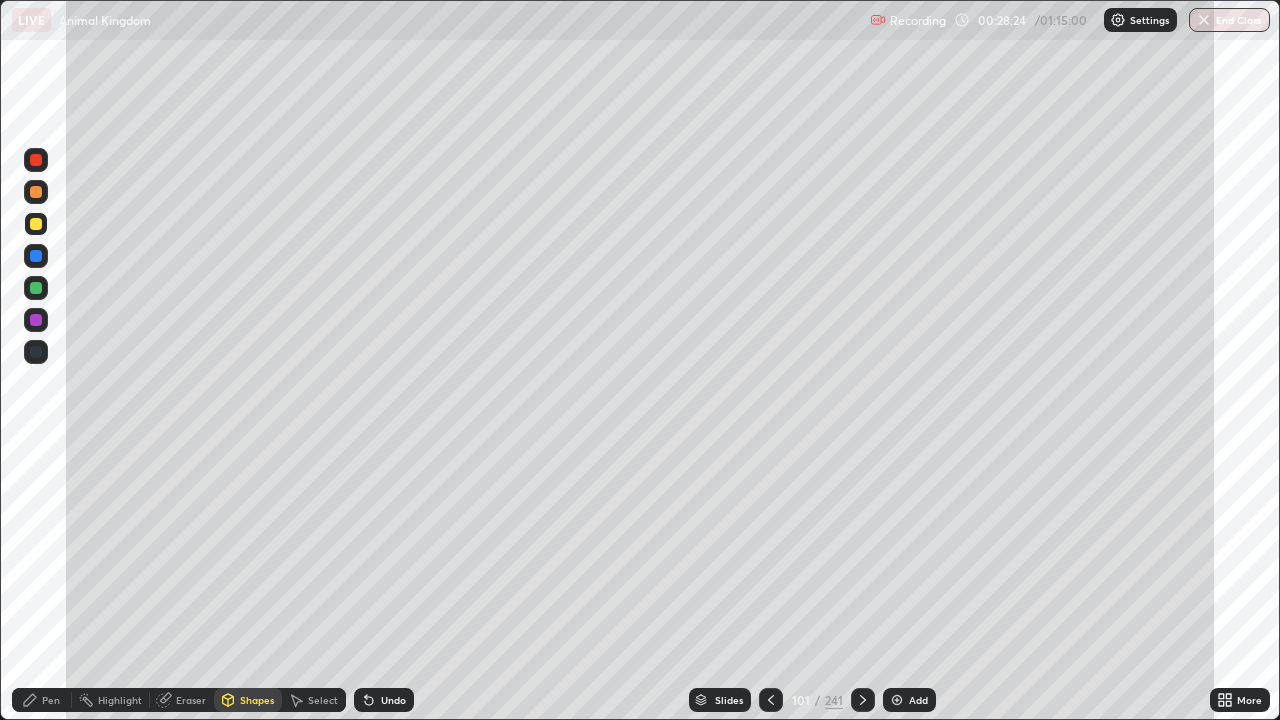 click on "Pen" at bounding box center [42, 700] 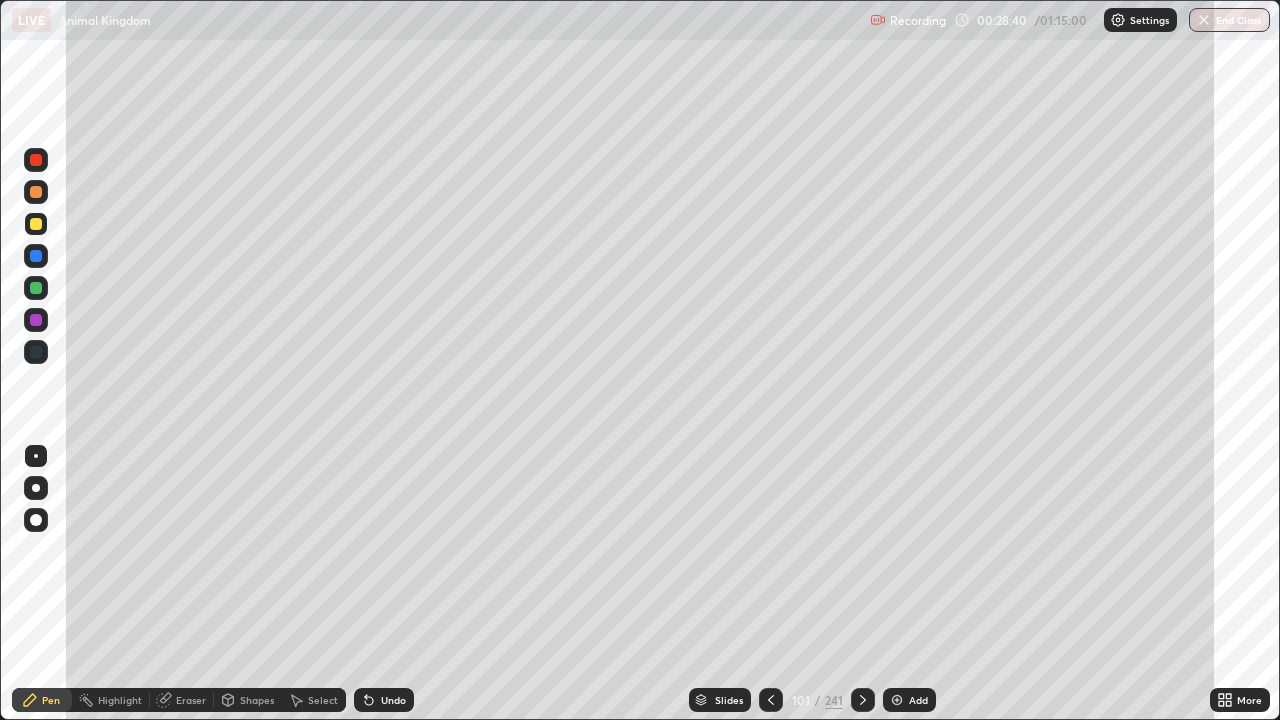 click on "Shapes" at bounding box center [257, 700] 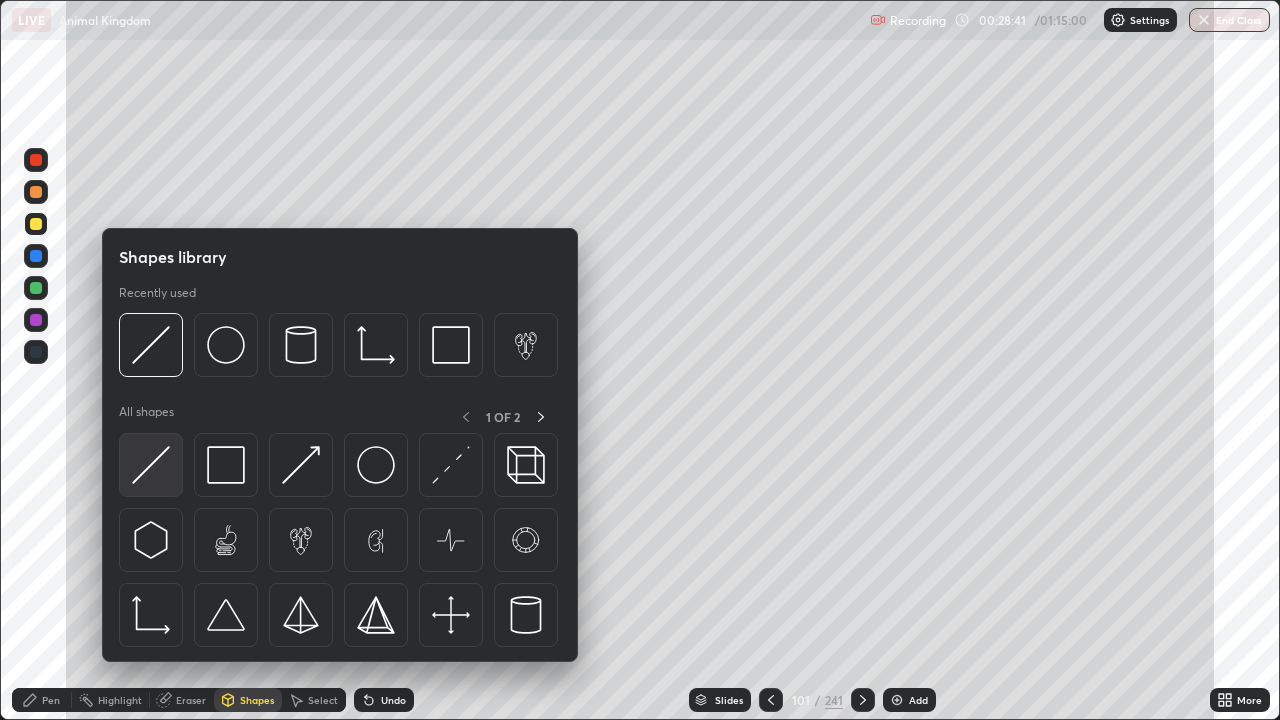 click at bounding box center [151, 465] 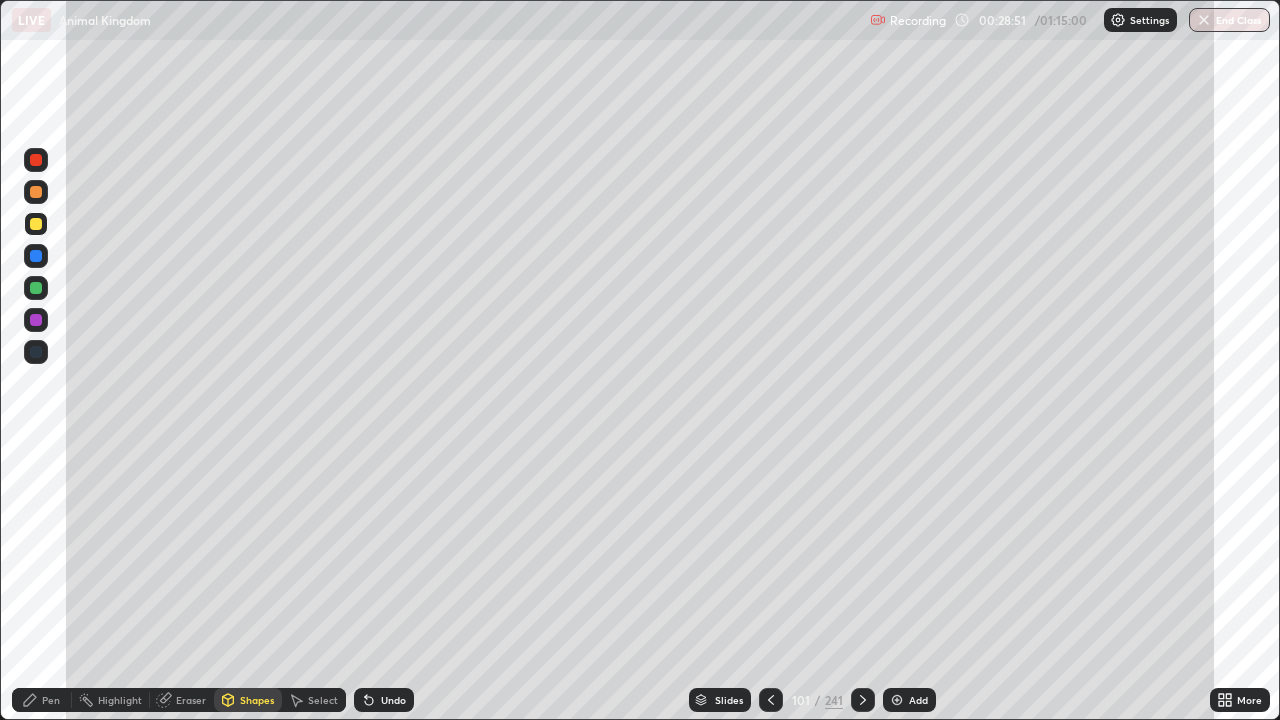 click on "Pen" at bounding box center [51, 700] 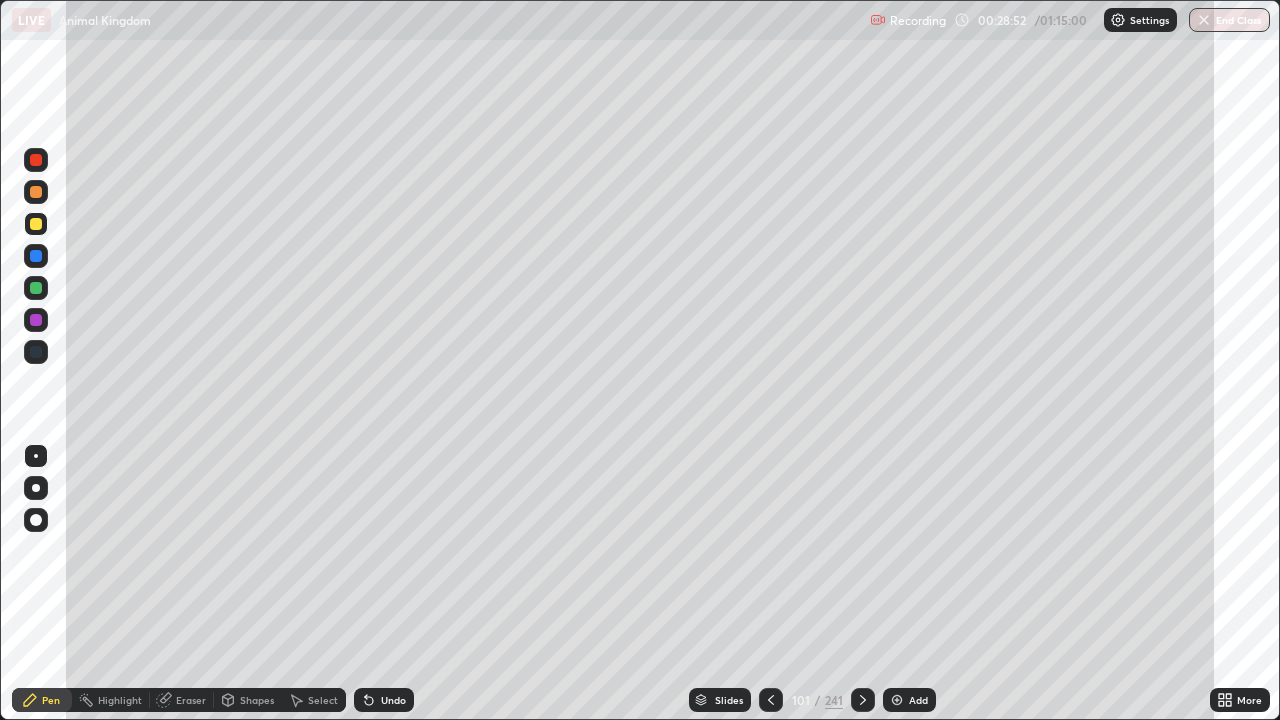 click at bounding box center [36, 224] 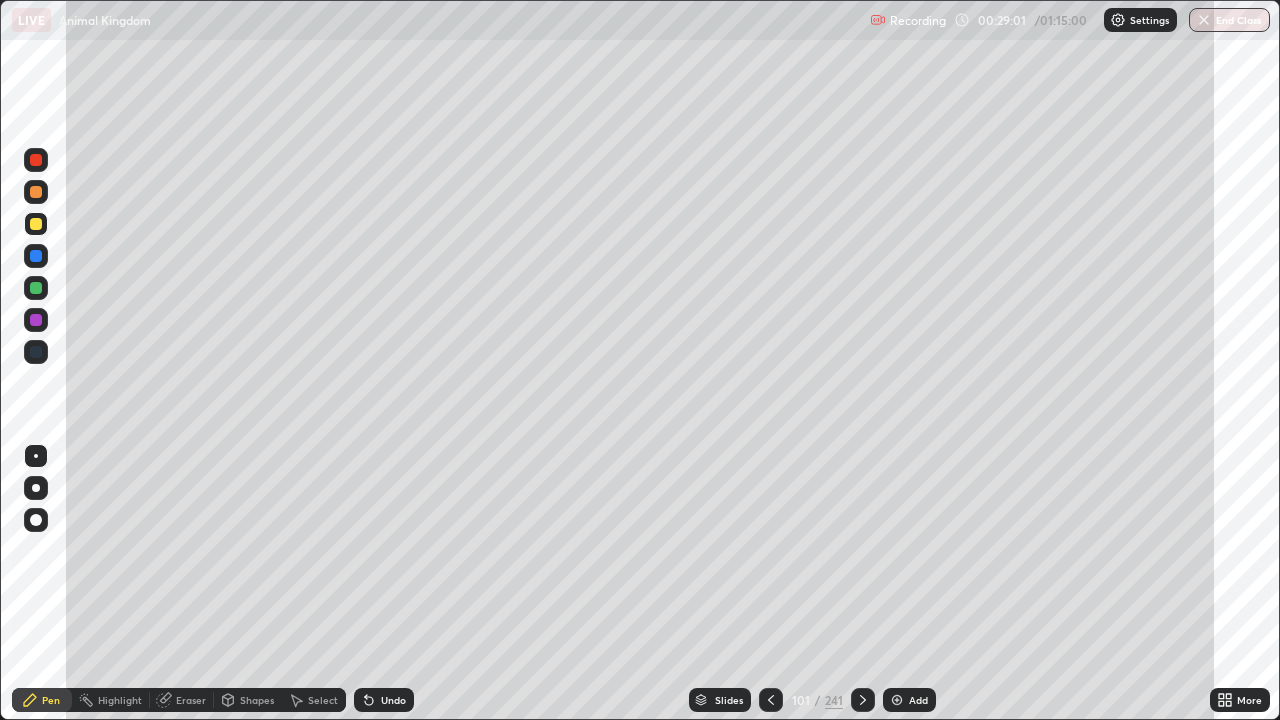 click at bounding box center (36, 192) 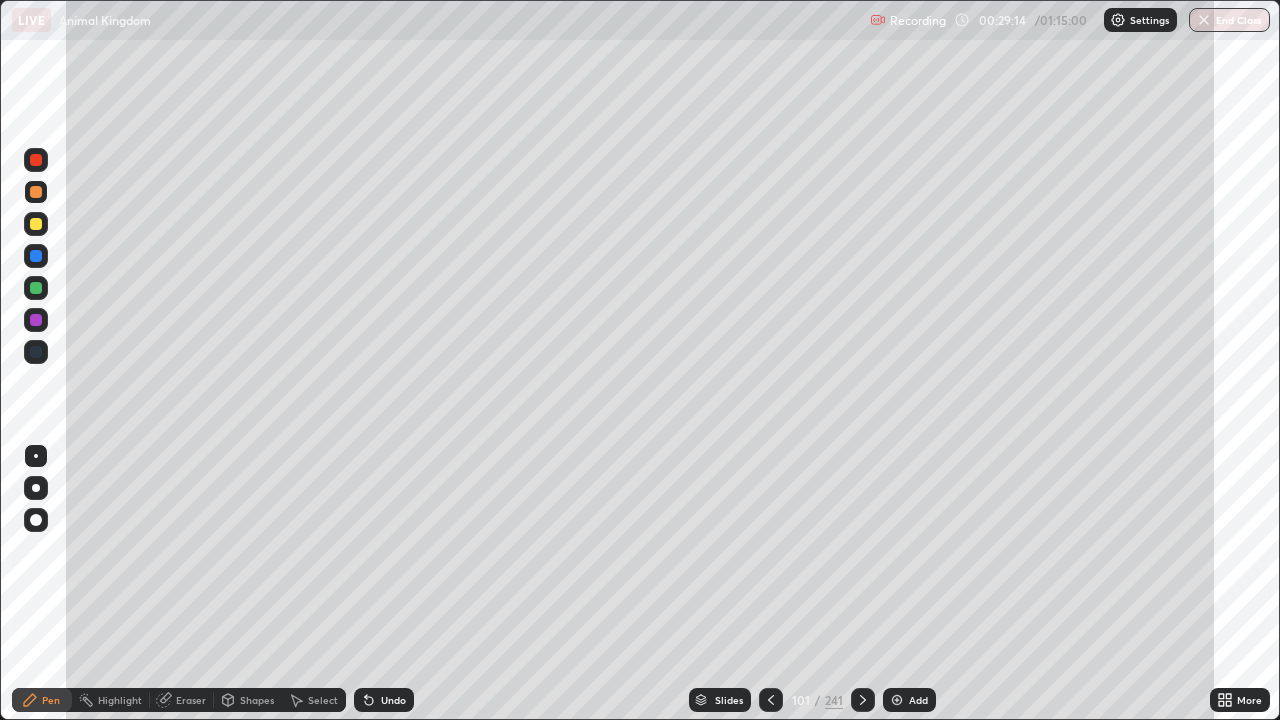 click at bounding box center (36, 224) 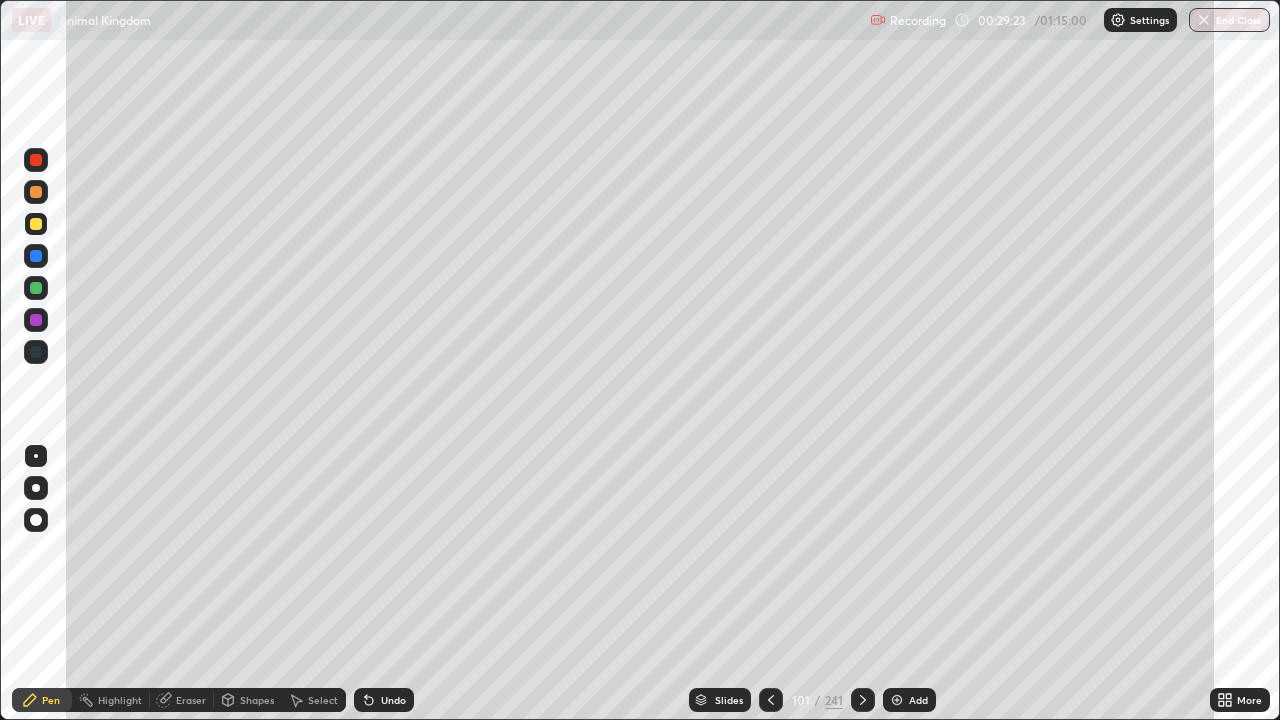 click at bounding box center (36, 224) 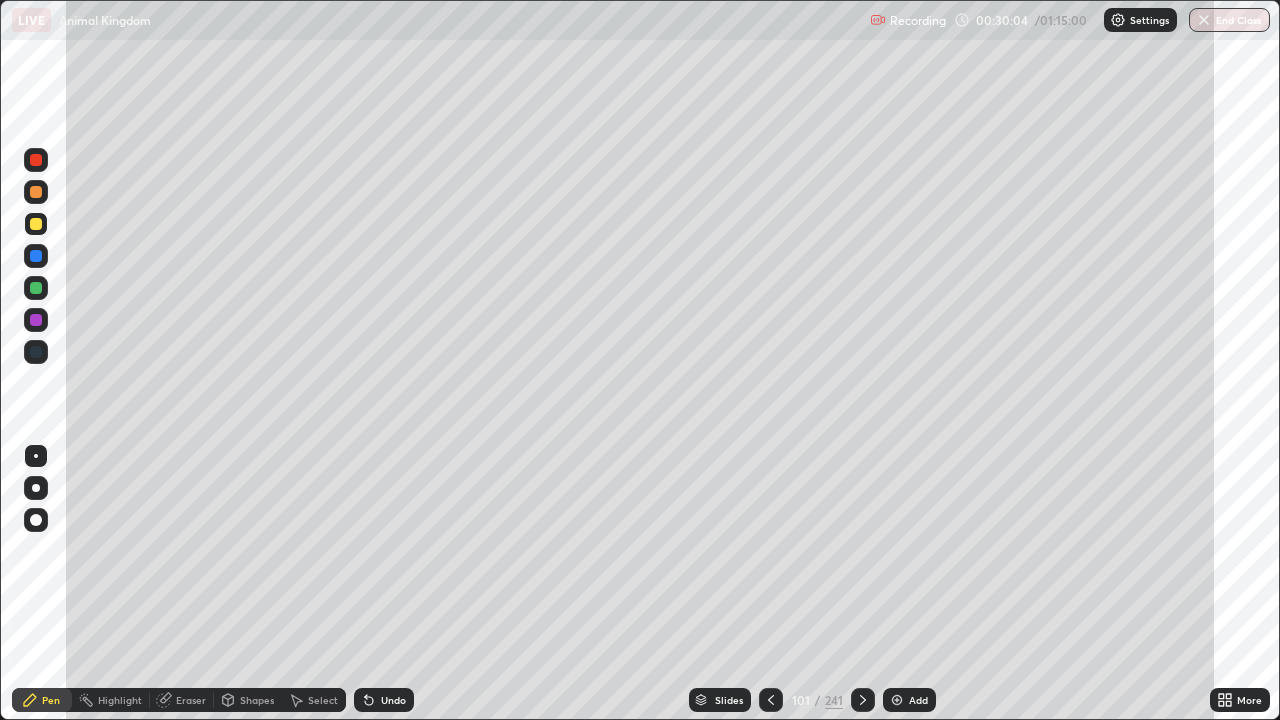 click at bounding box center [36, 288] 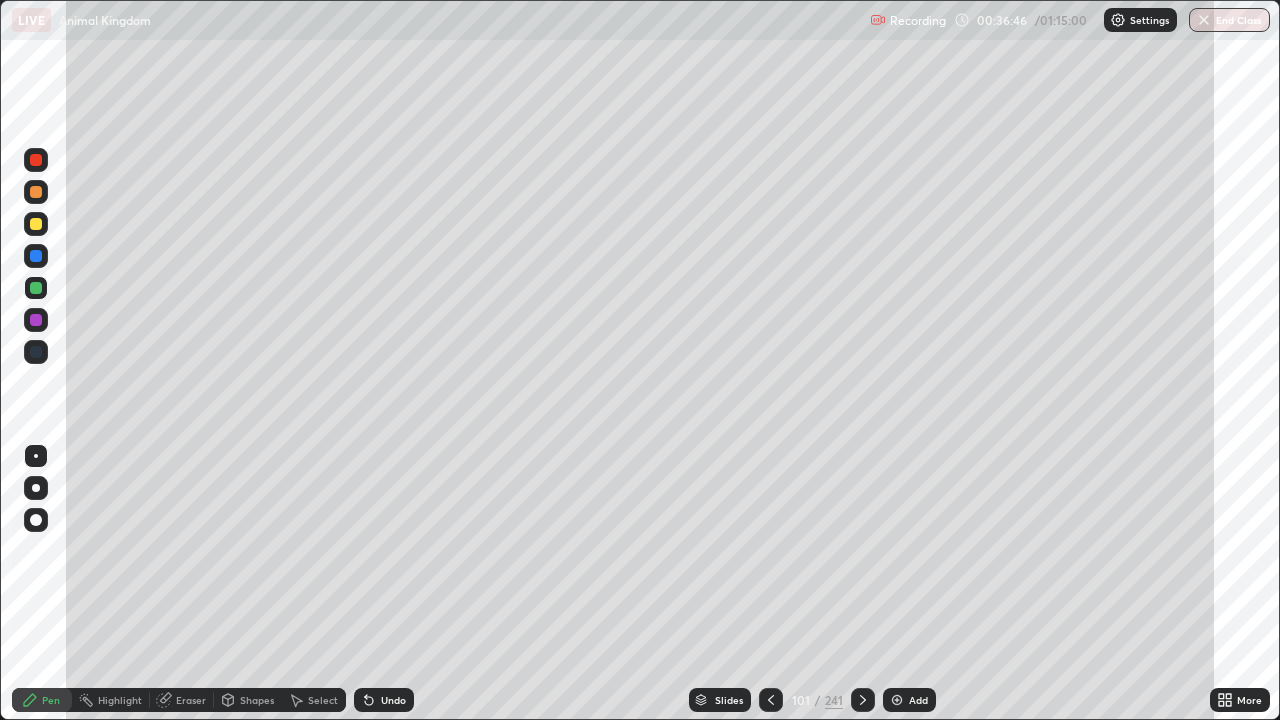 click at bounding box center (36, 224) 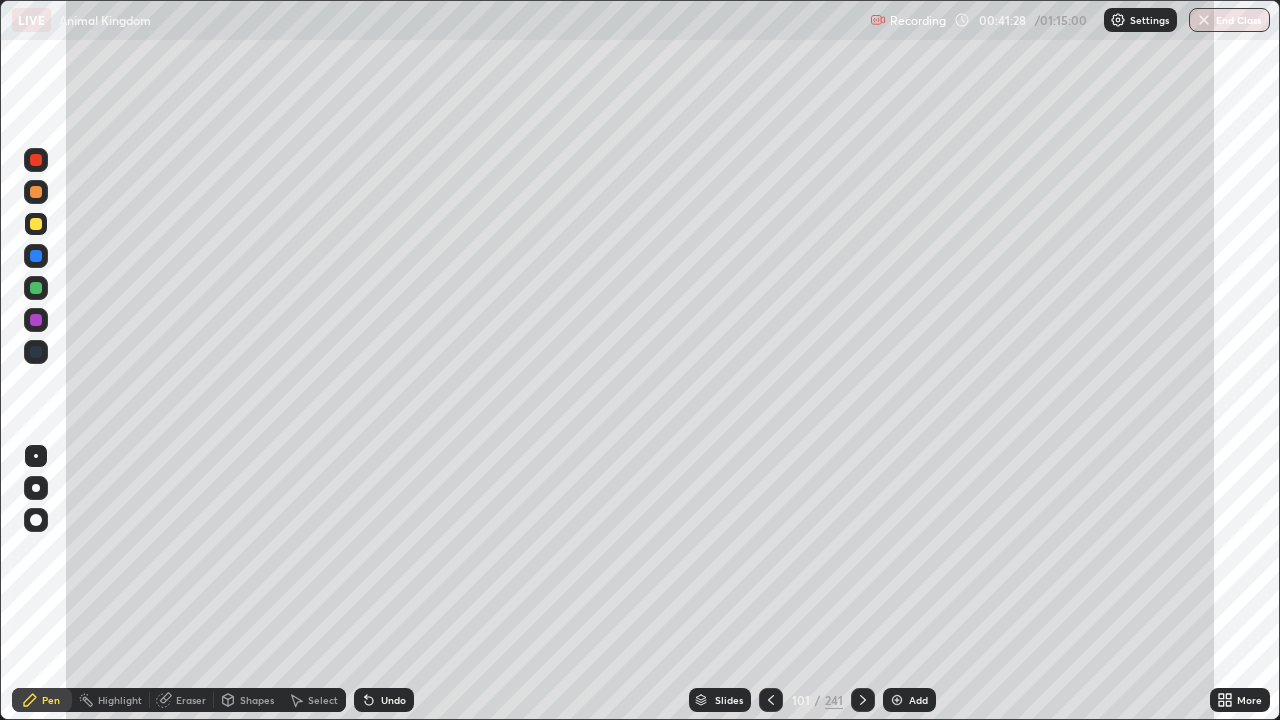 click 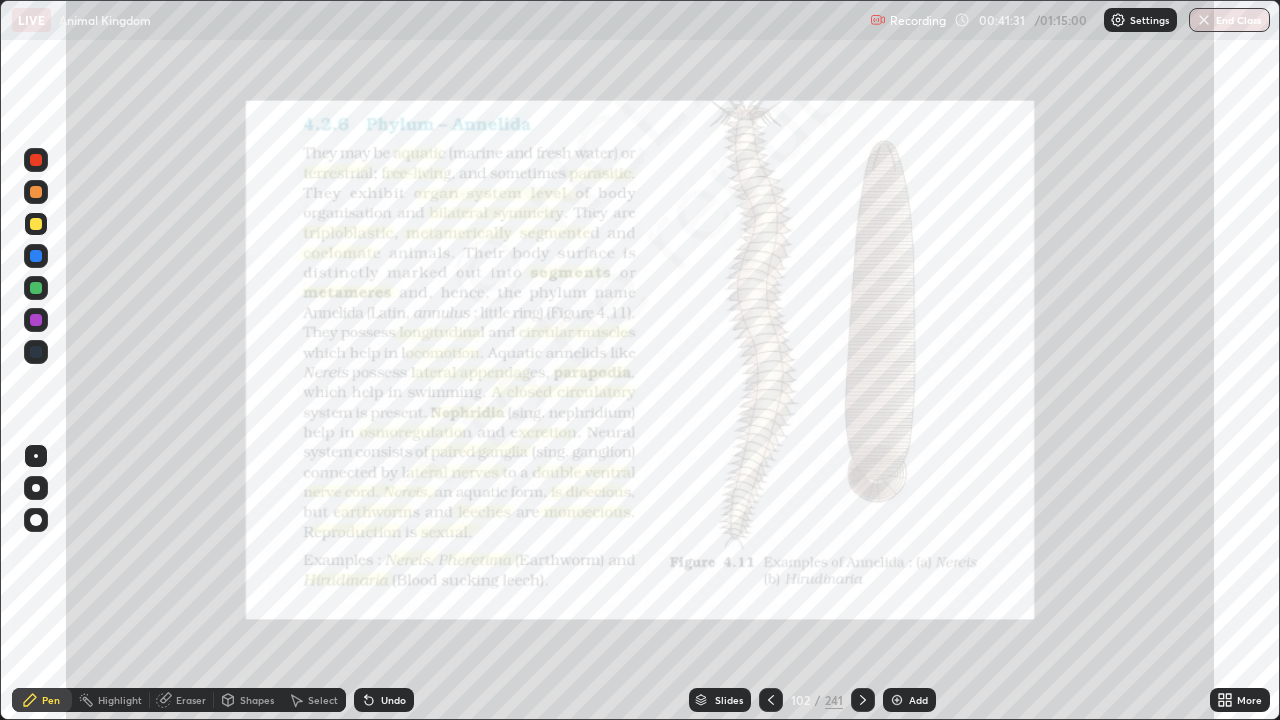 click on "Highlight" at bounding box center [120, 700] 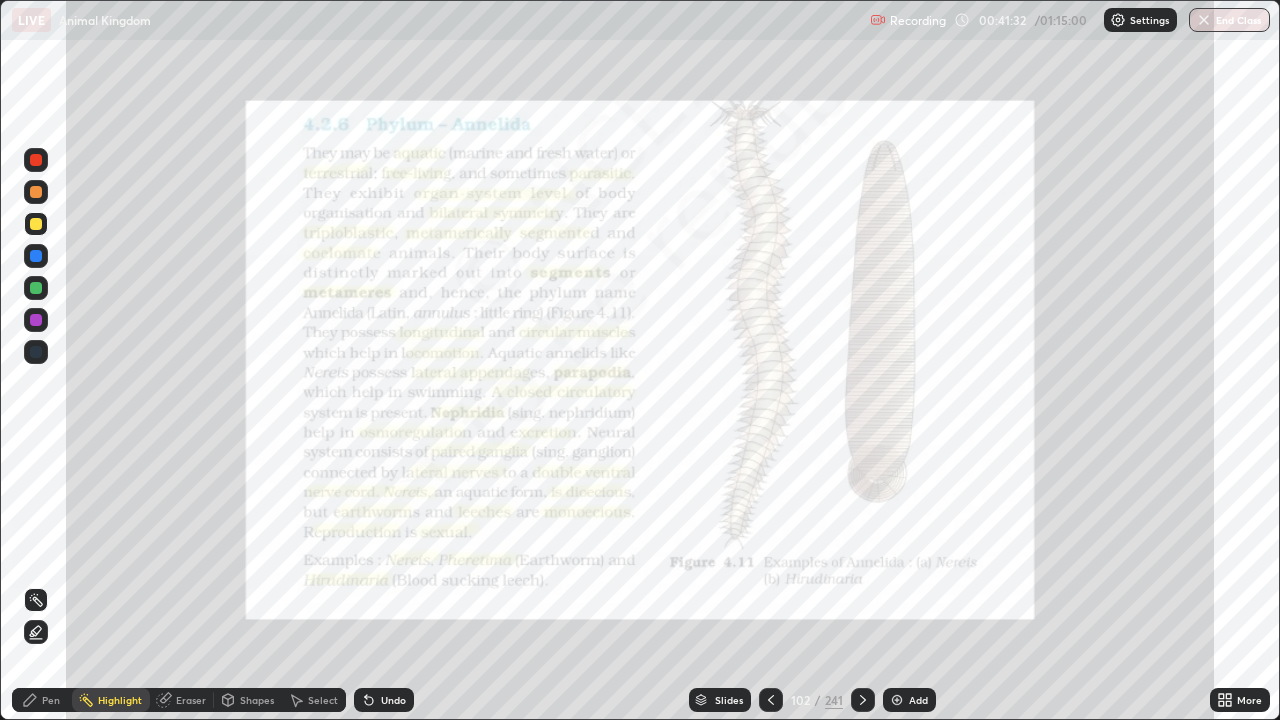 click at bounding box center (36, 160) 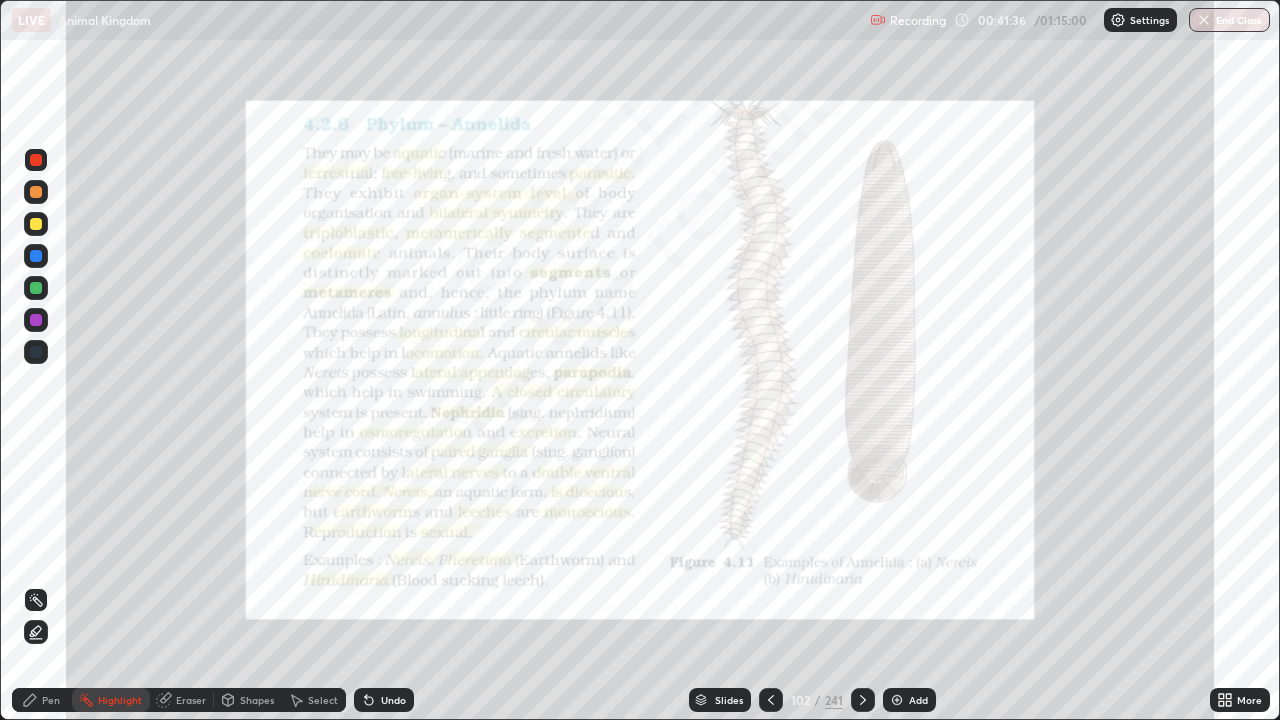 click 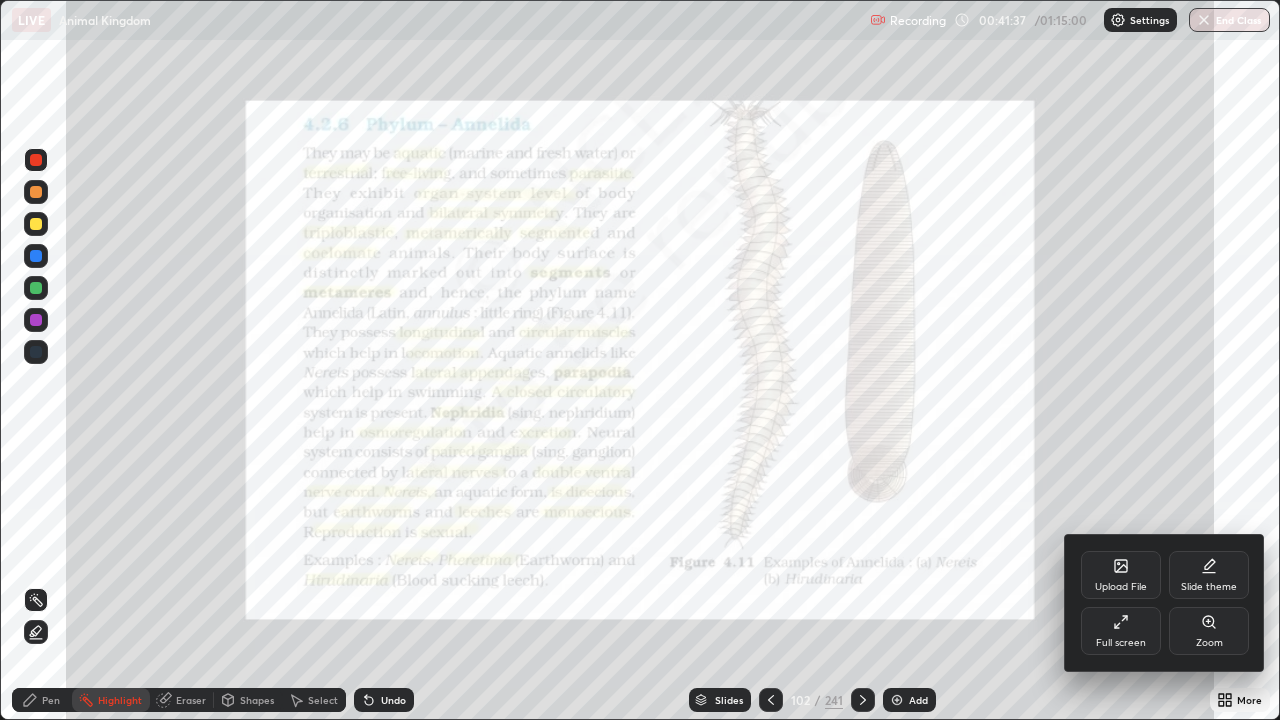 click on "Zoom" at bounding box center [1209, 631] 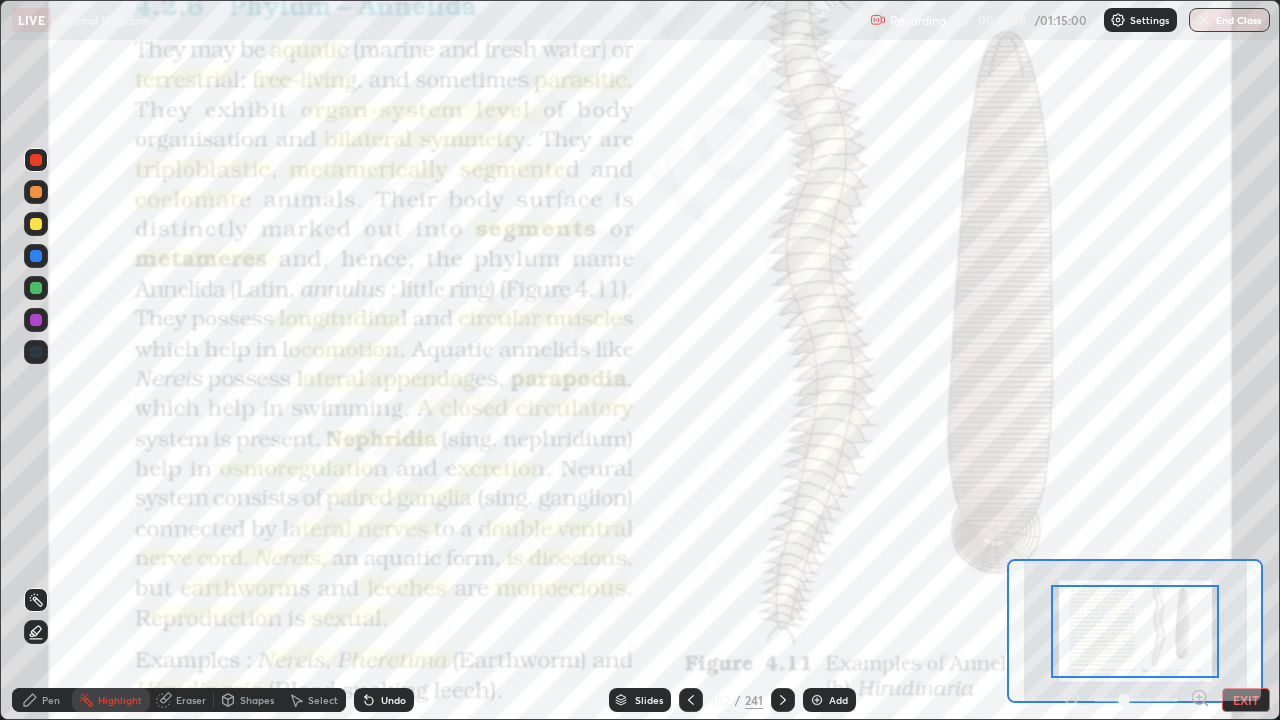 click 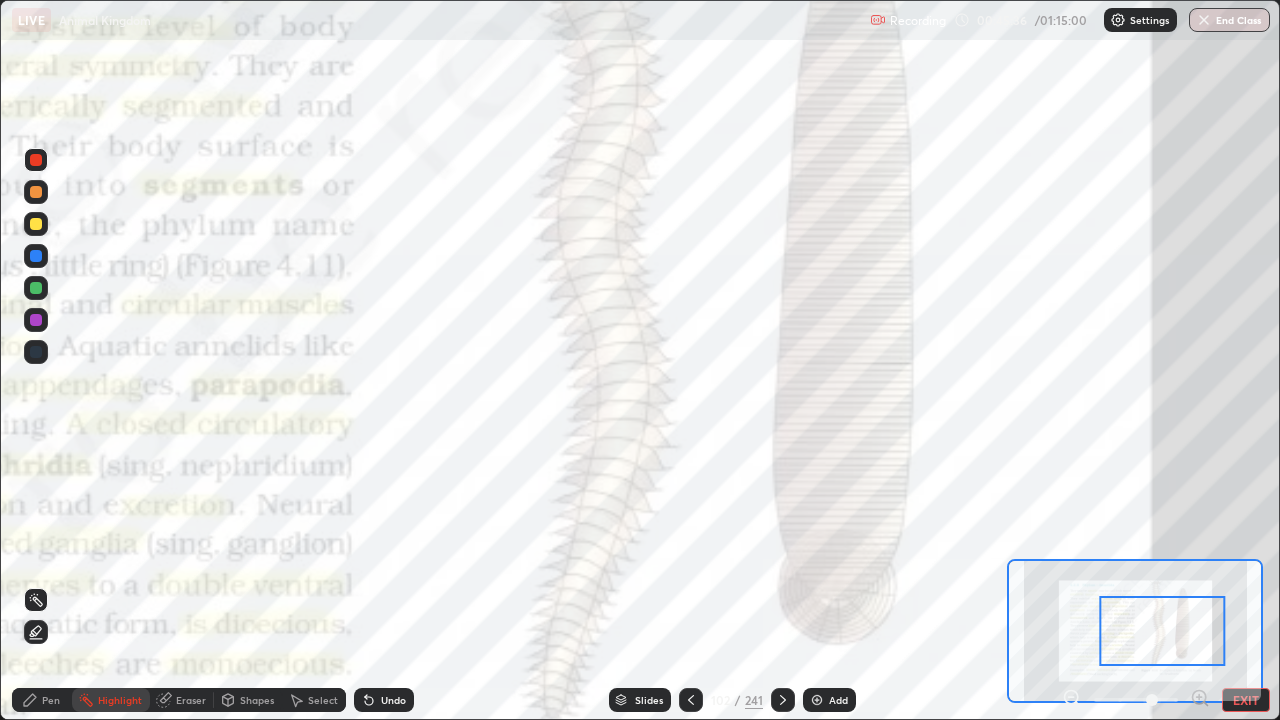 click on "EXIT" at bounding box center [1246, 700] 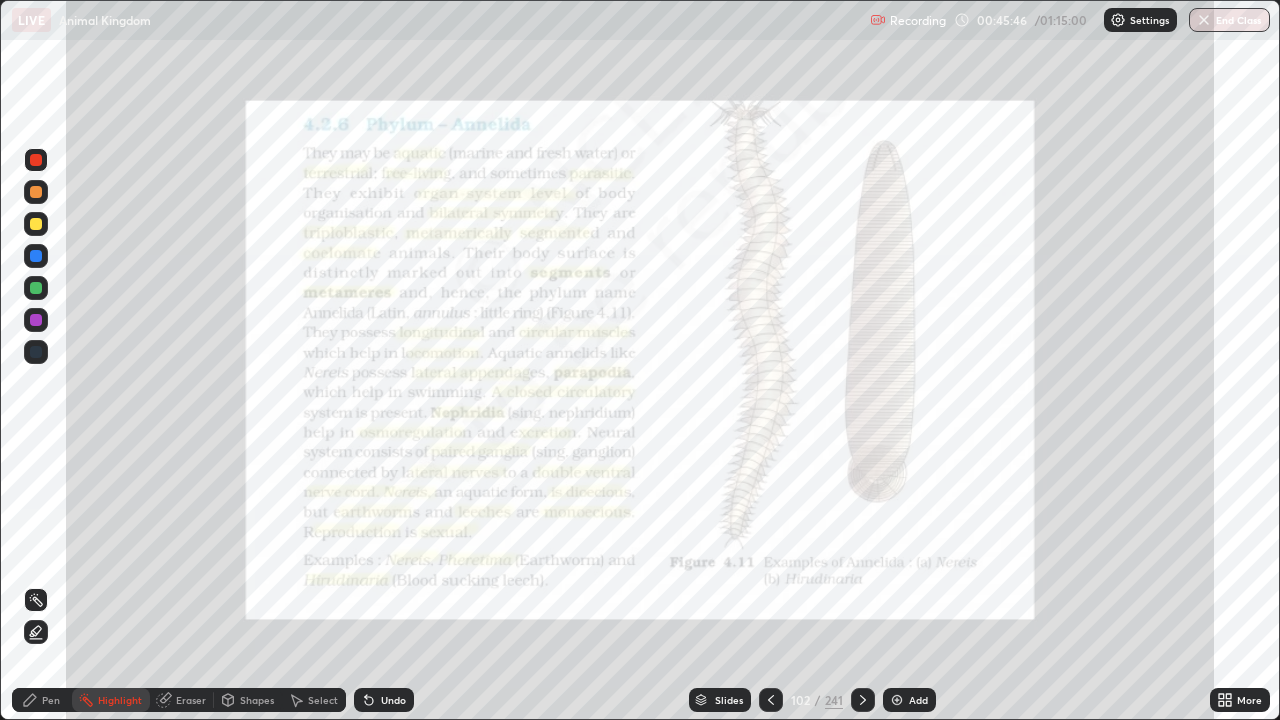 click 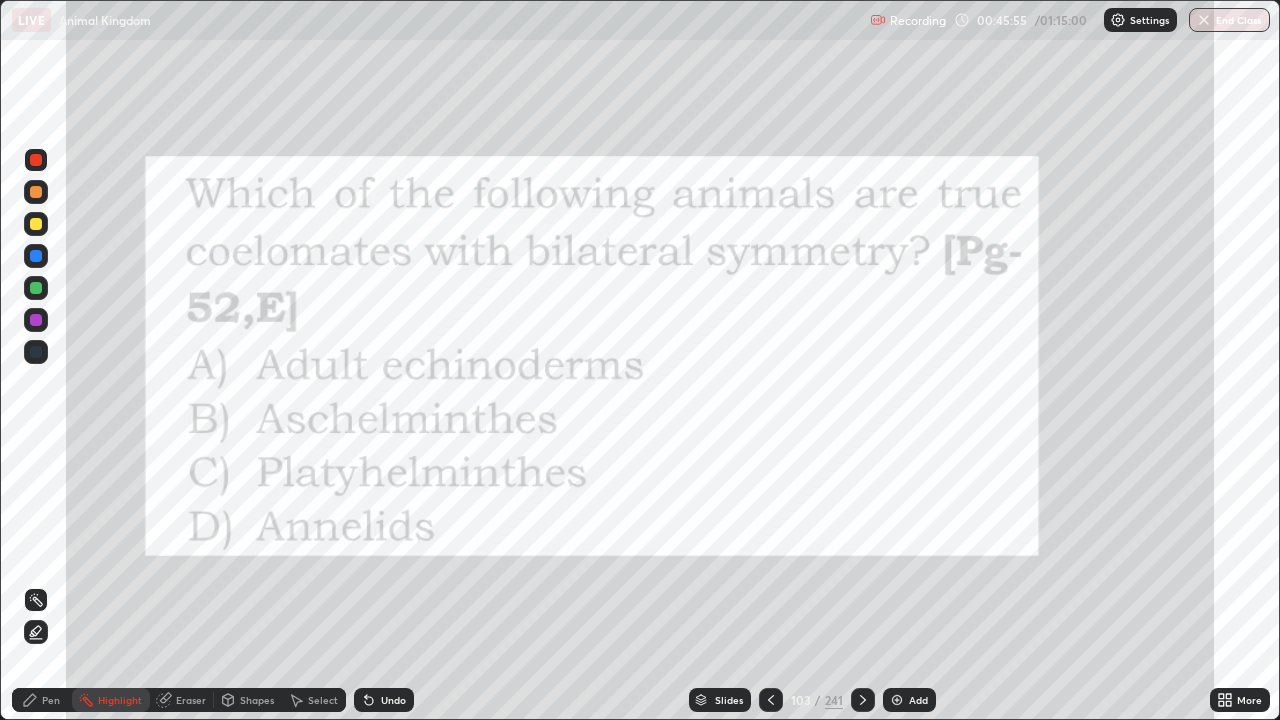 click on "Pen" at bounding box center (51, 700) 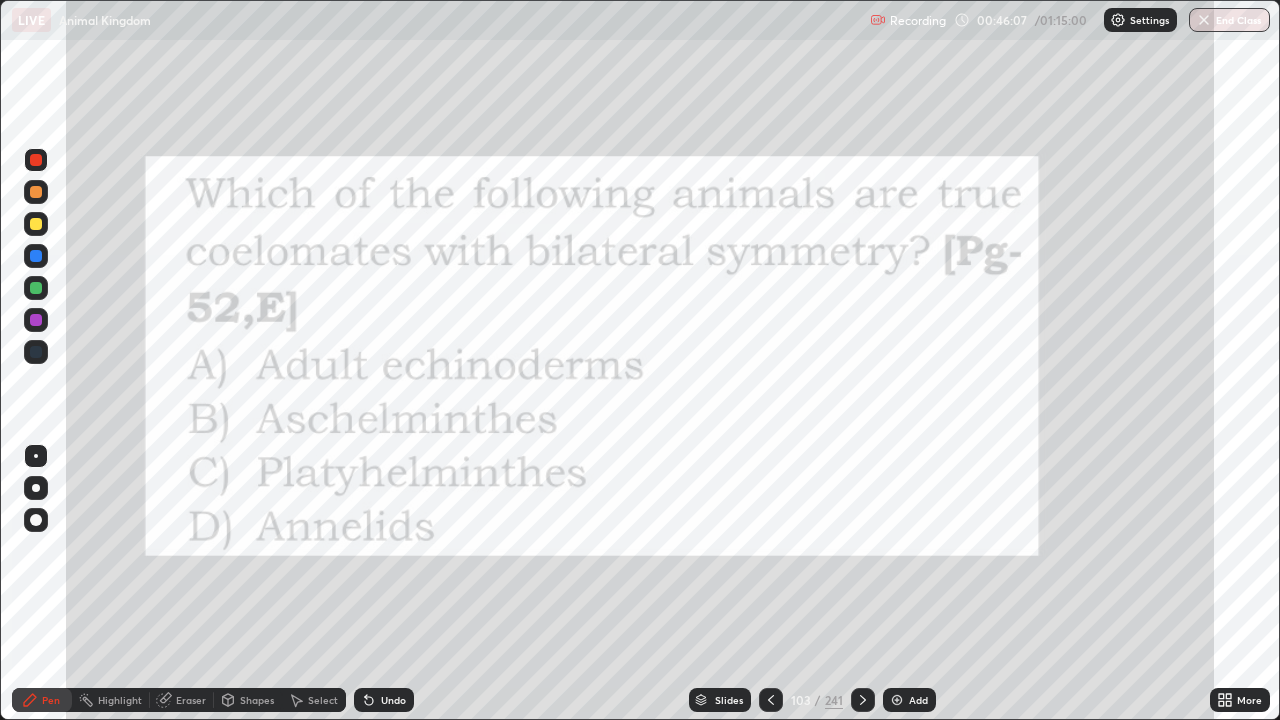 click 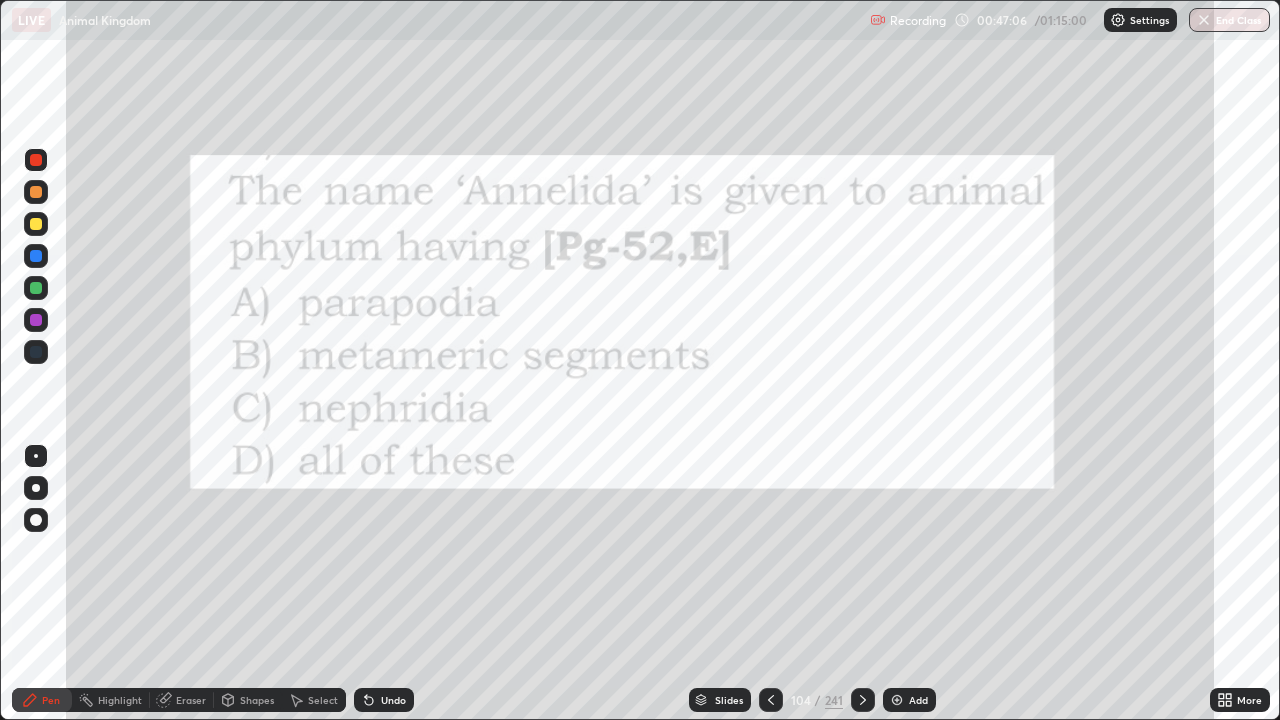 click 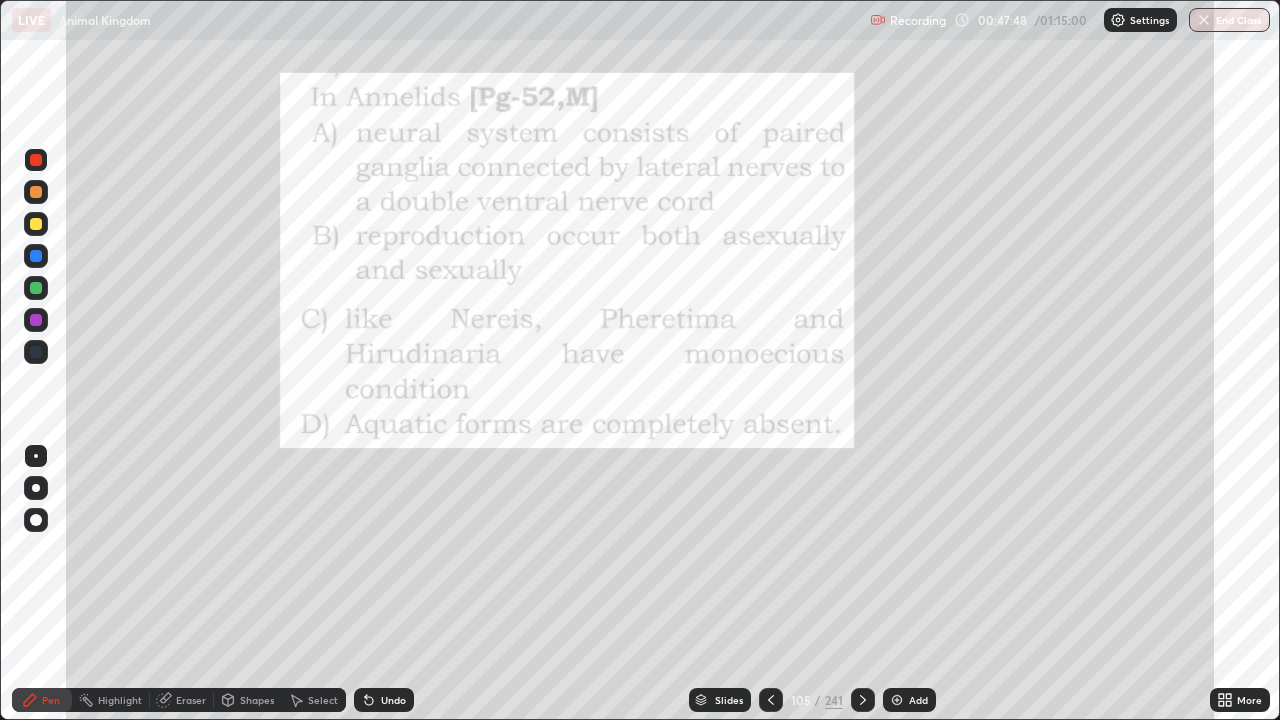click 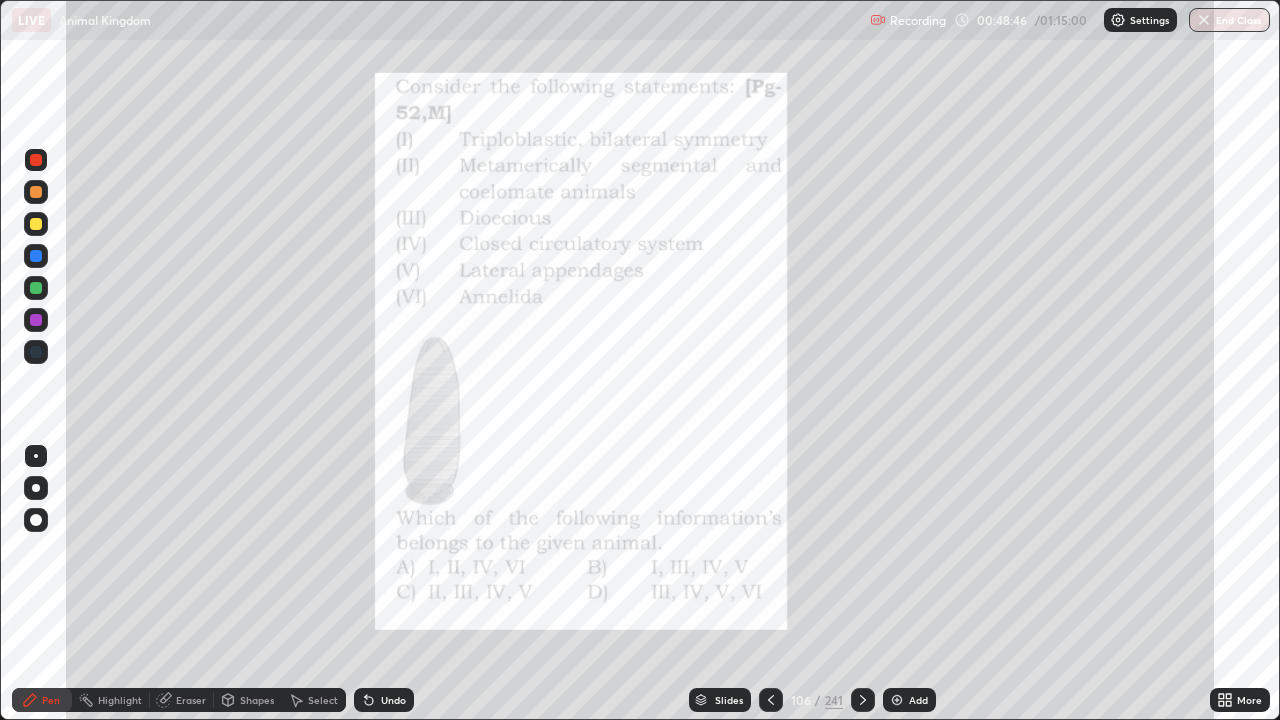 click 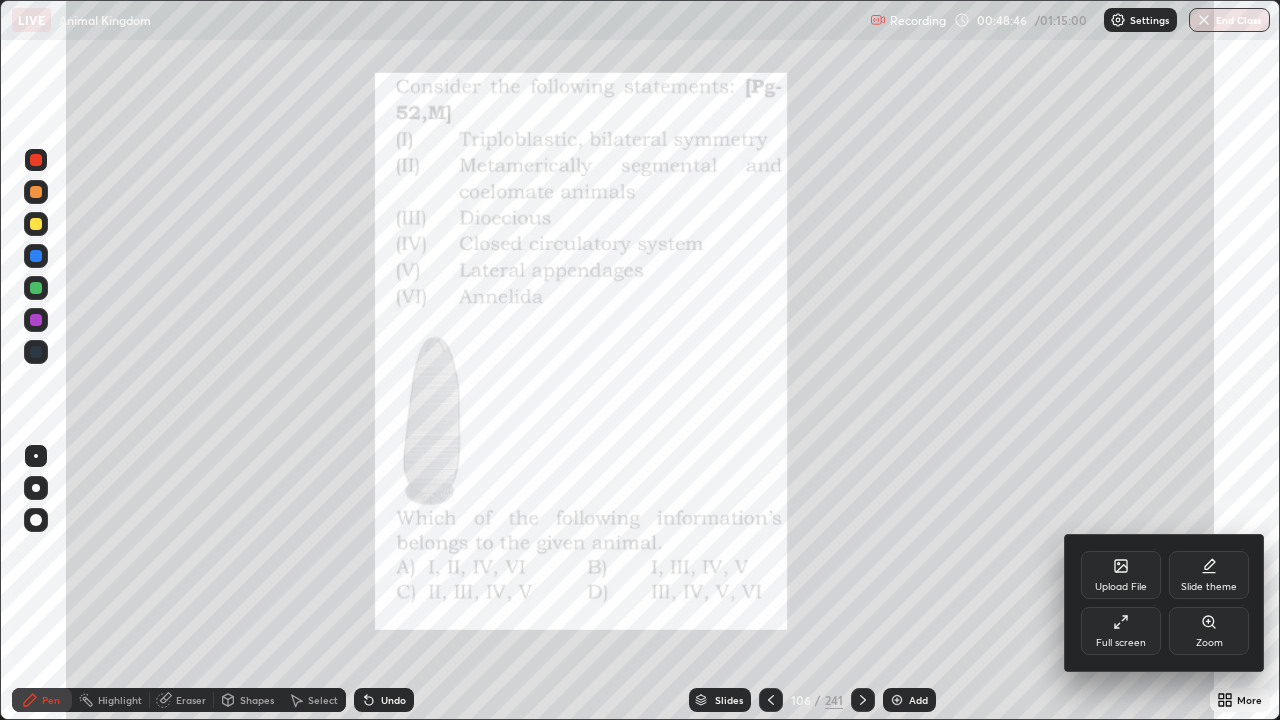 click on "Zoom" at bounding box center [1209, 631] 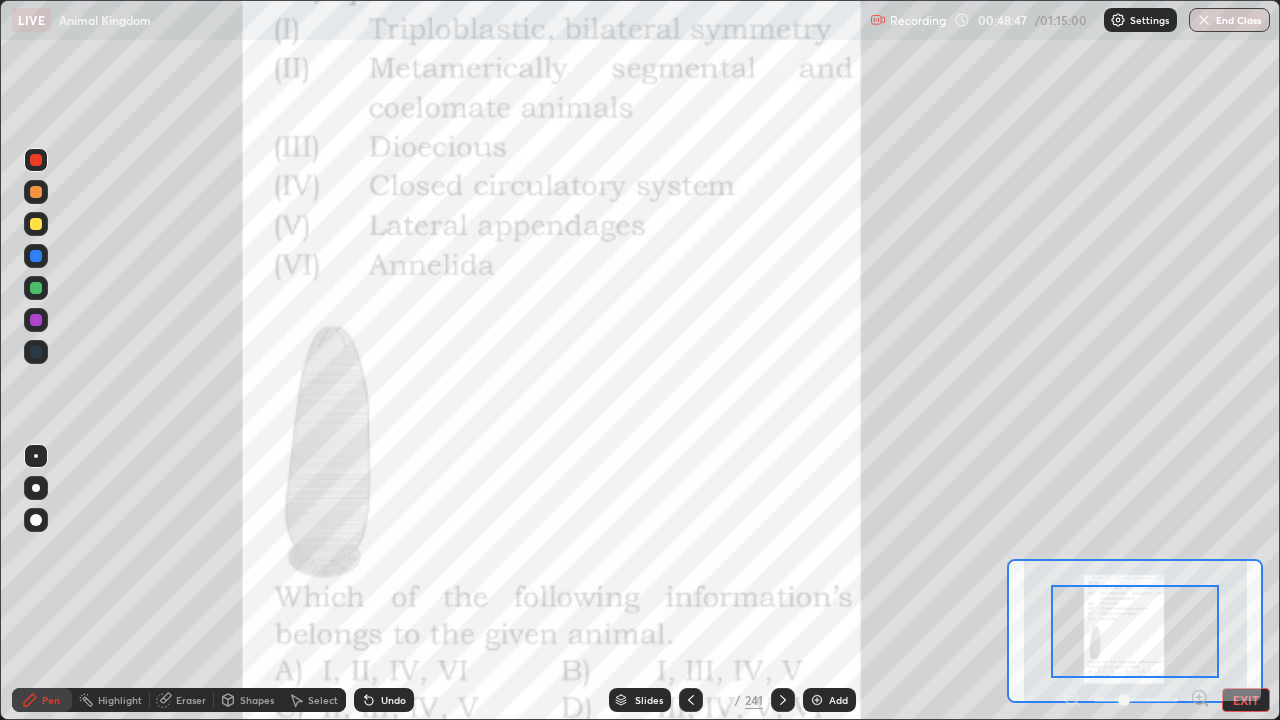 click 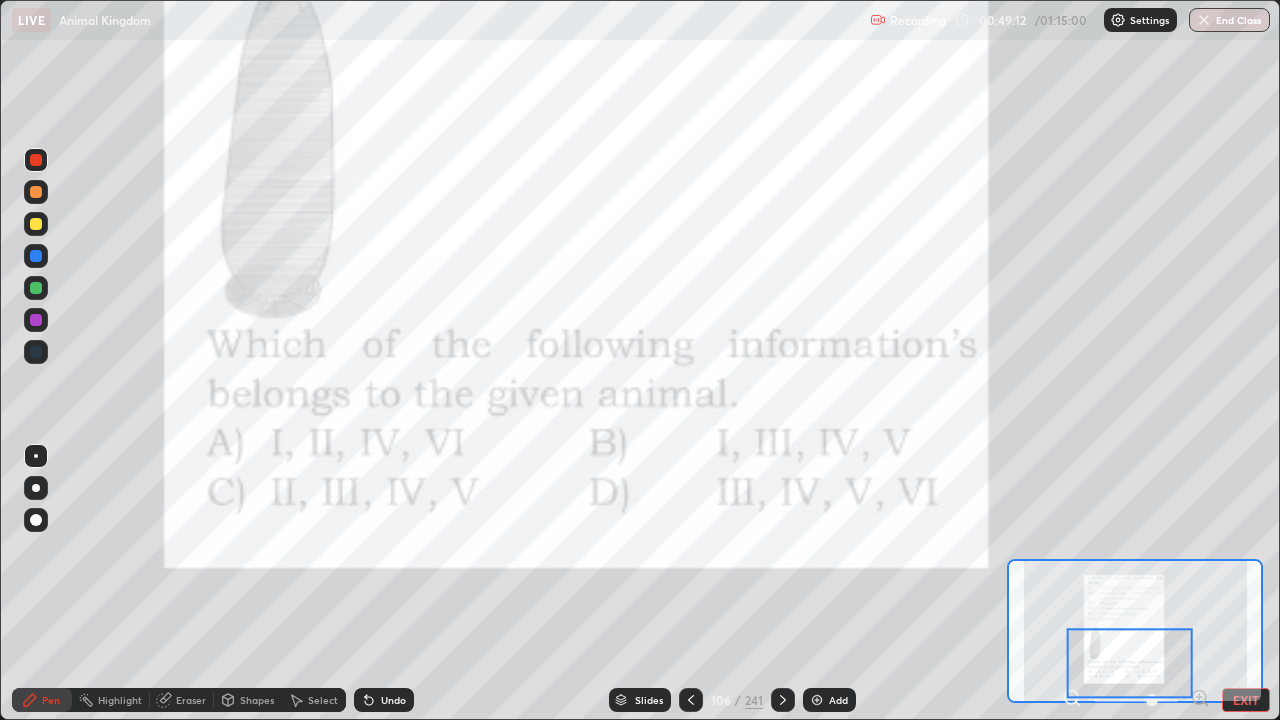 click on "EXIT" at bounding box center [1246, 700] 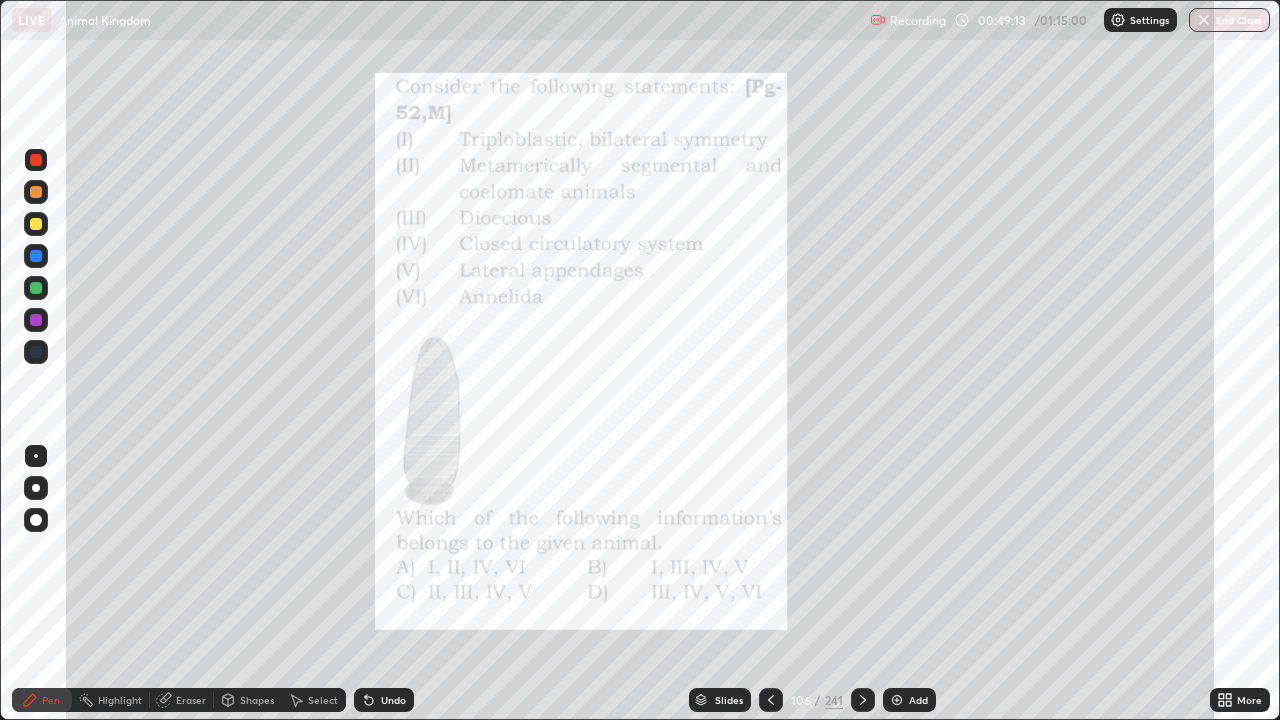 click 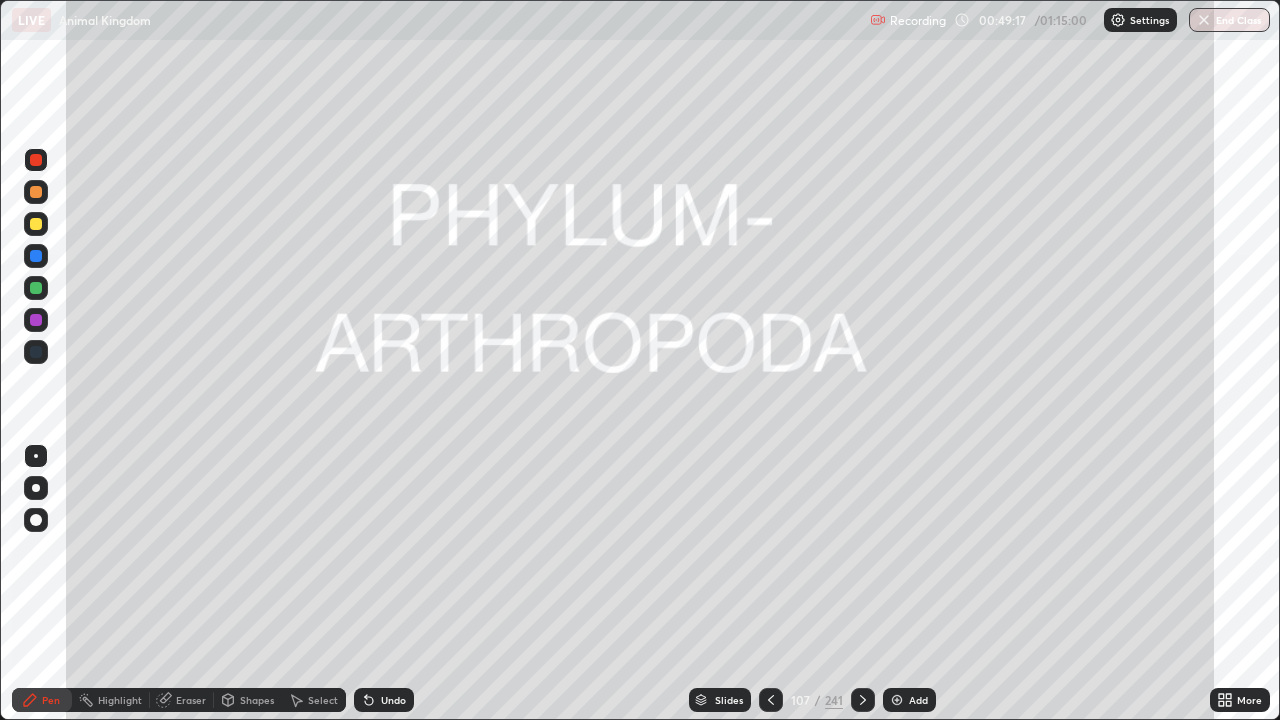 click on "Highlight" at bounding box center (120, 700) 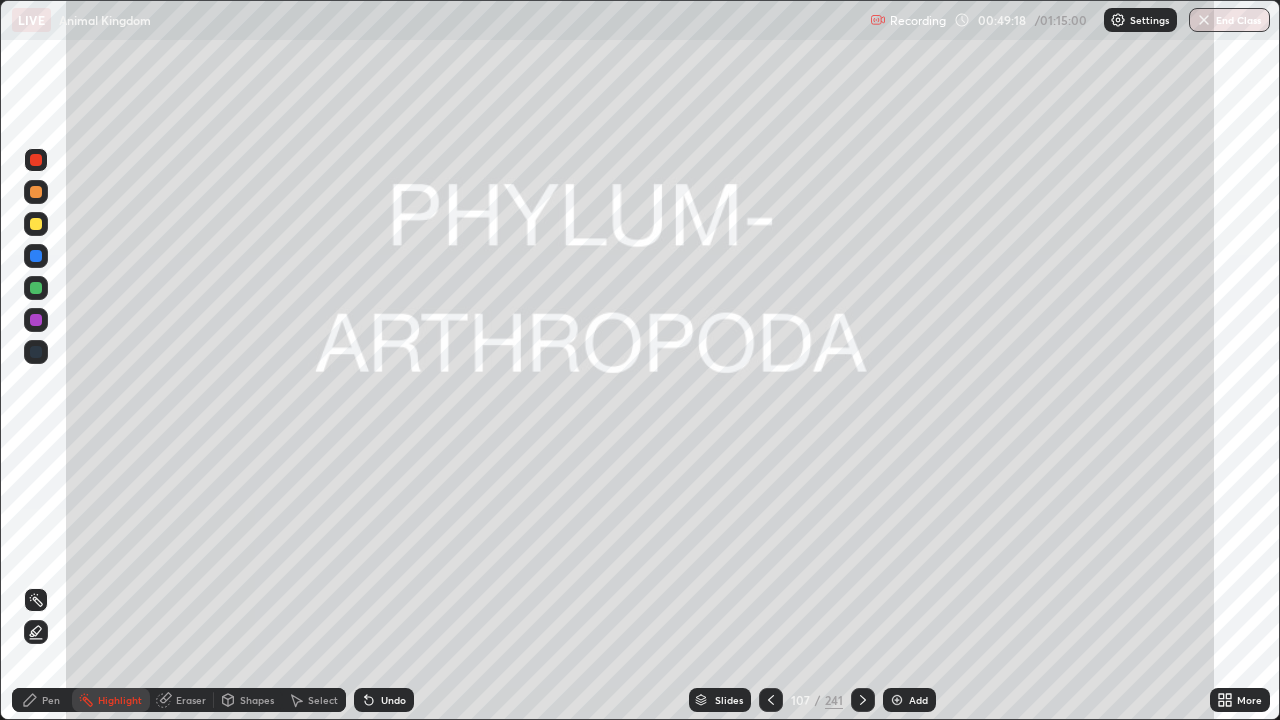 click at bounding box center [36, 224] 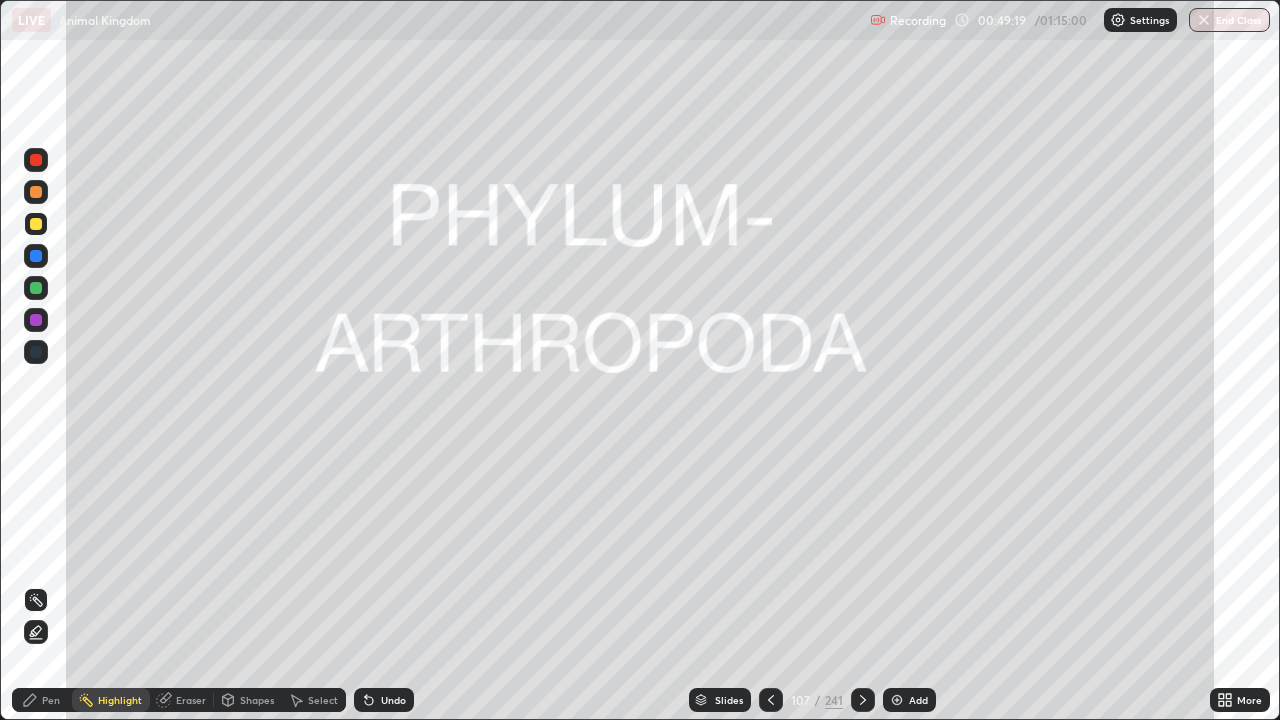 click on "Pen" at bounding box center [42, 700] 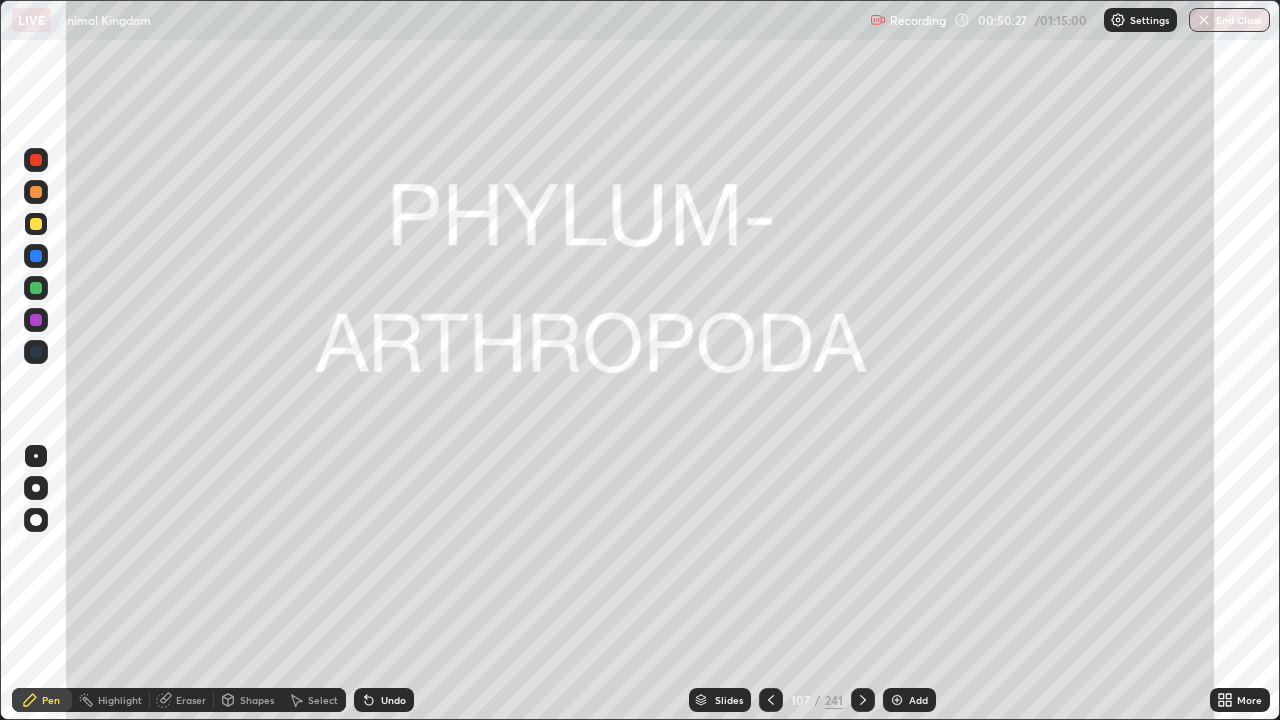 click at bounding box center [36, 224] 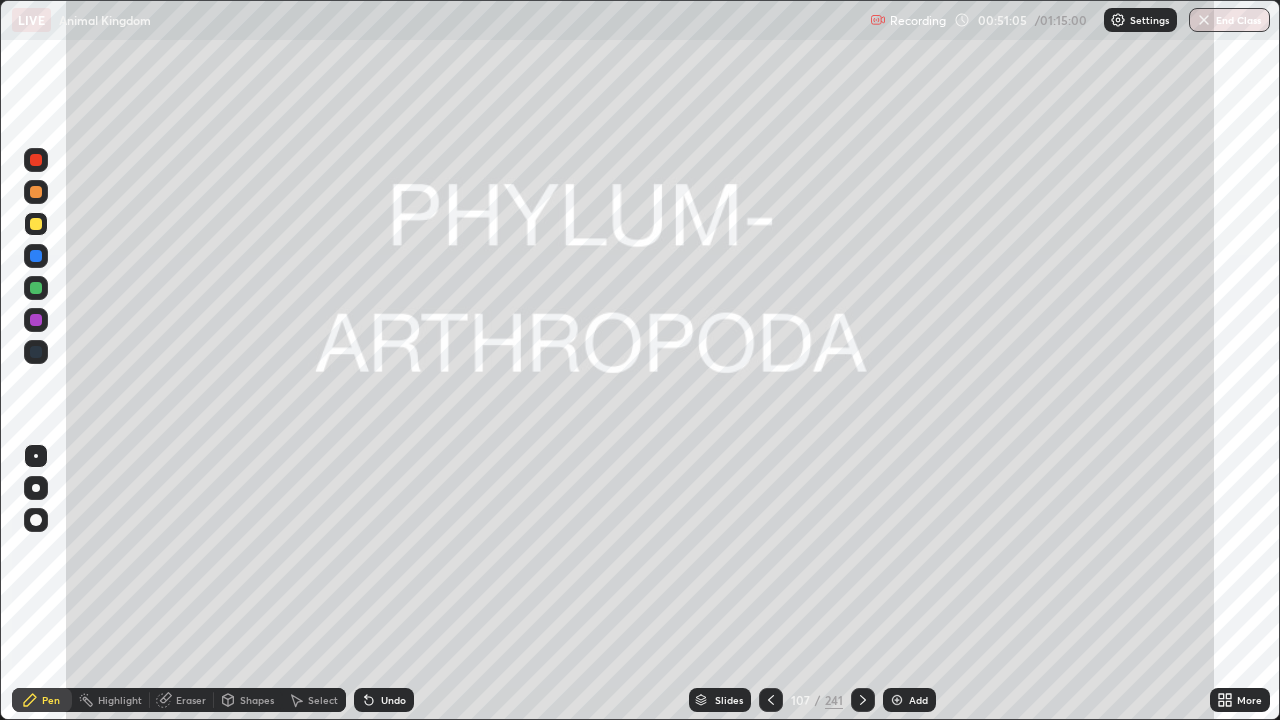 click at bounding box center [36, 288] 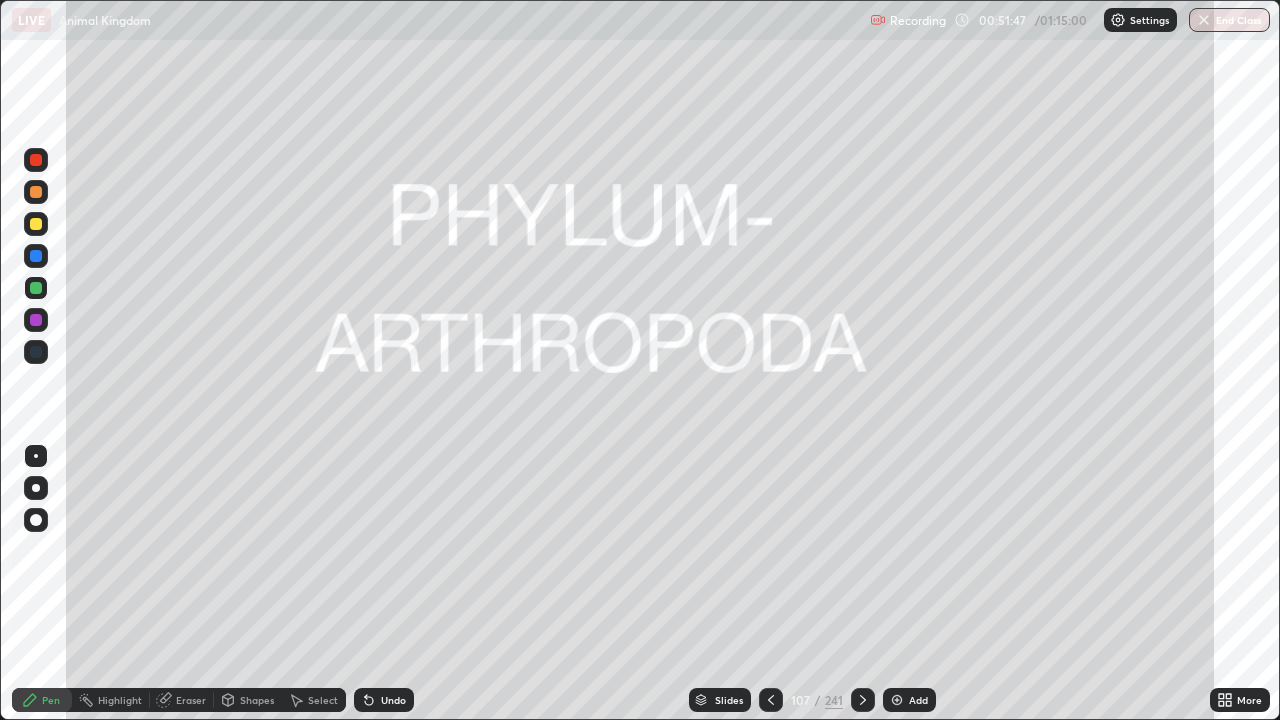 click at bounding box center [36, 288] 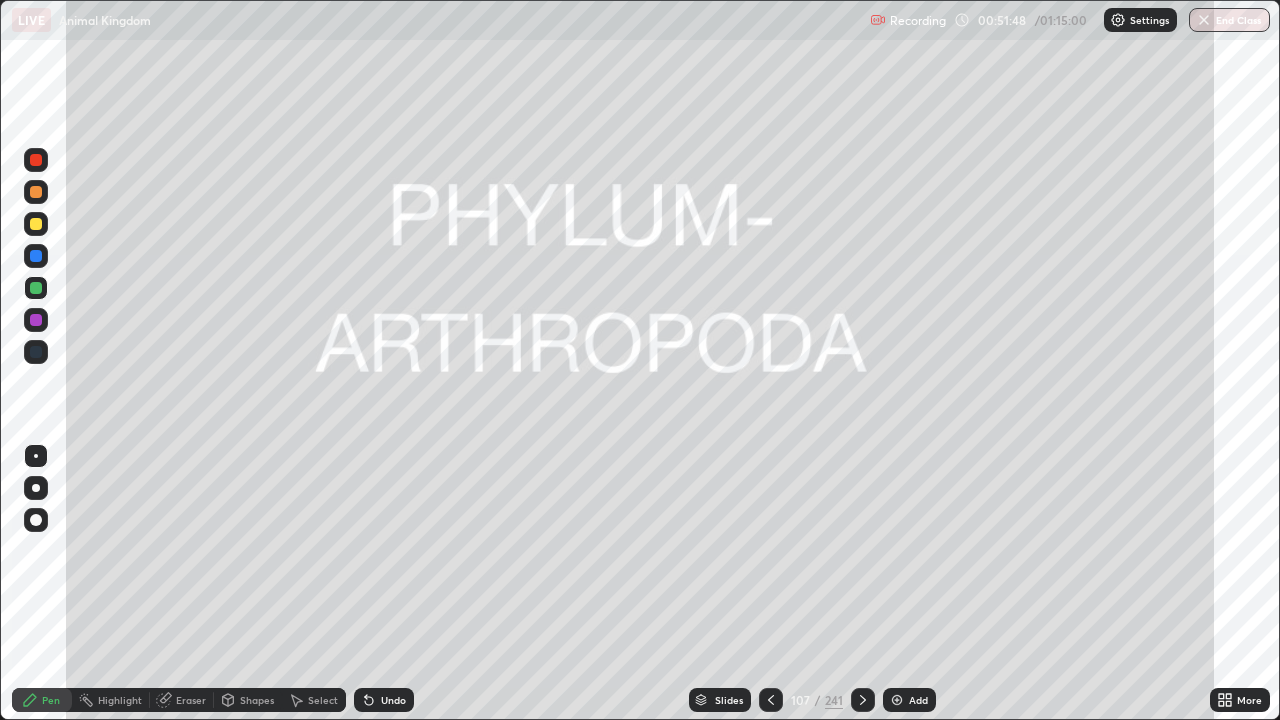 click at bounding box center (36, 224) 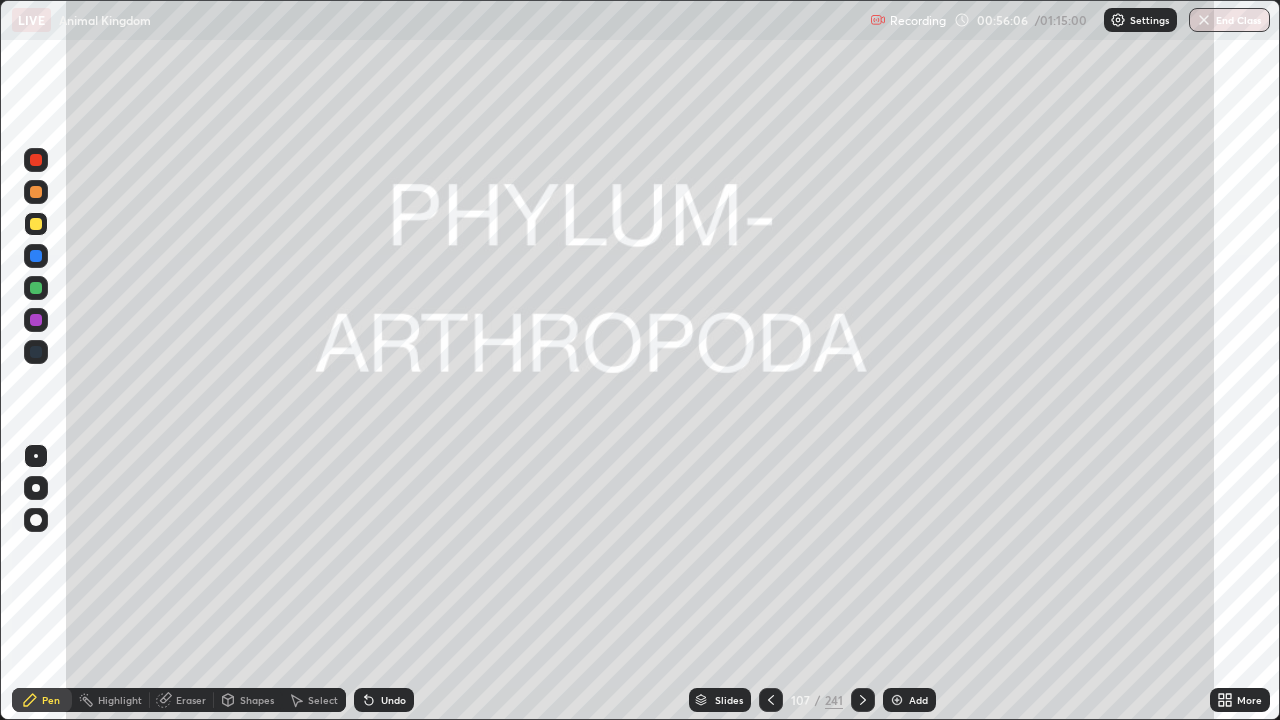 click on "Add" at bounding box center (918, 700) 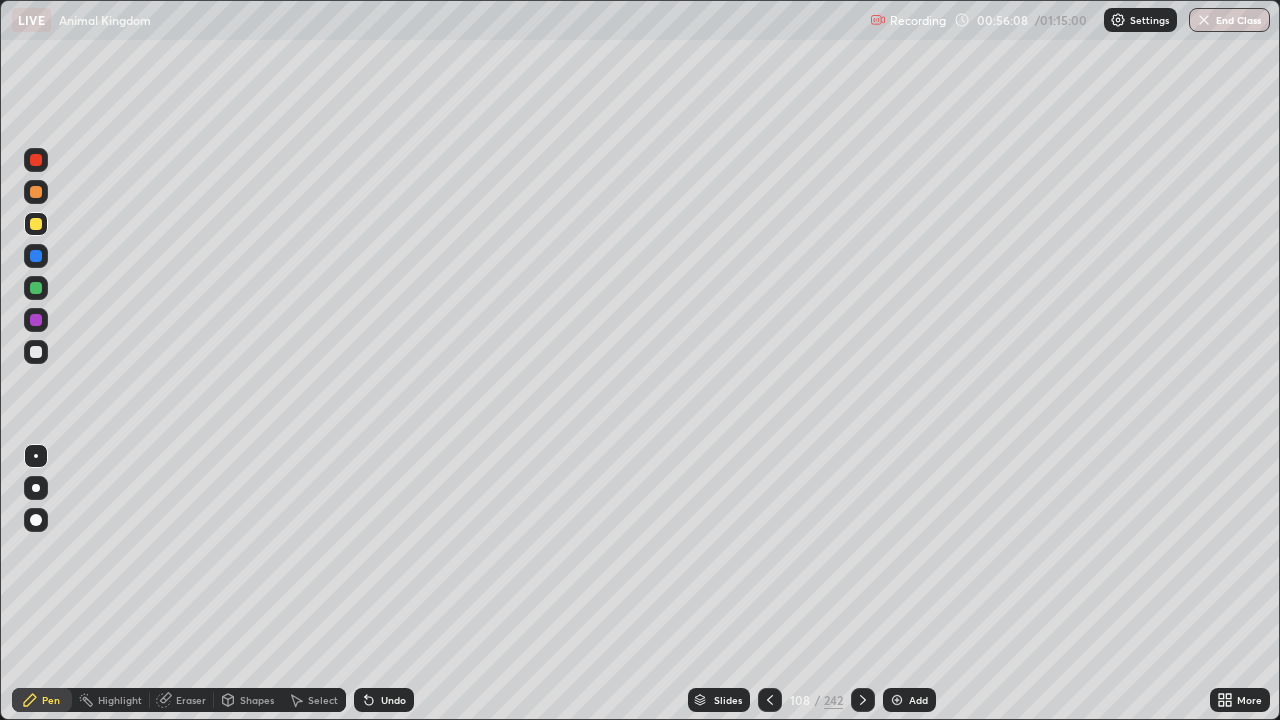 click at bounding box center [36, 352] 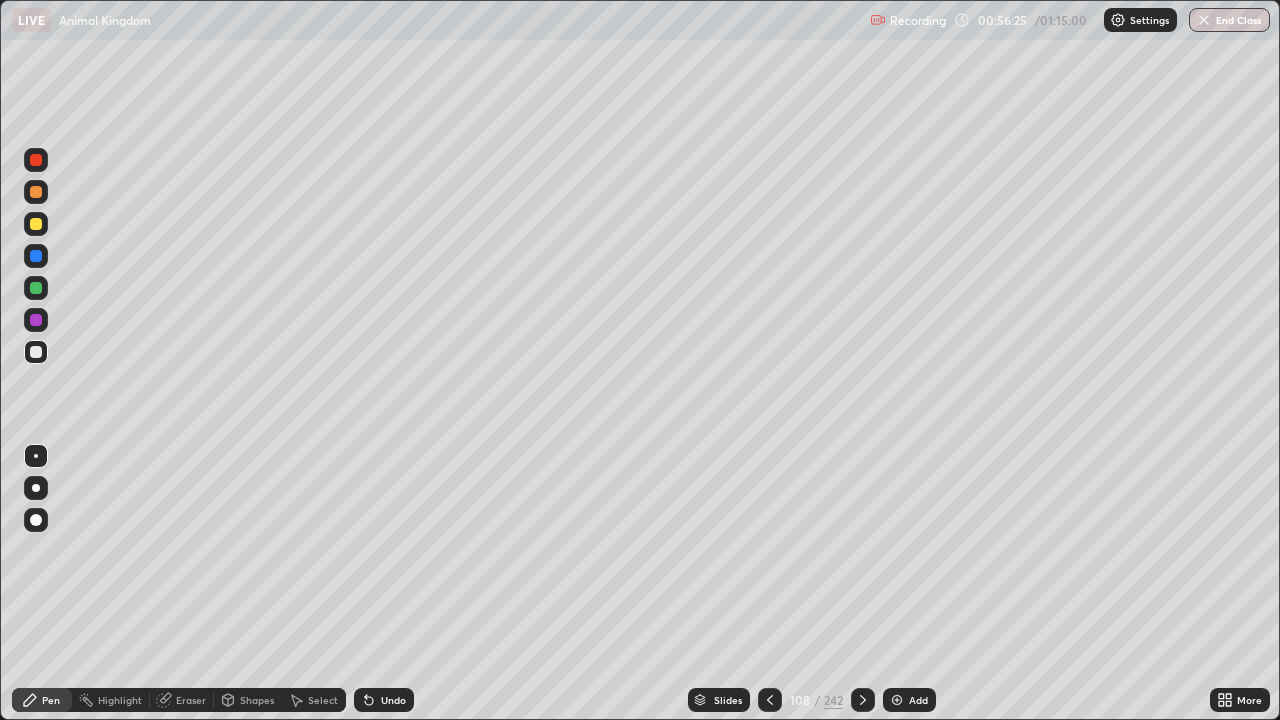 click on "Undo" at bounding box center (393, 700) 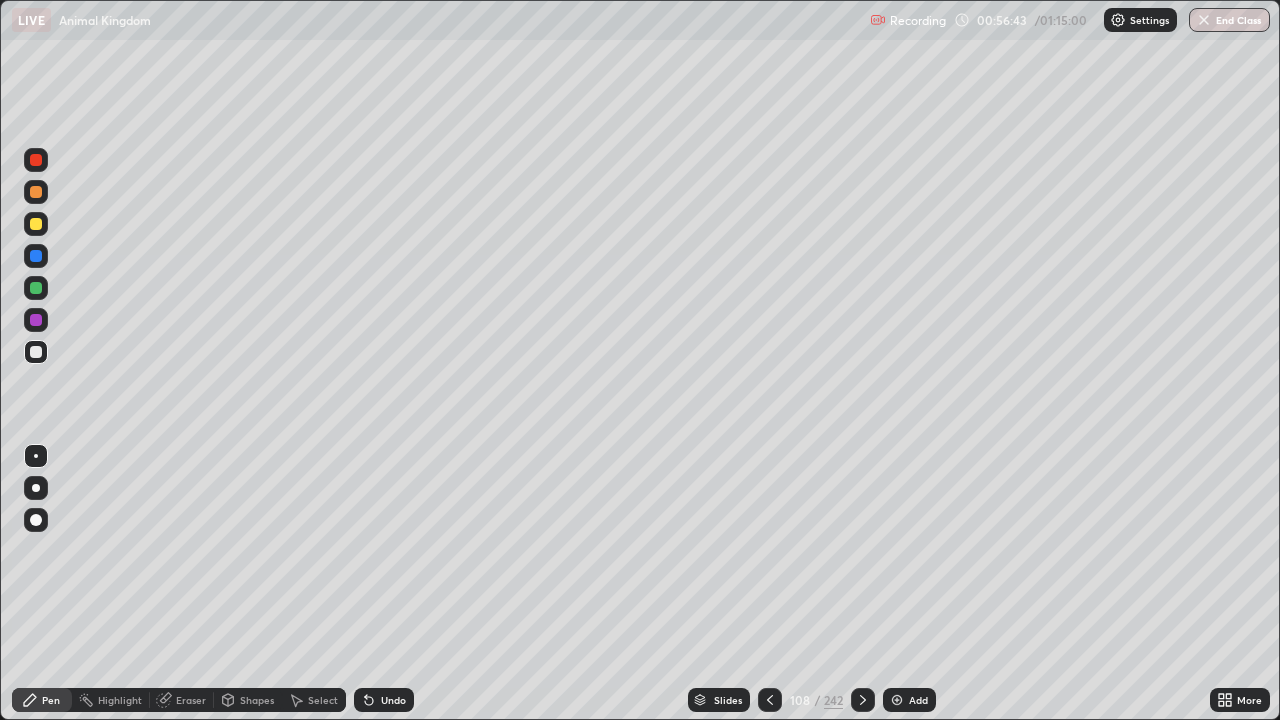 click on "Slides" at bounding box center [728, 700] 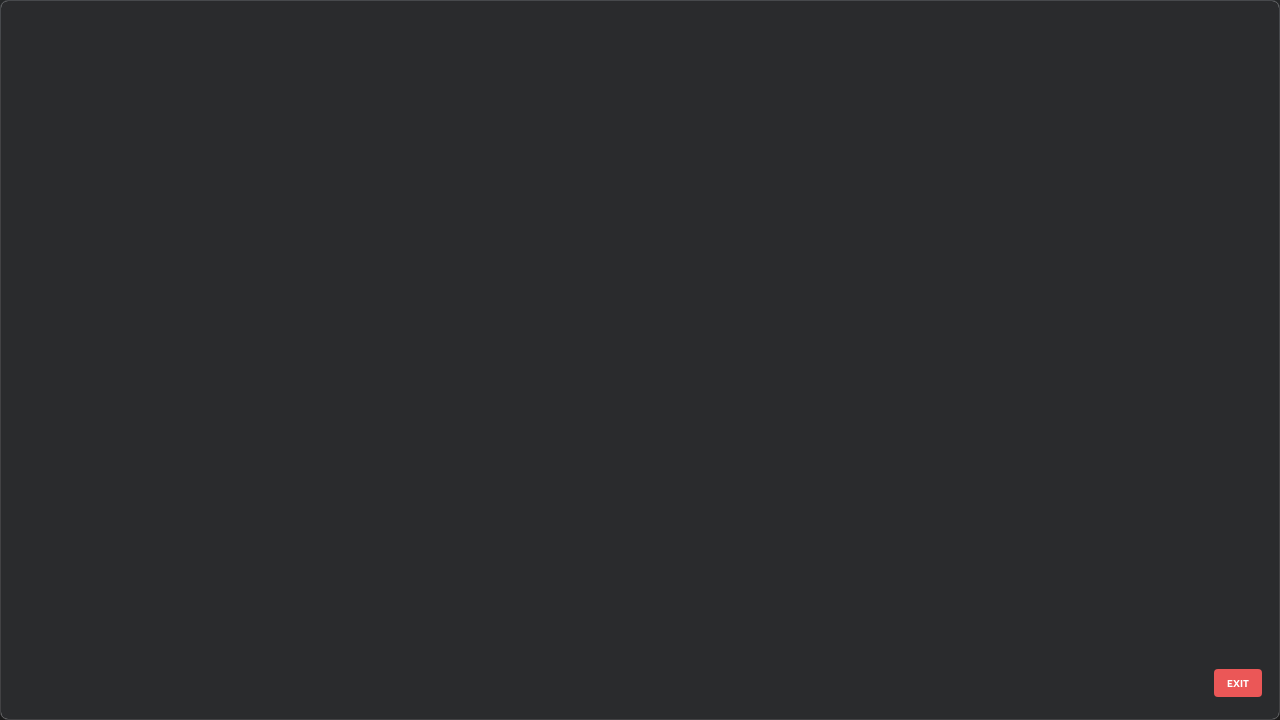 scroll, scrollTop: 7368, scrollLeft: 0, axis: vertical 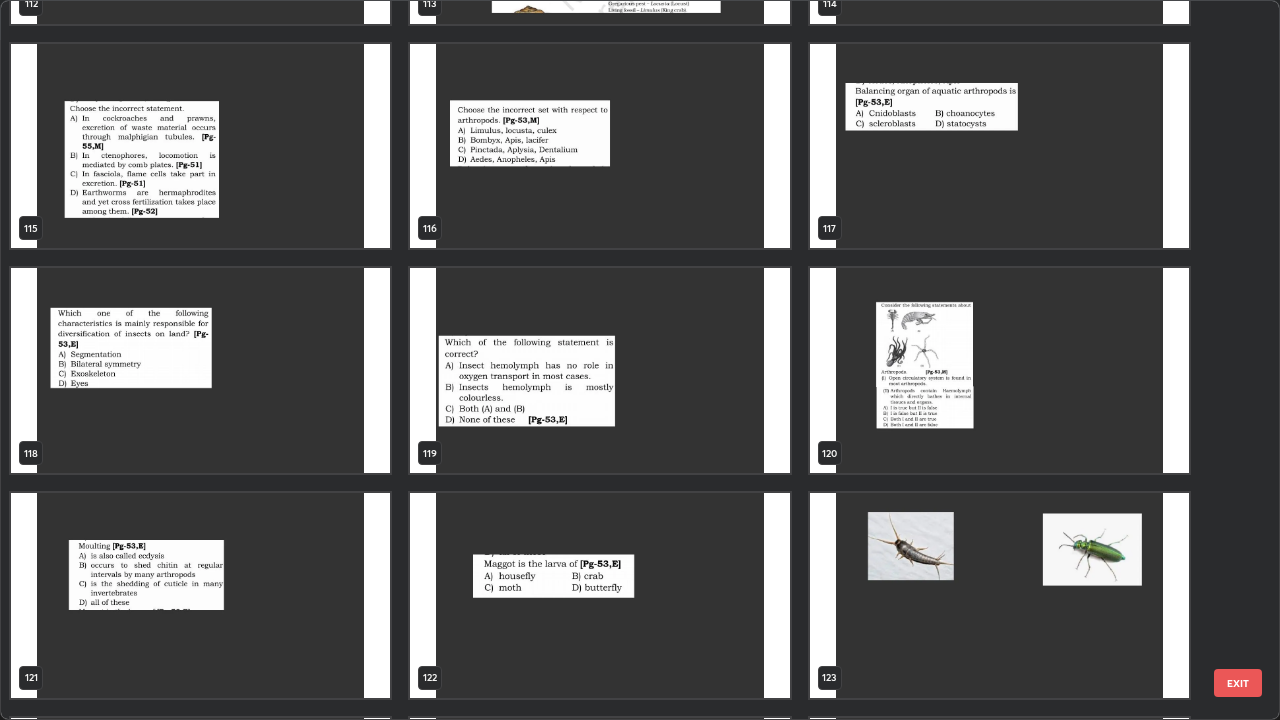 click at bounding box center [999, 595] 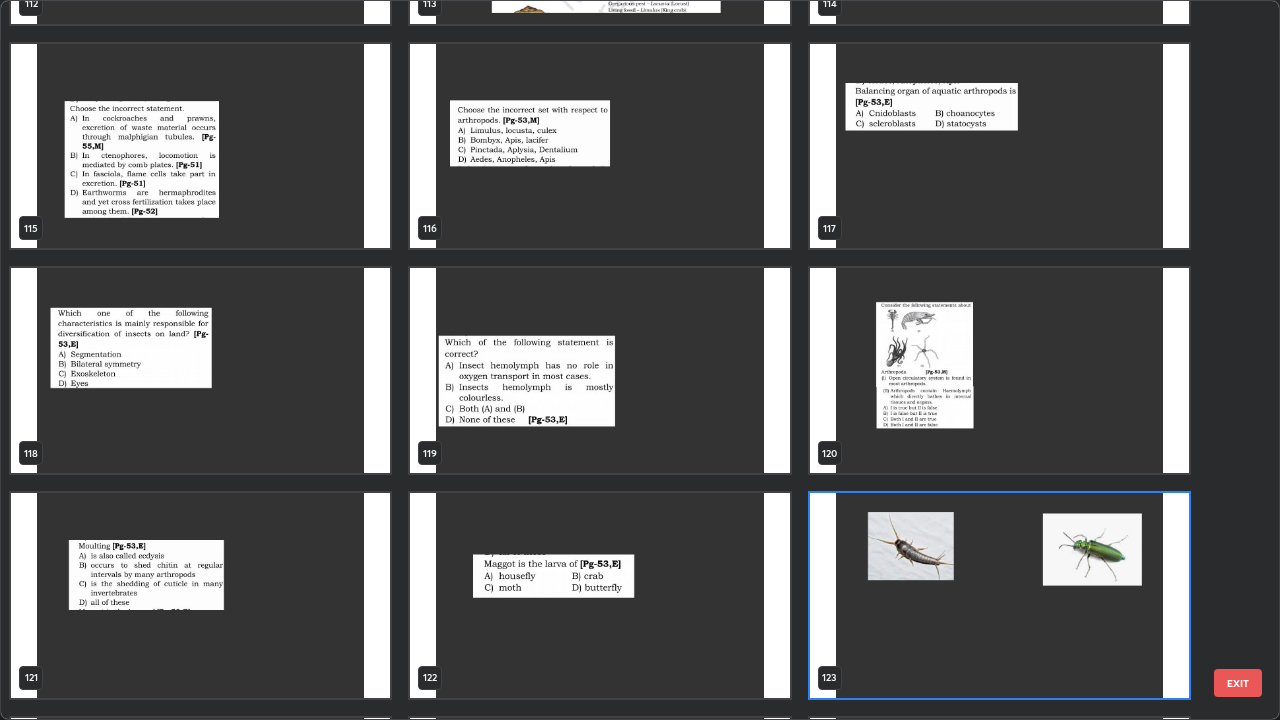 click at bounding box center (999, 595) 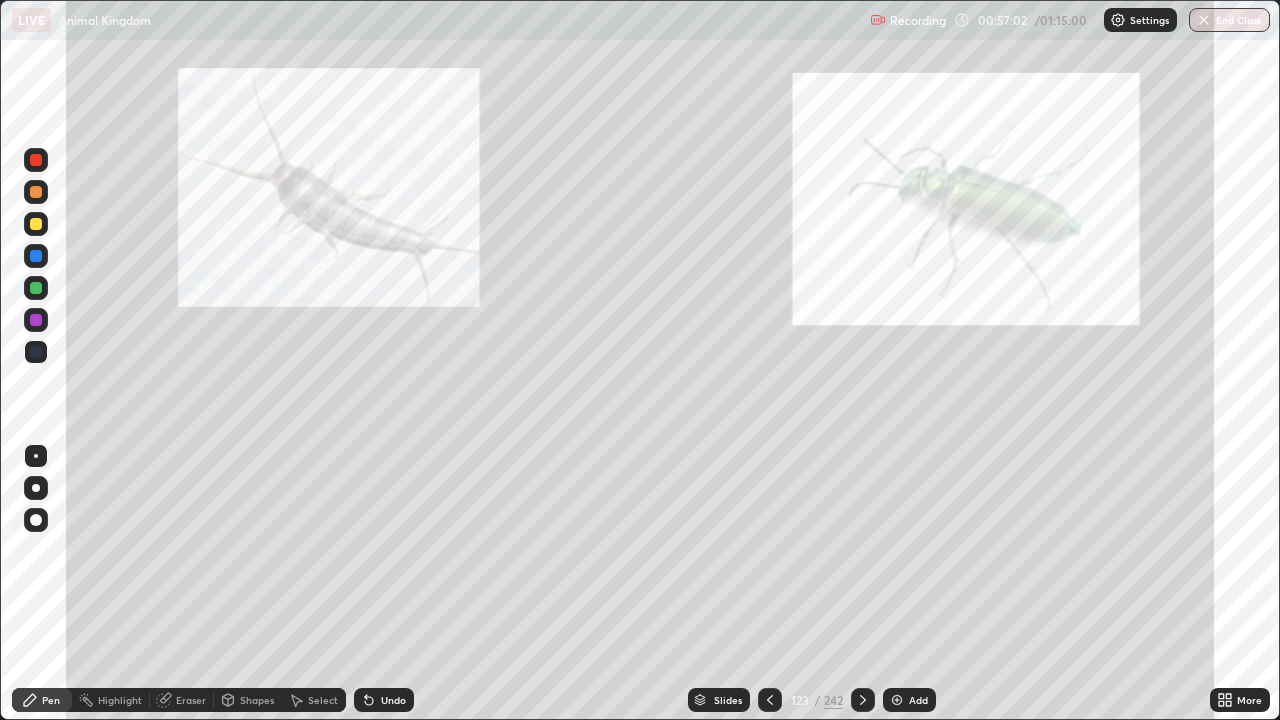 click on "Highlight" at bounding box center [120, 700] 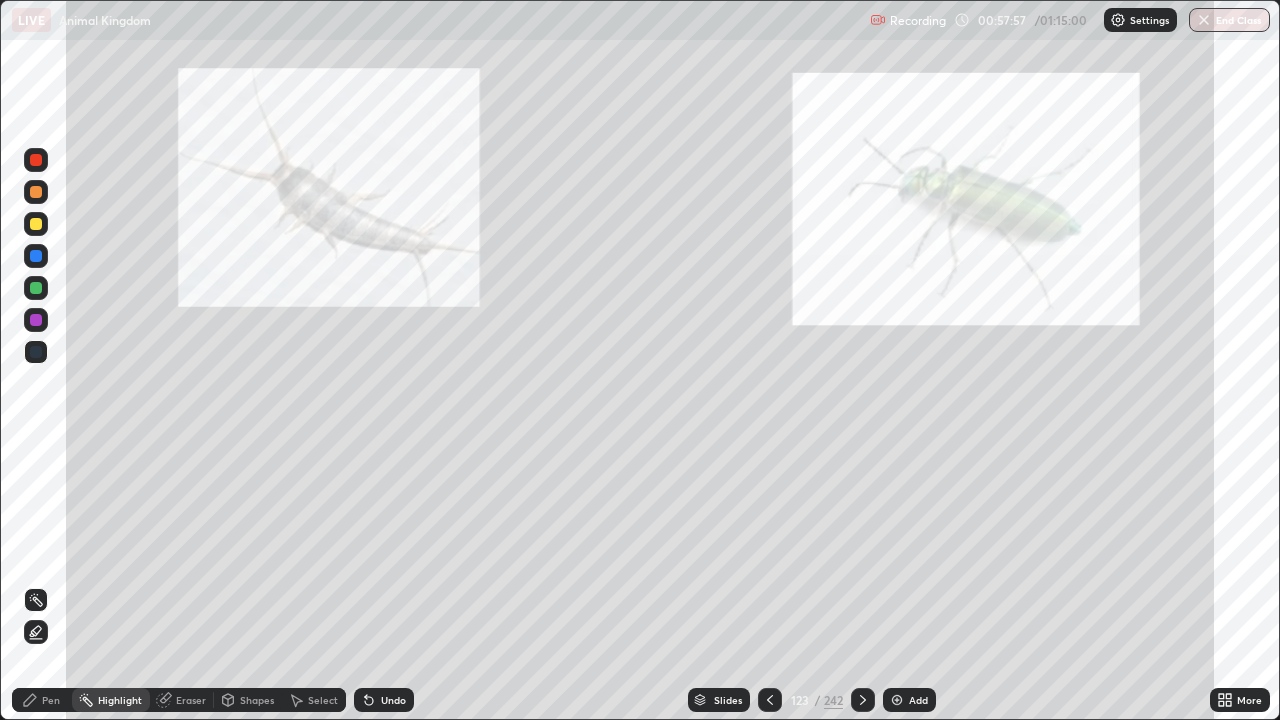 click on "Slides" at bounding box center (728, 700) 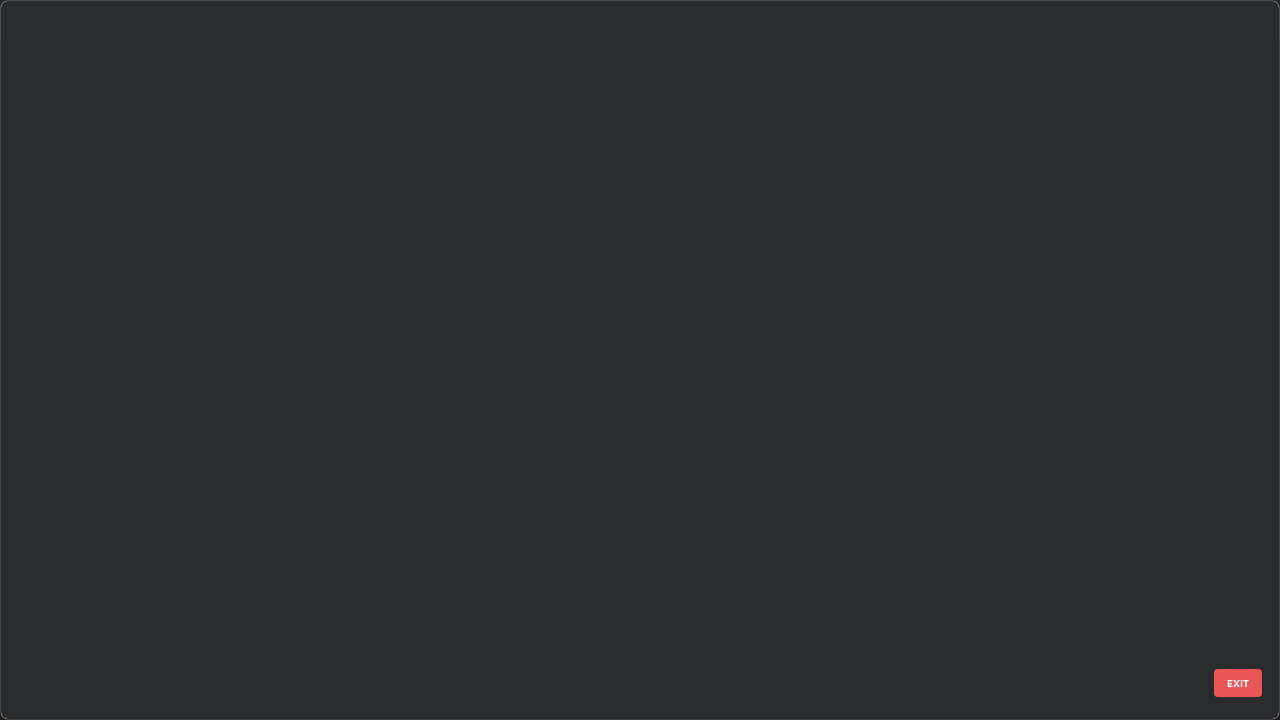 scroll, scrollTop: 8491, scrollLeft: 0, axis: vertical 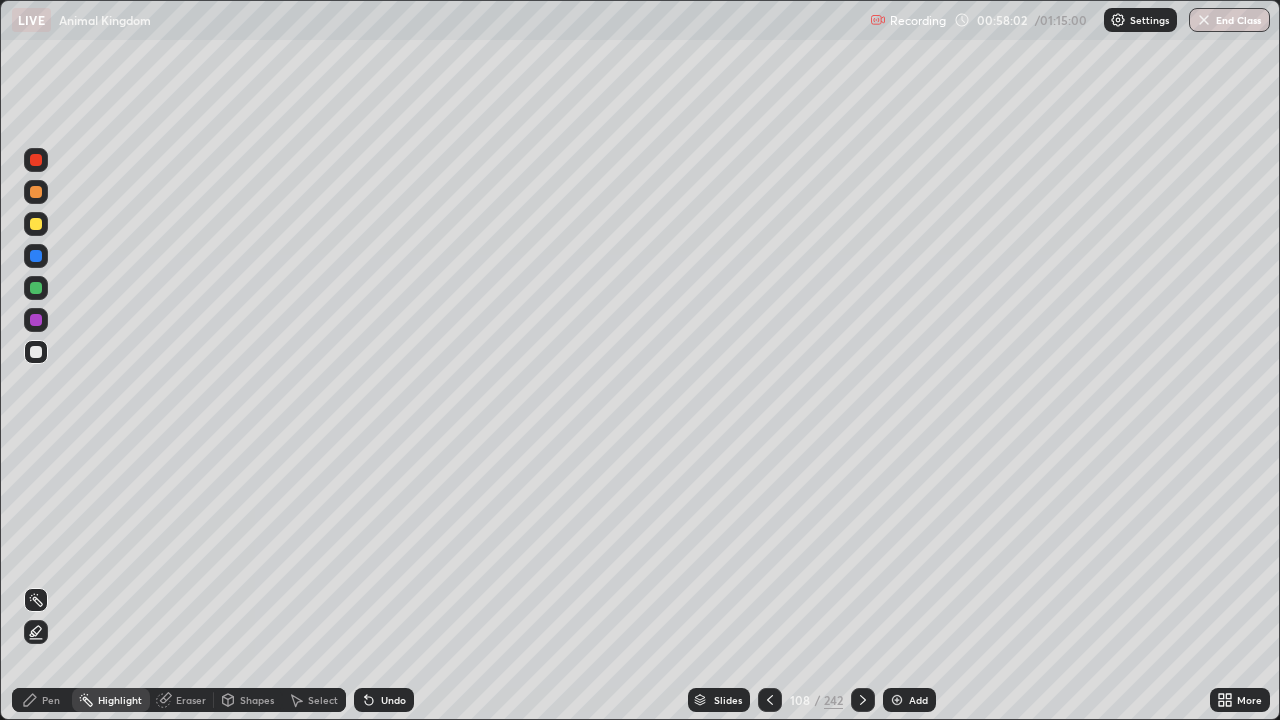 click on "Pen" at bounding box center [51, 700] 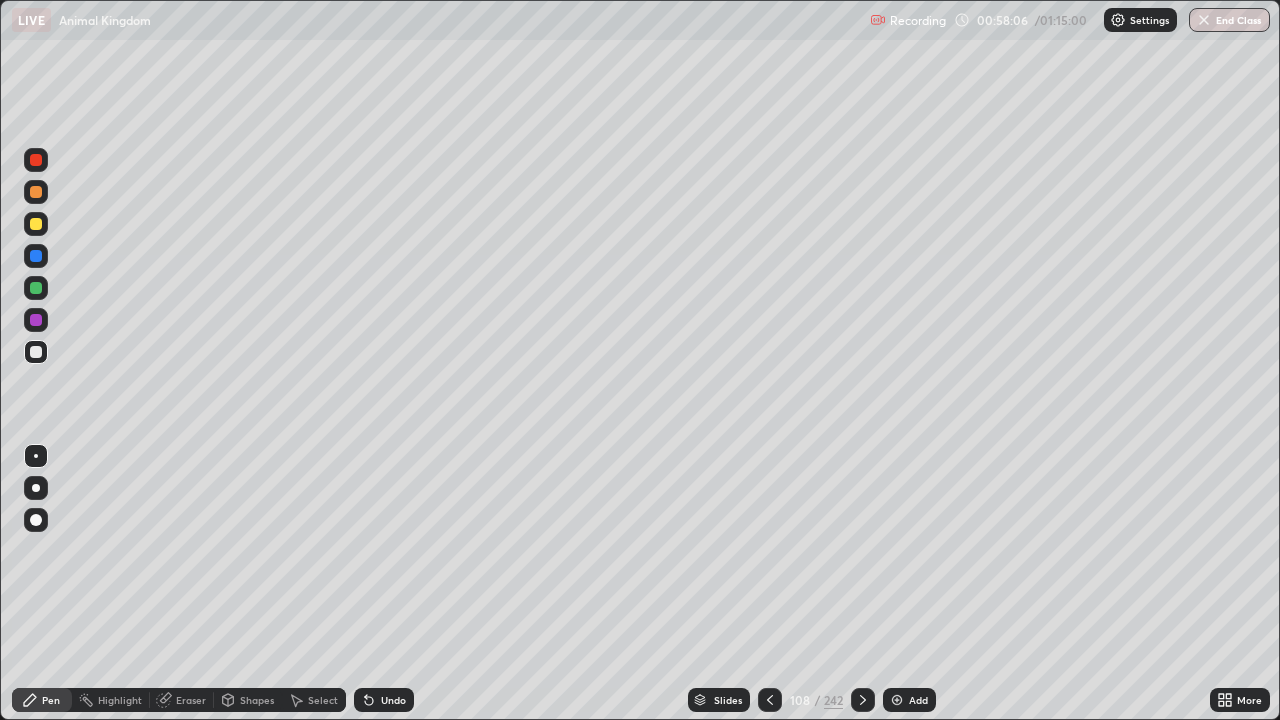 click at bounding box center (36, 288) 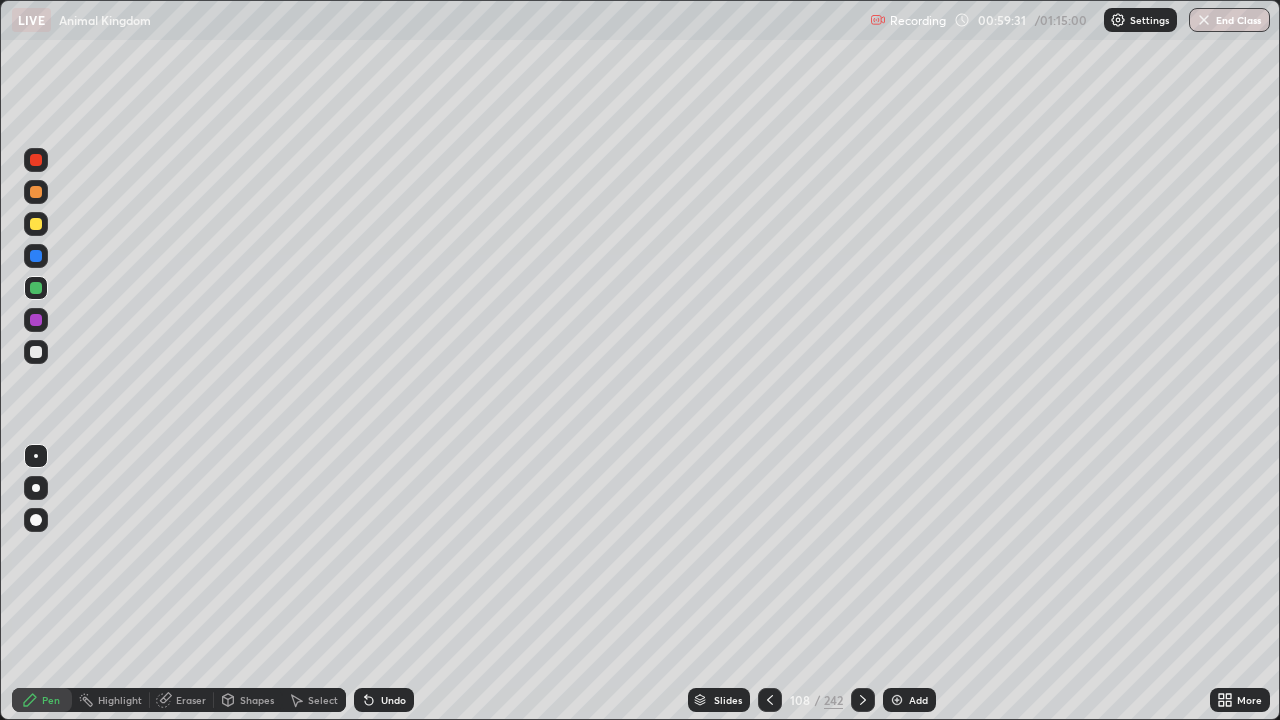 click at bounding box center (36, 352) 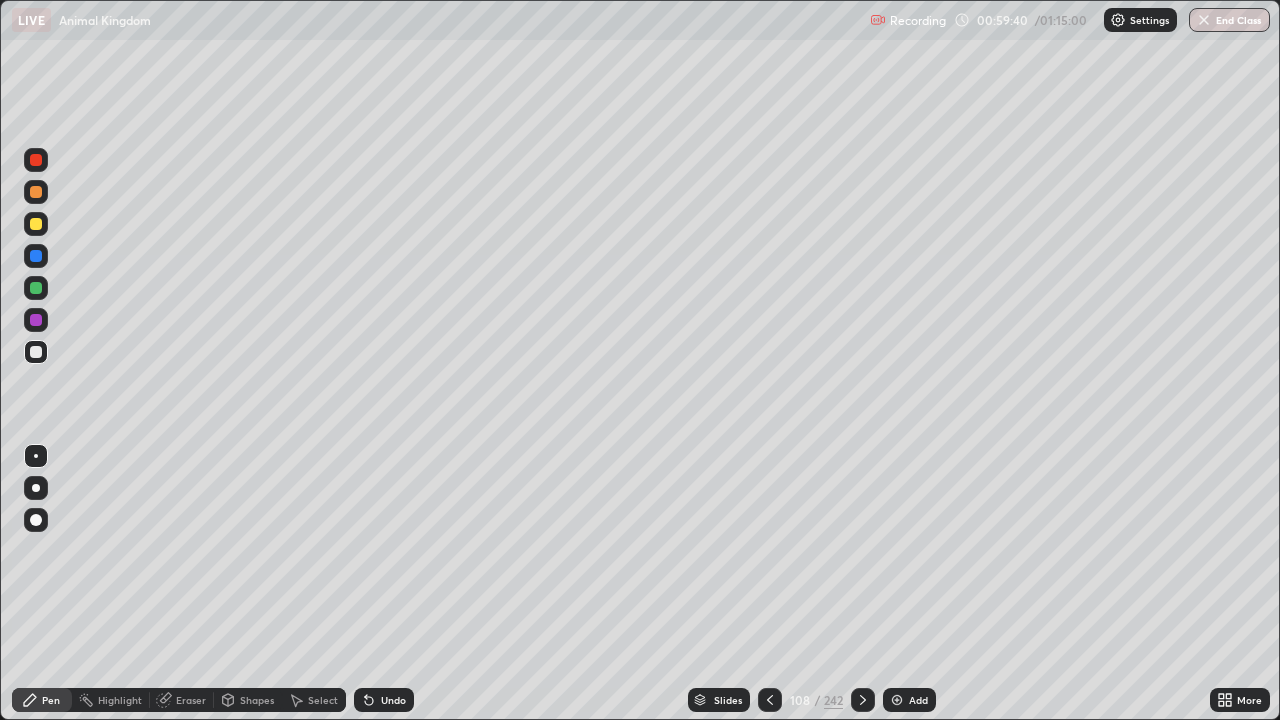 click at bounding box center [36, 224] 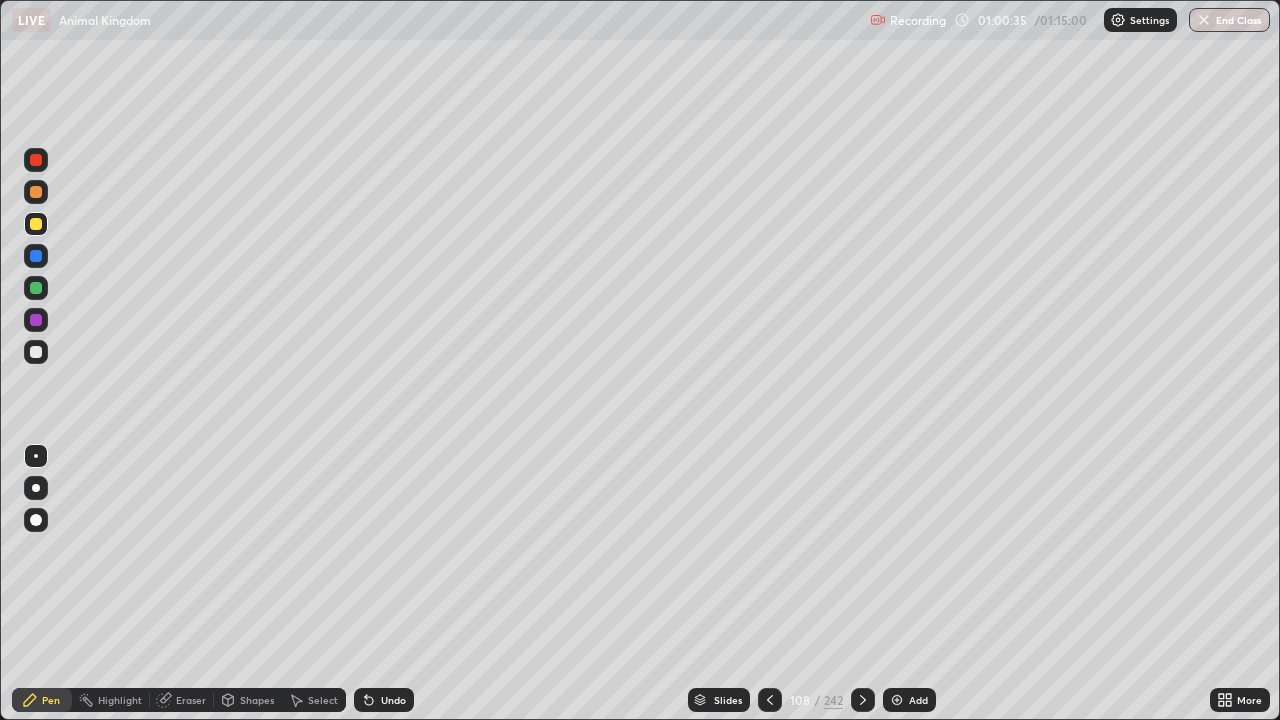 click at bounding box center (36, 288) 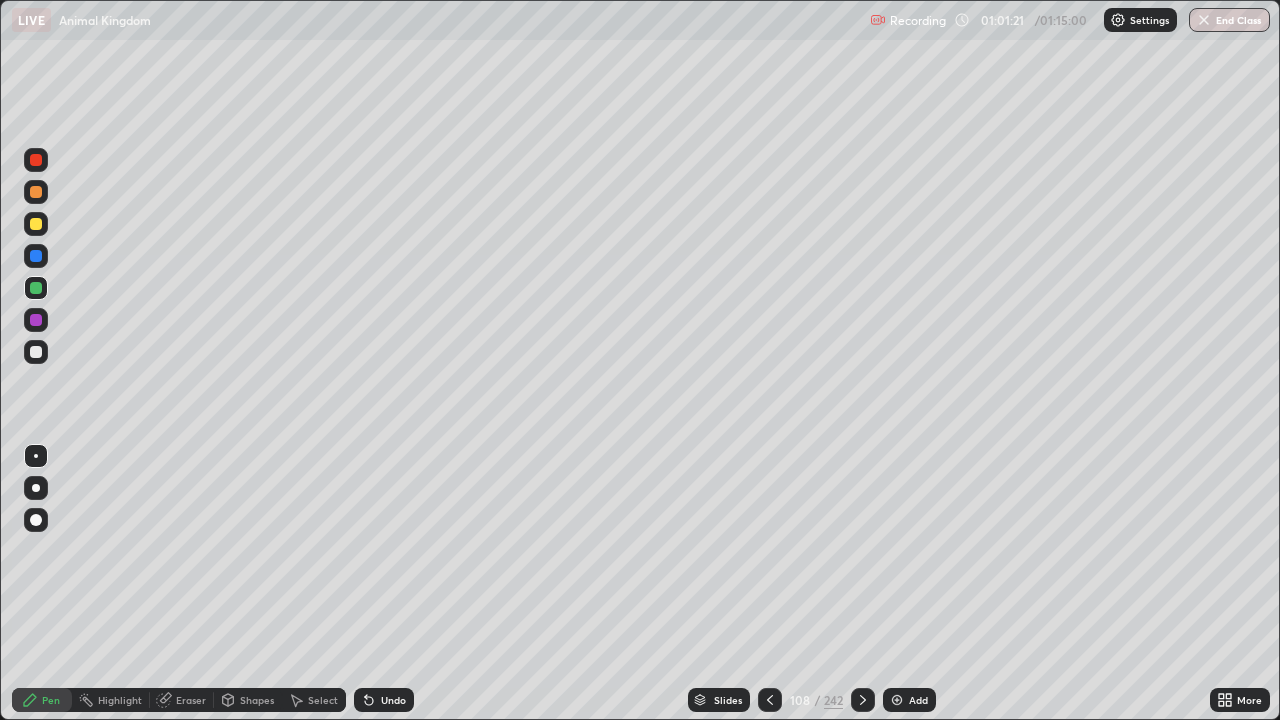 click at bounding box center [36, 224] 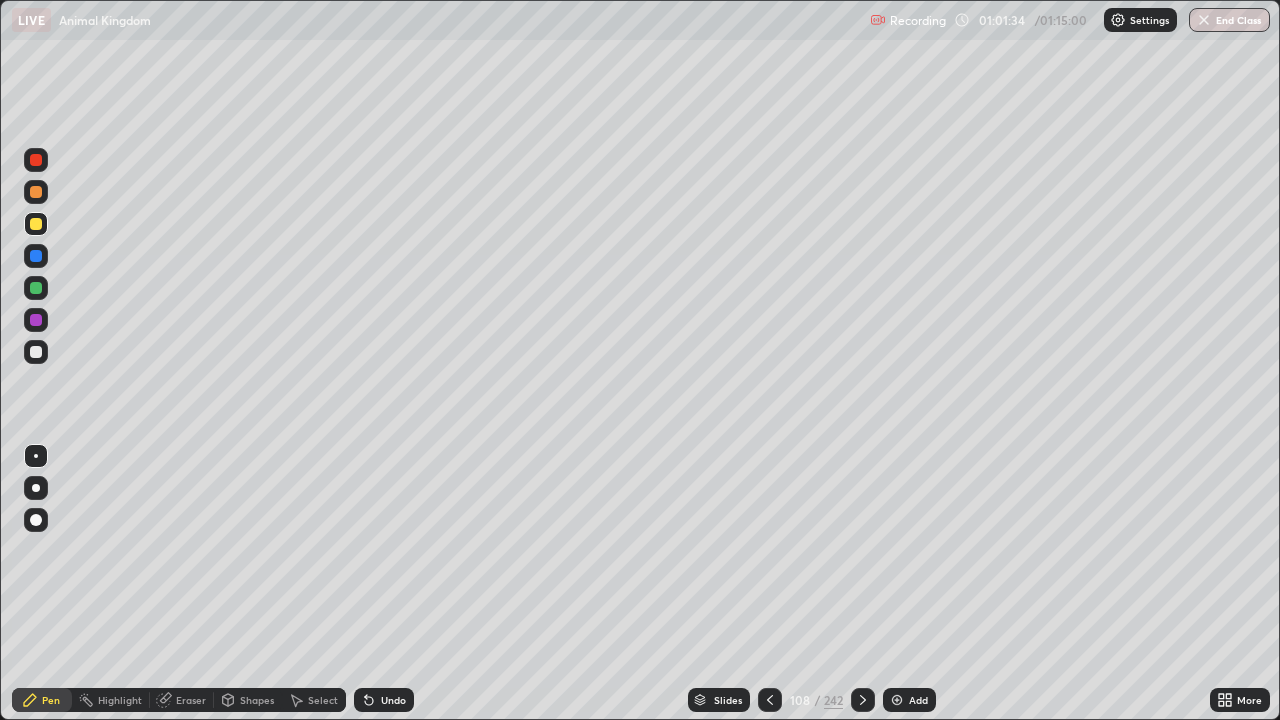 click at bounding box center [36, 192] 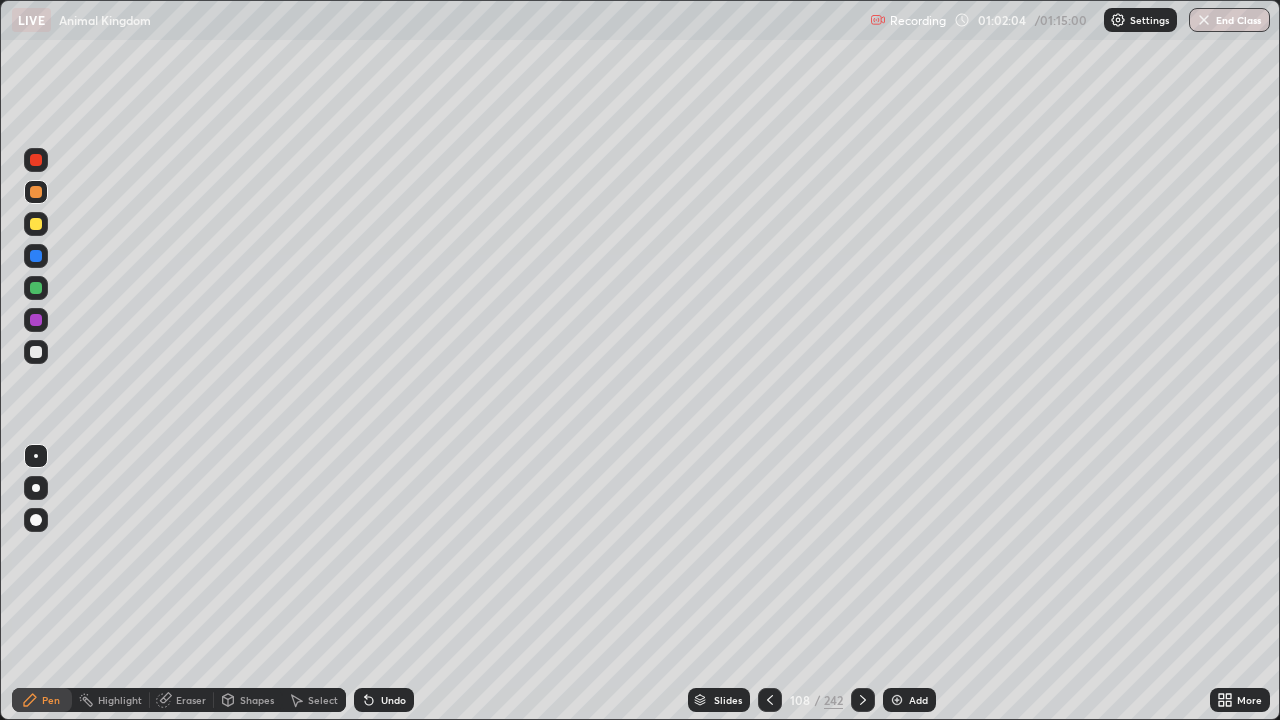 click on "Slides" at bounding box center [728, 700] 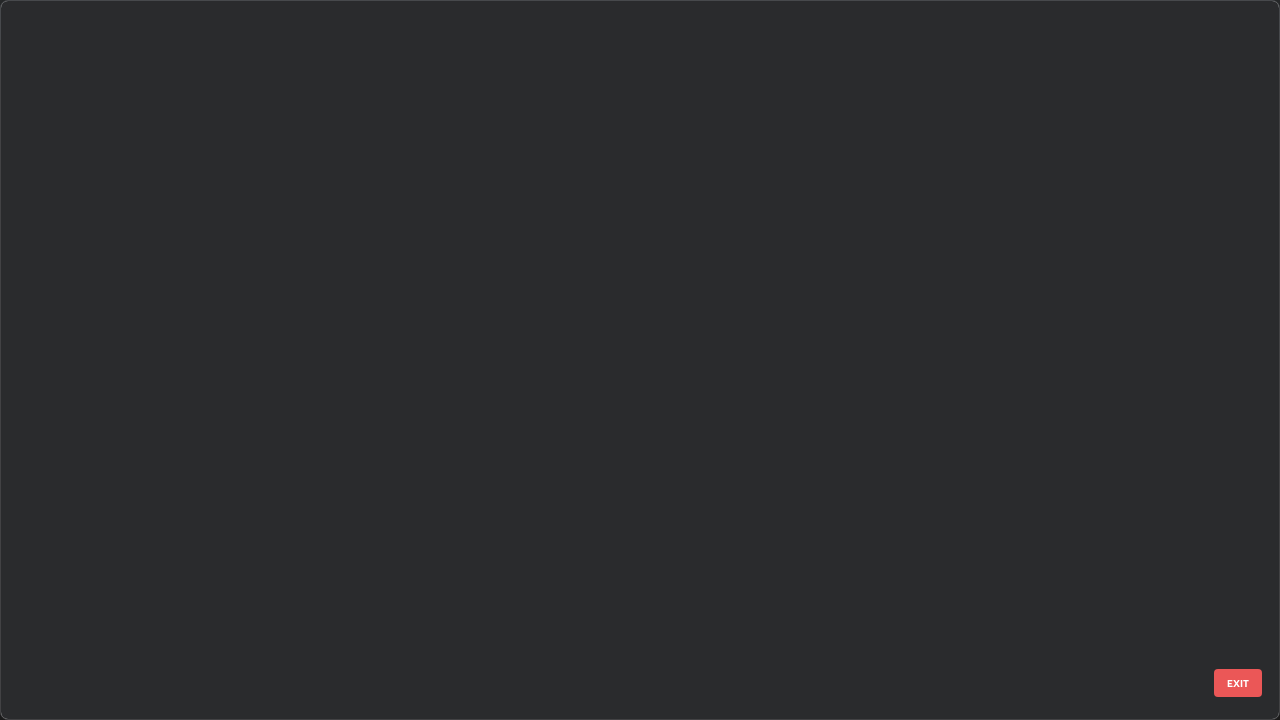 scroll, scrollTop: 7368, scrollLeft: 0, axis: vertical 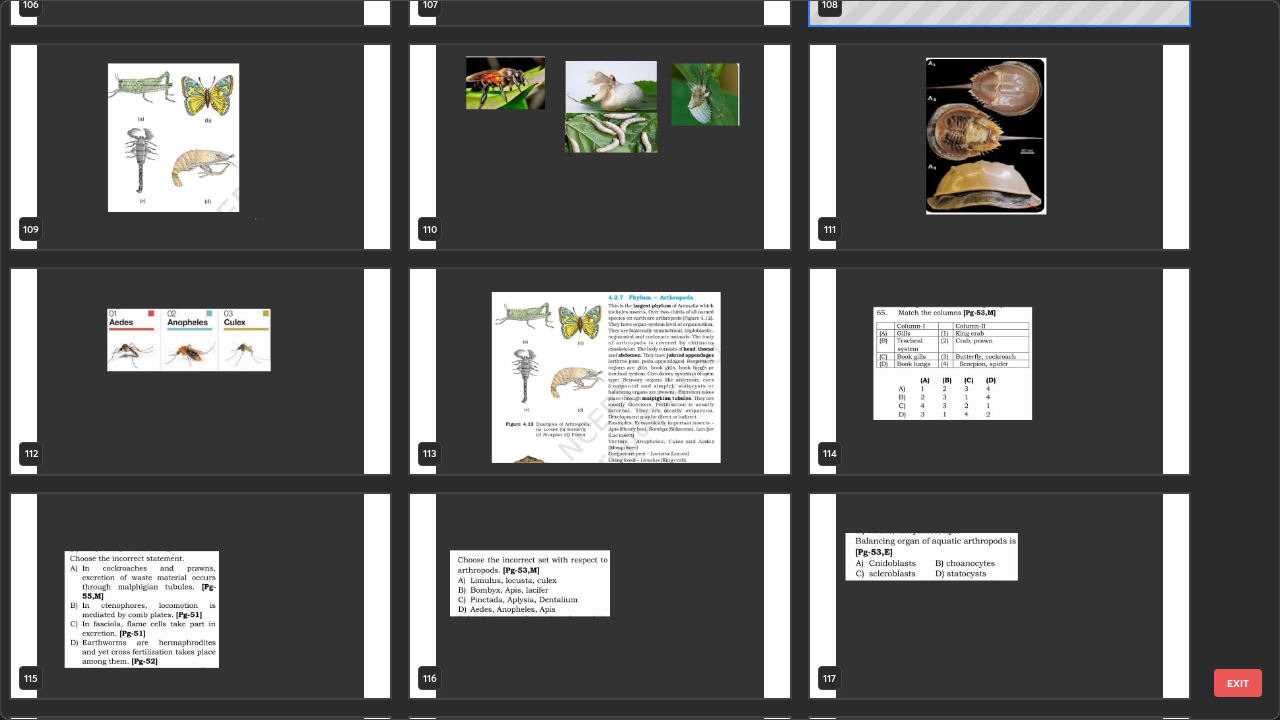 click at bounding box center [999, 147] 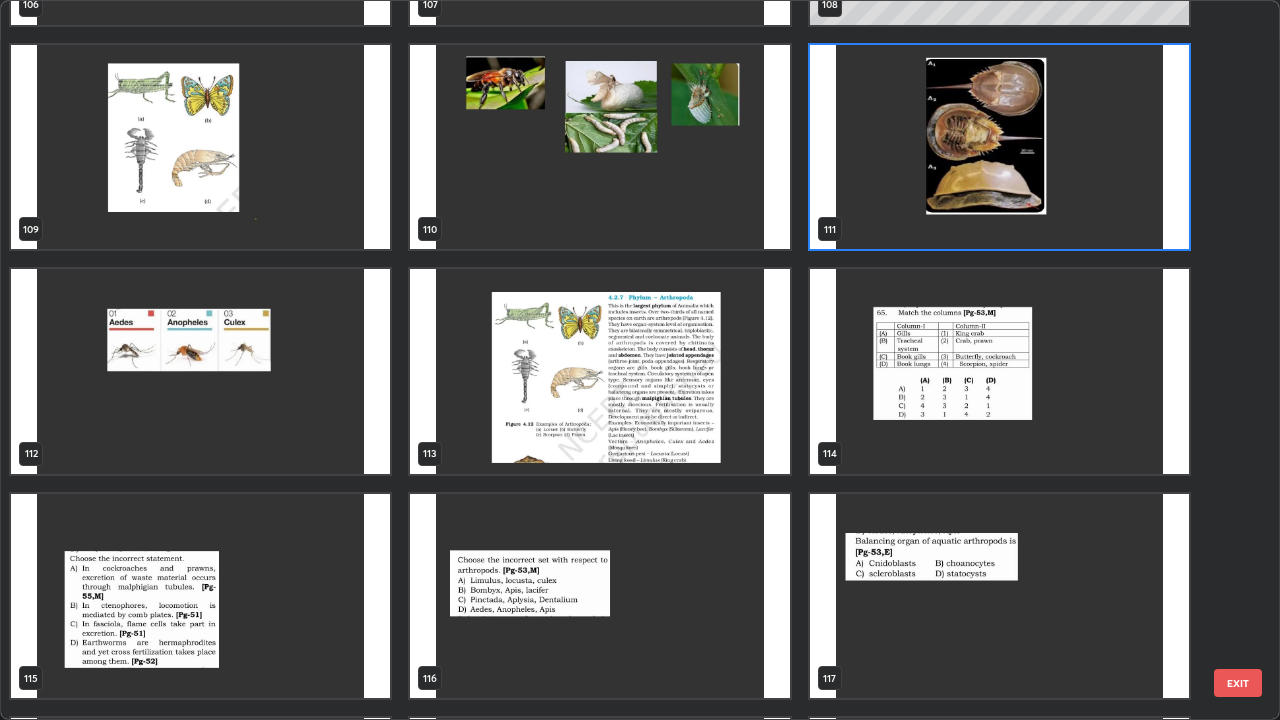 click at bounding box center [999, 147] 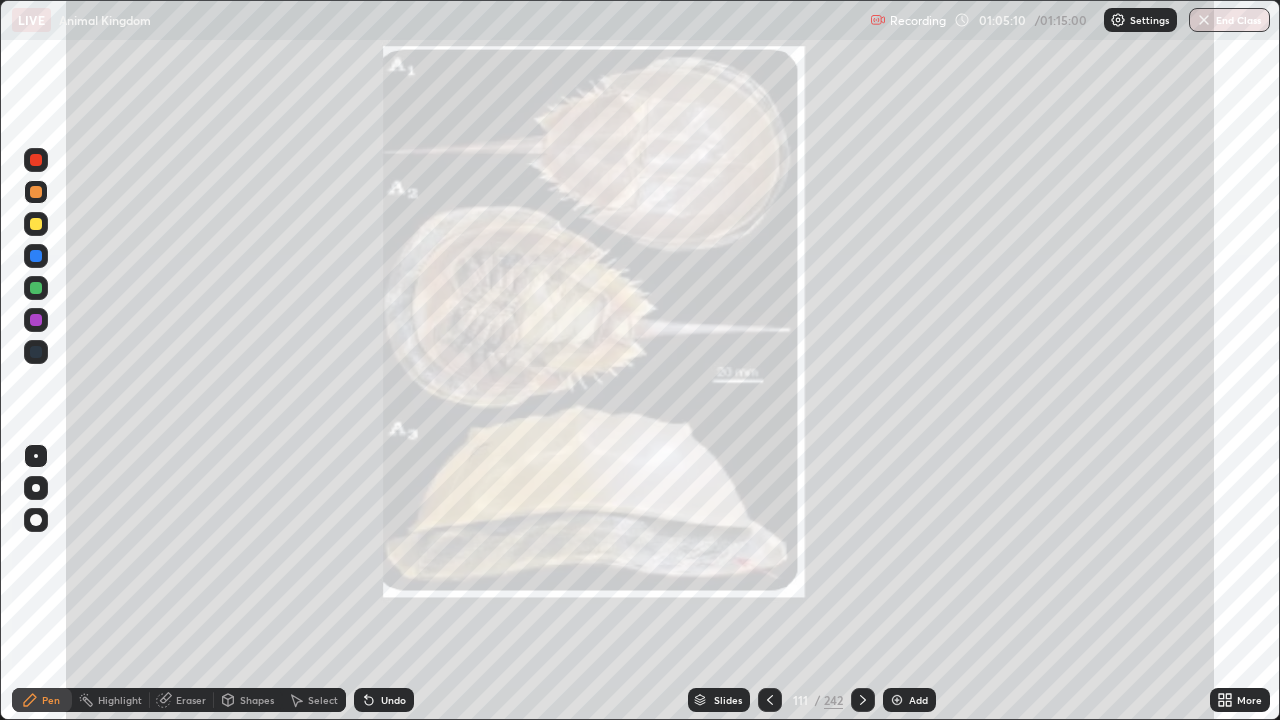 click 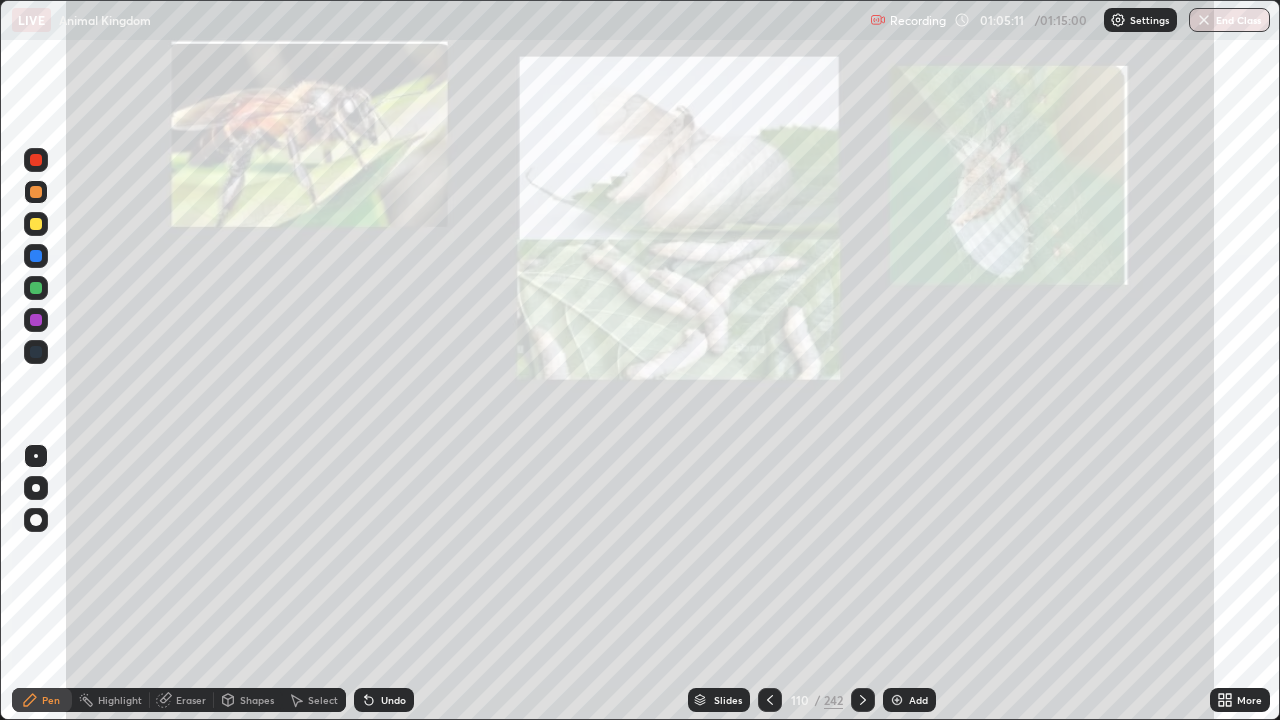 click 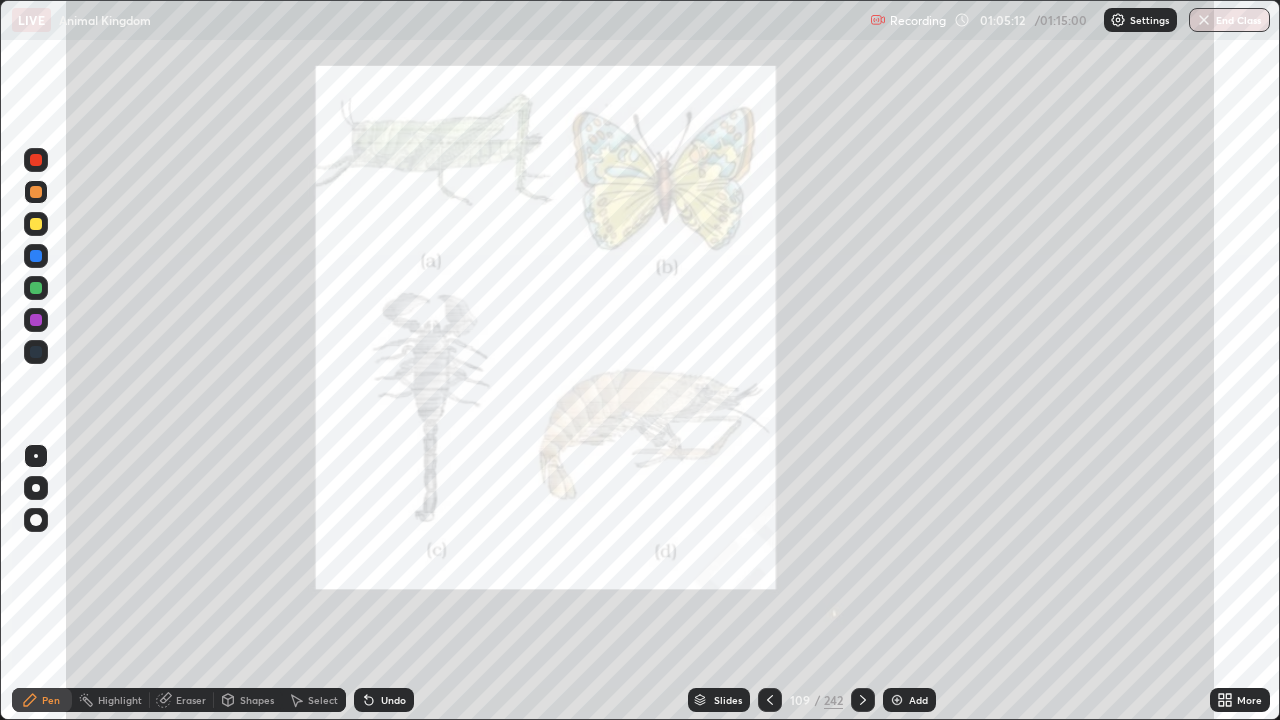 click at bounding box center (770, 700) 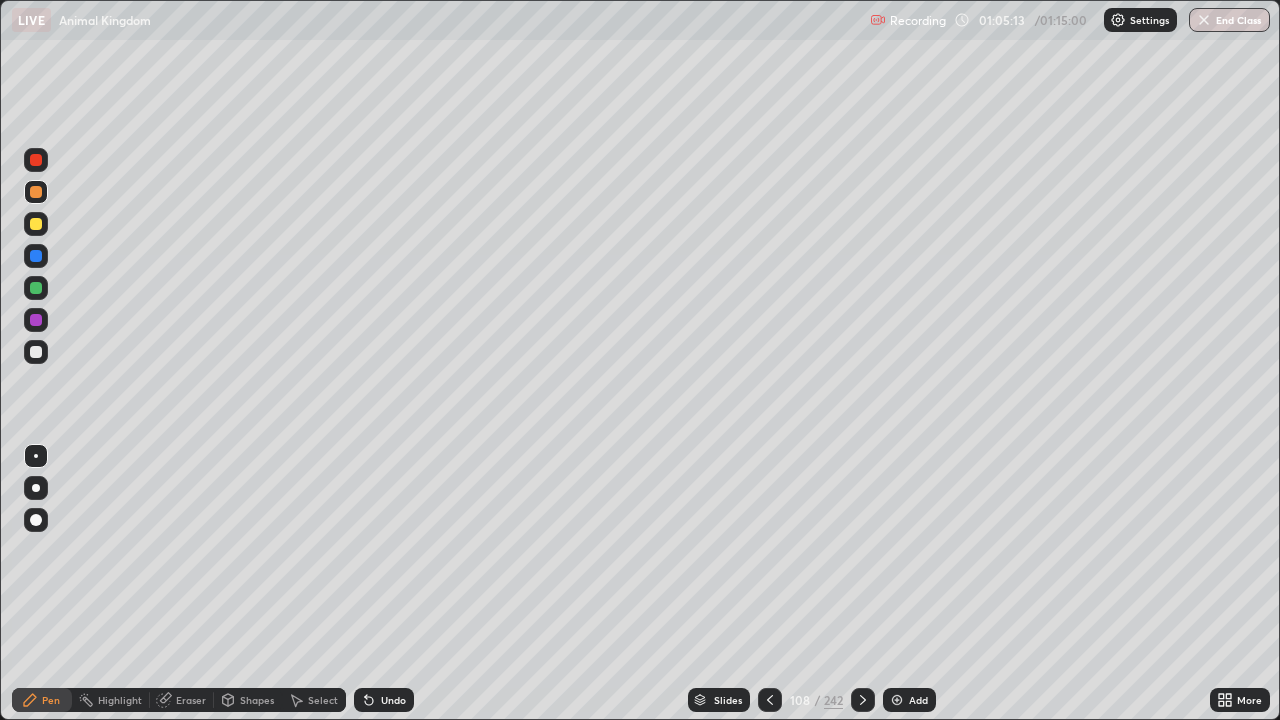 click 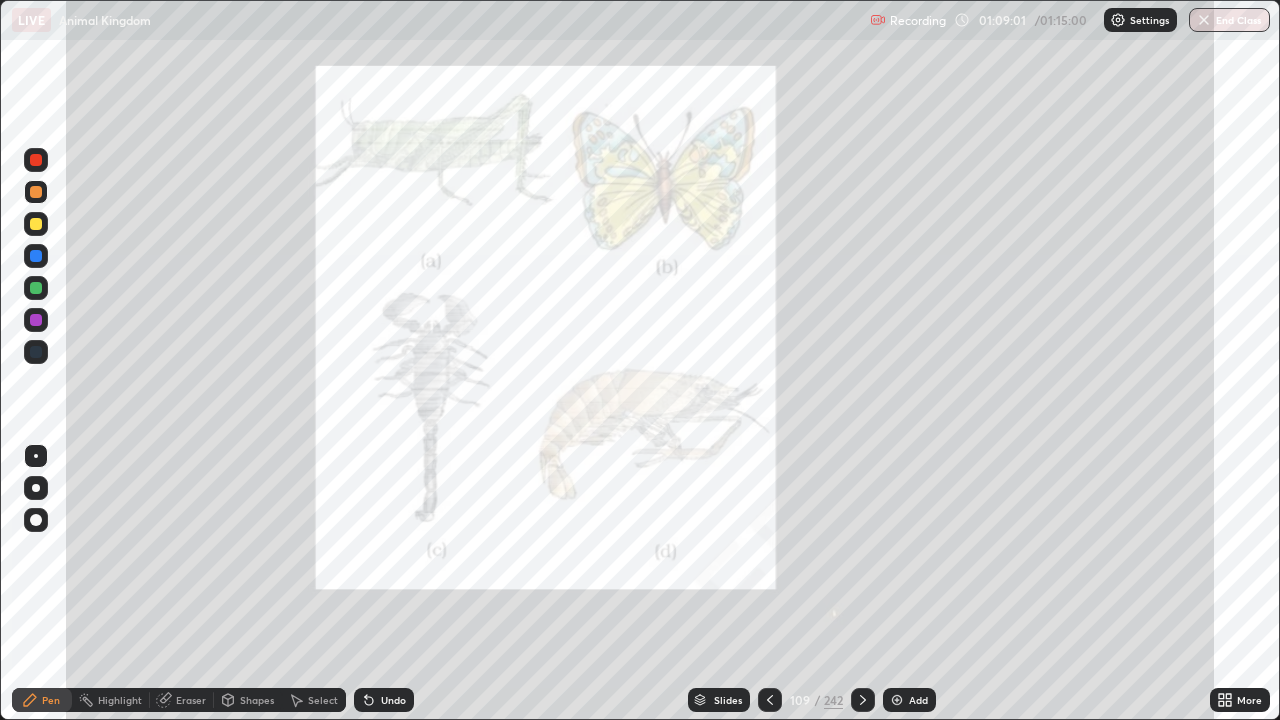 click on "Highlight" at bounding box center [120, 700] 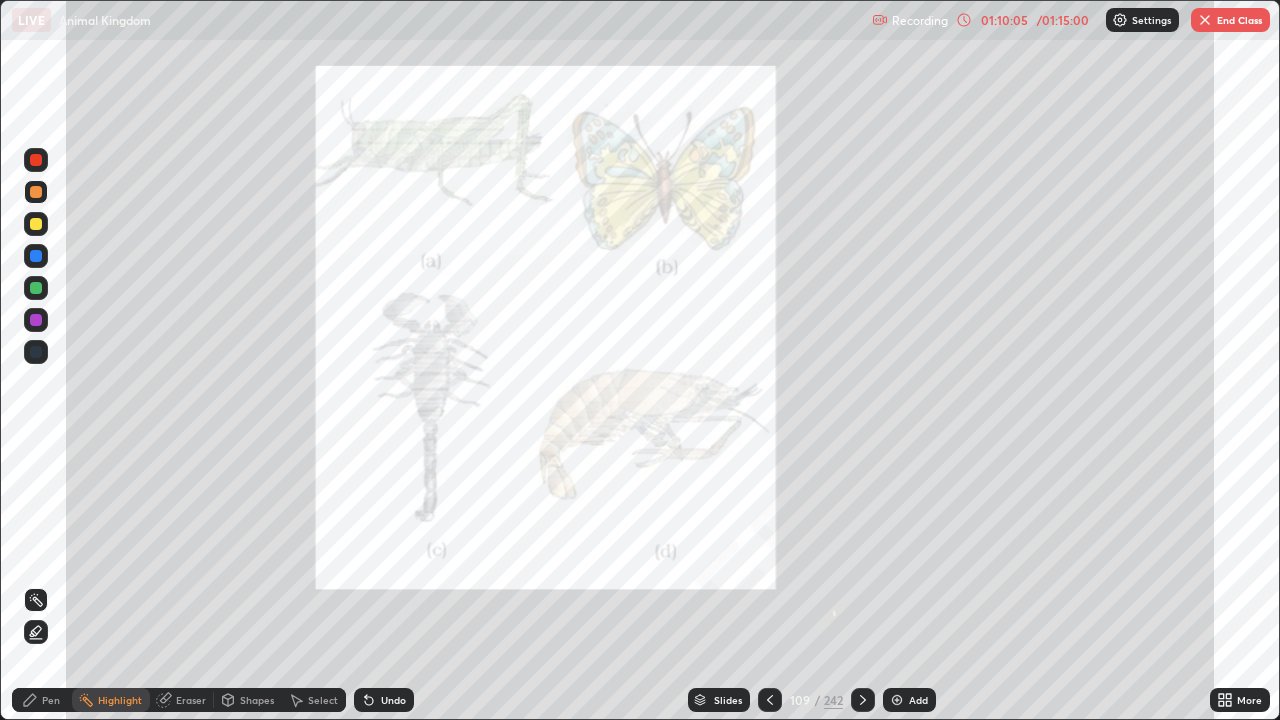 click 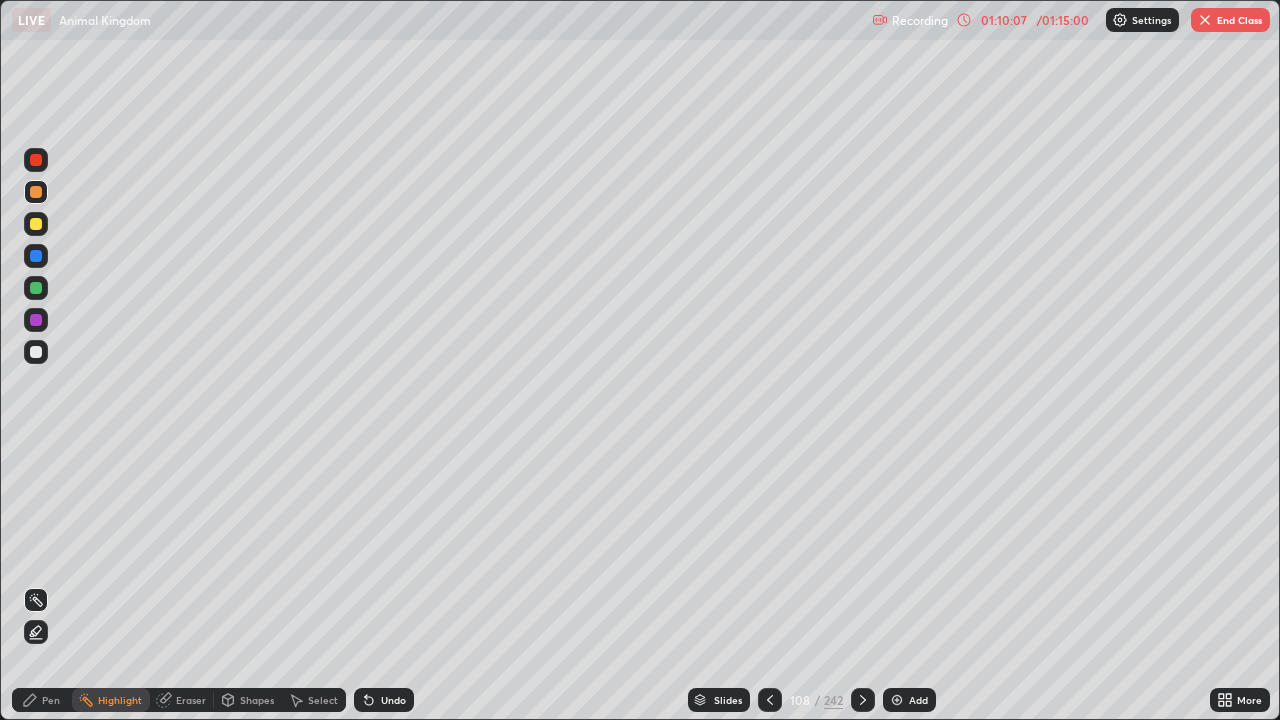 click on "Add" at bounding box center [918, 700] 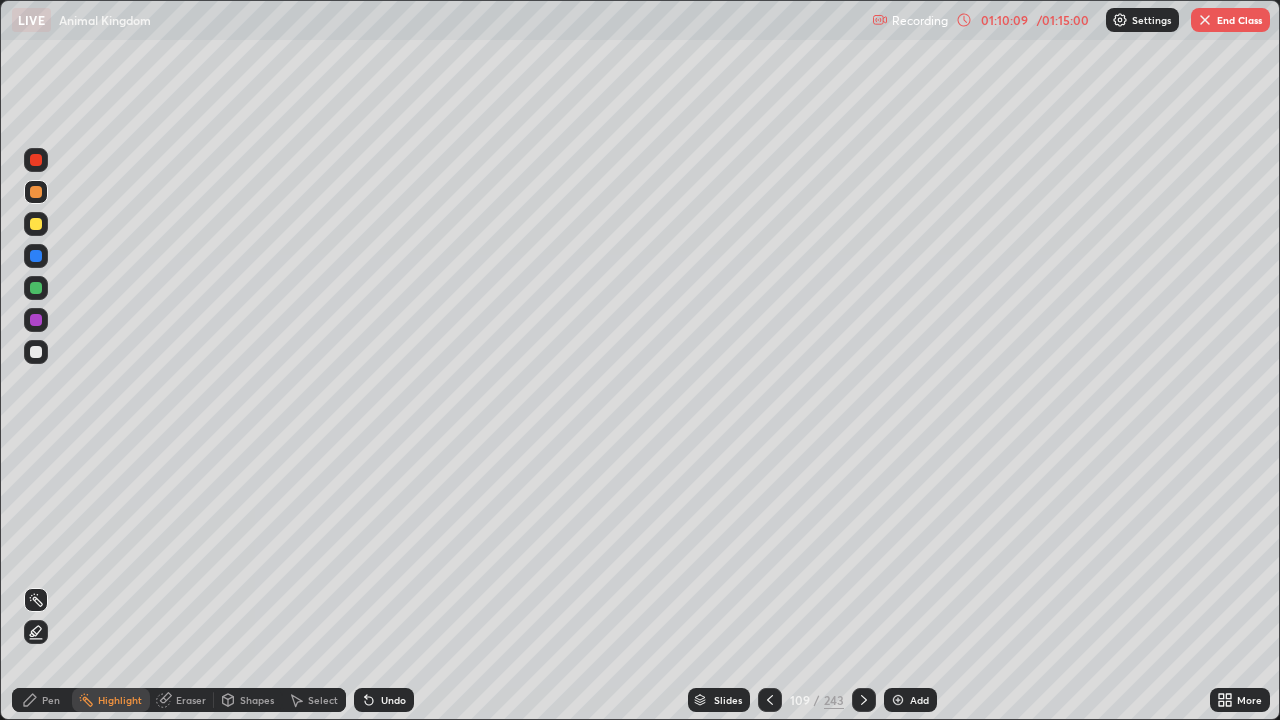 click at bounding box center (36, 224) 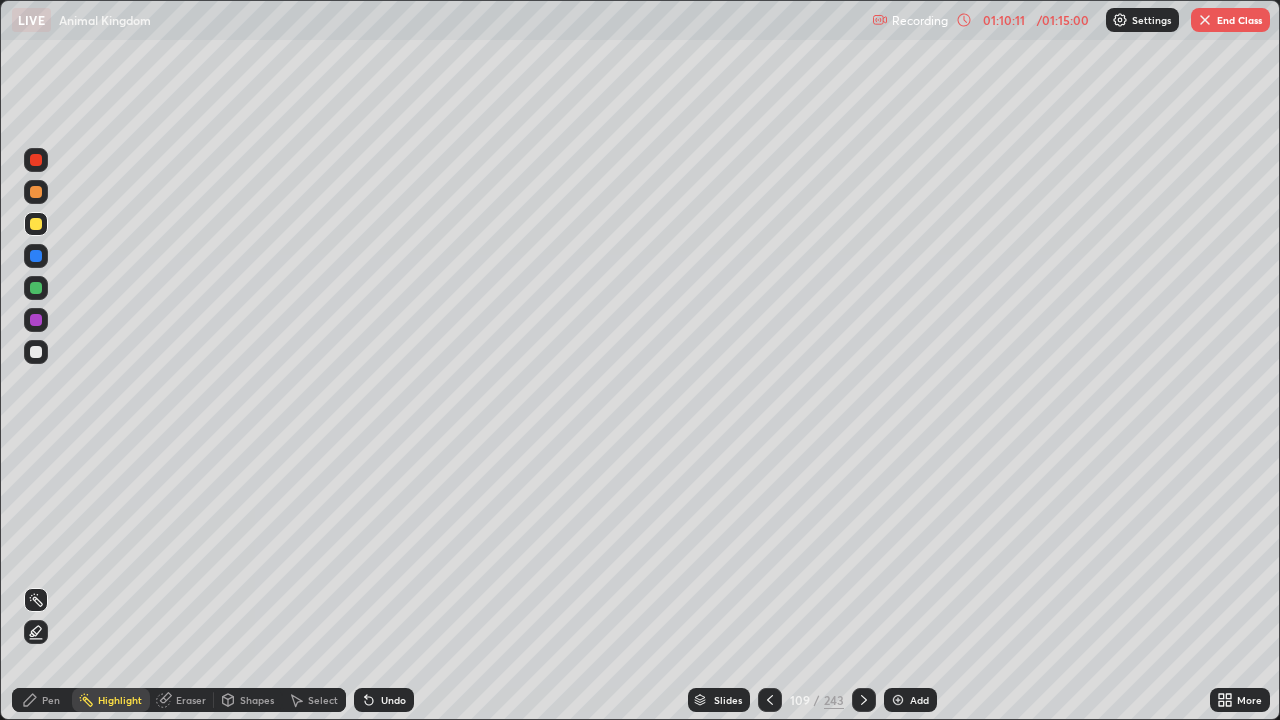 click on "Pen" at bounding box center (51, 700) 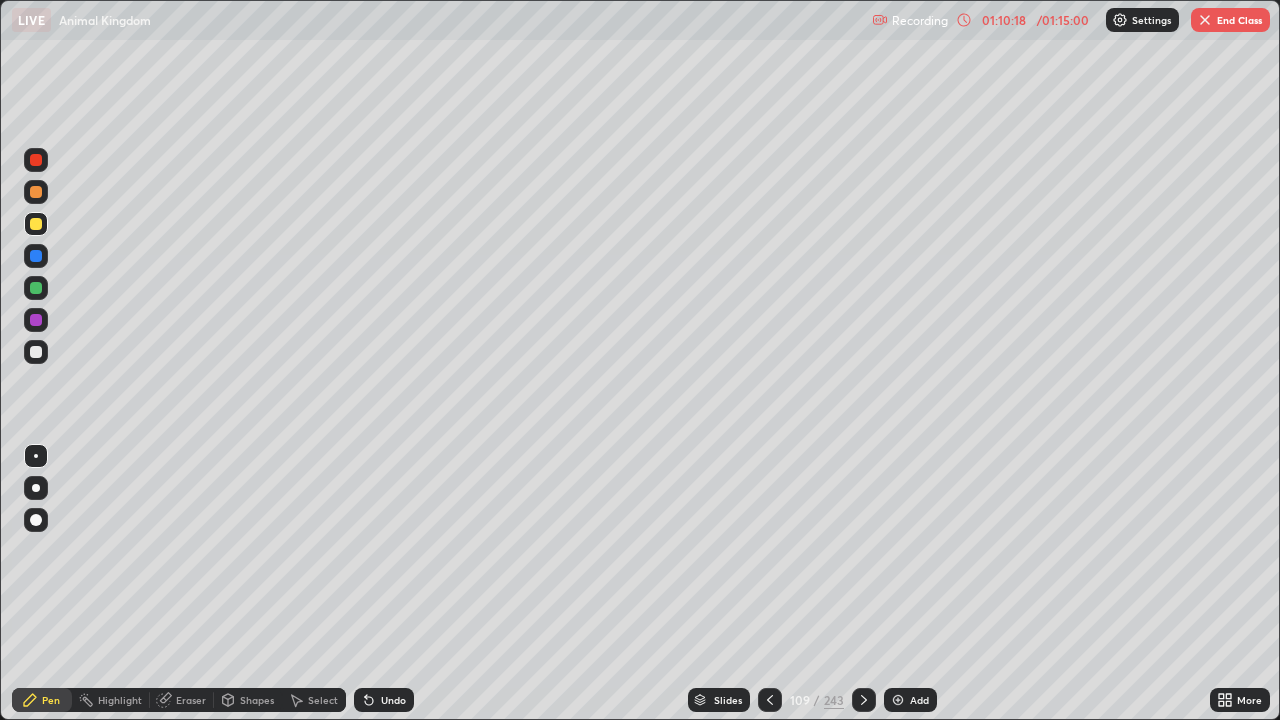 click at bounding box center [36, 352] 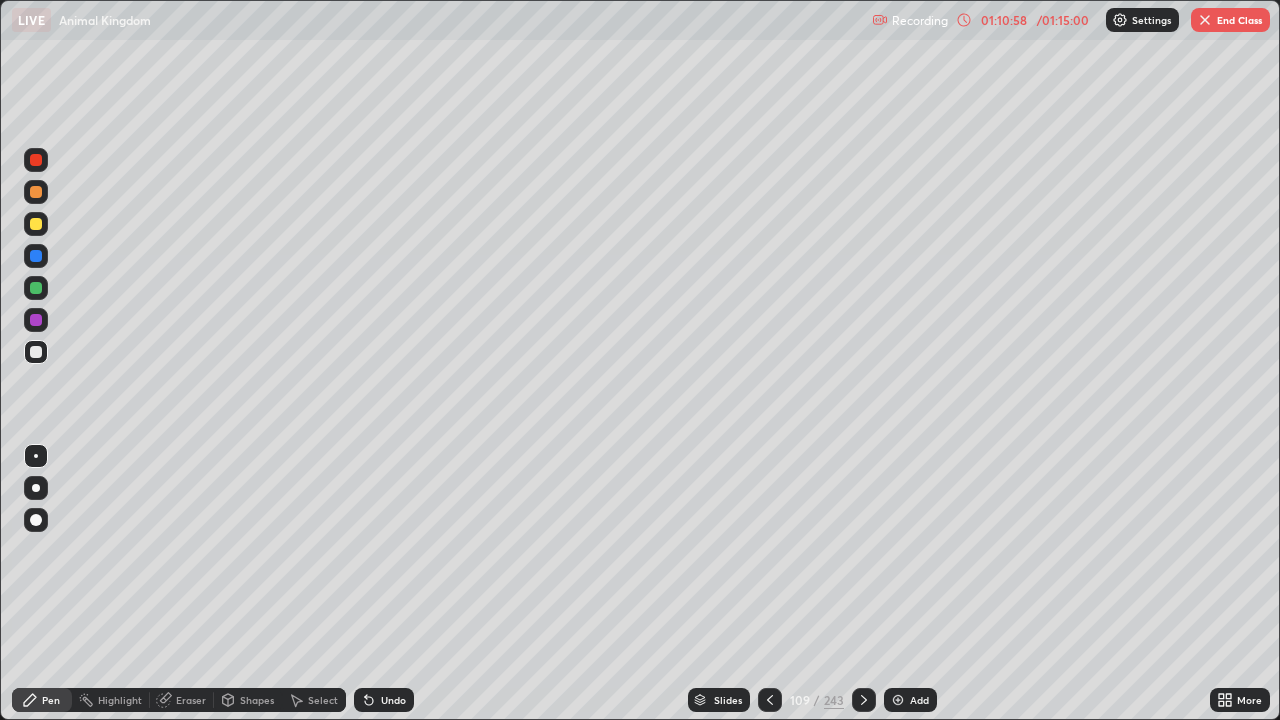 click at bounding box center (36, 224) 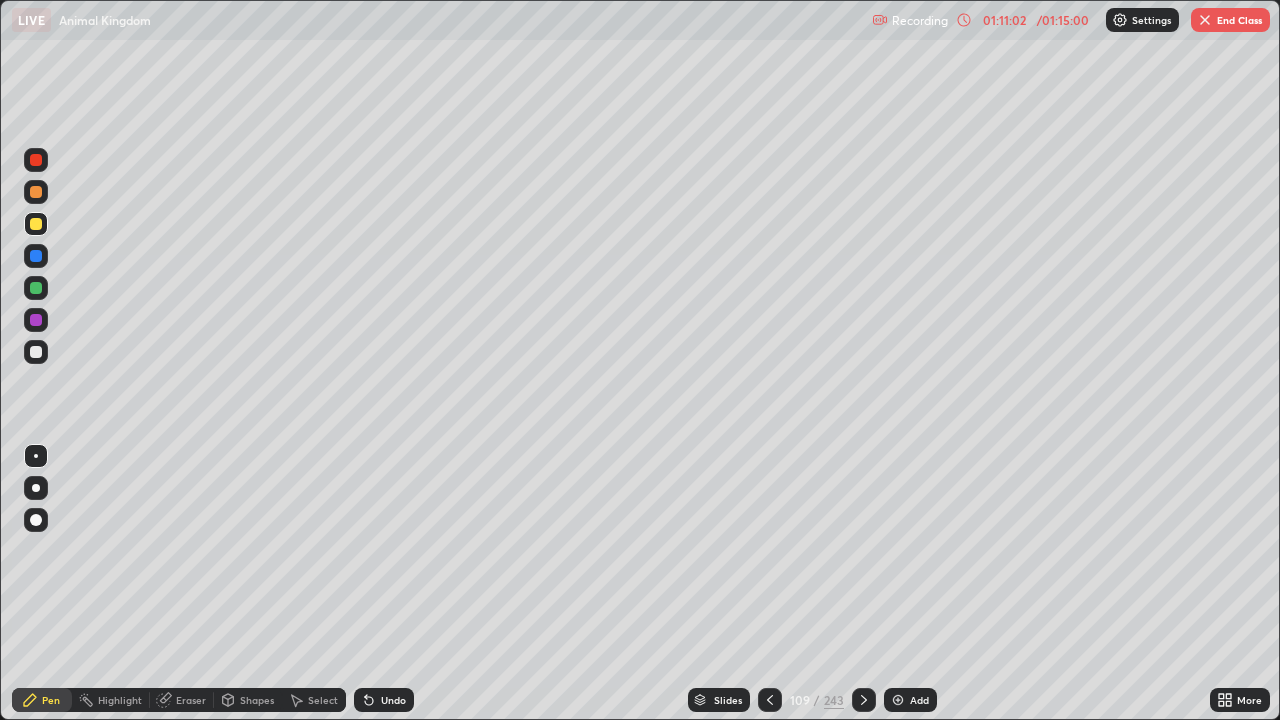 click on "Undo" at bounding box center [384, 700] 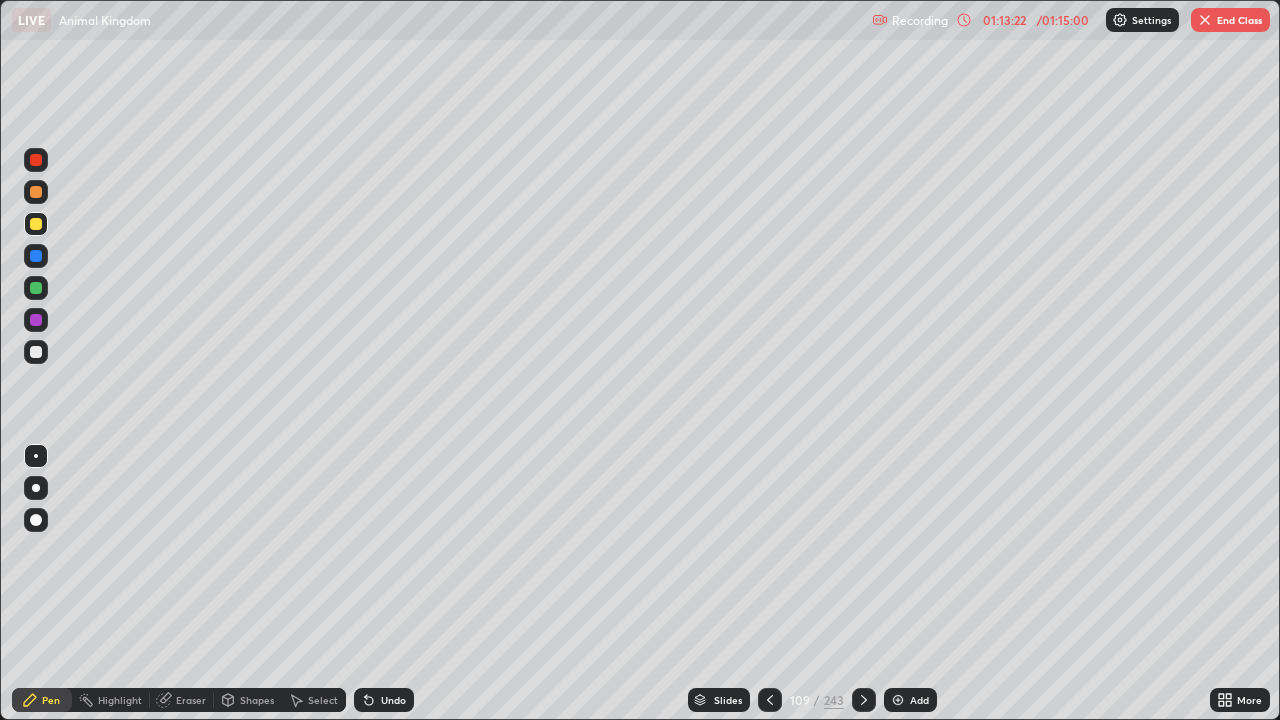 click at bounding box center [36, 288] 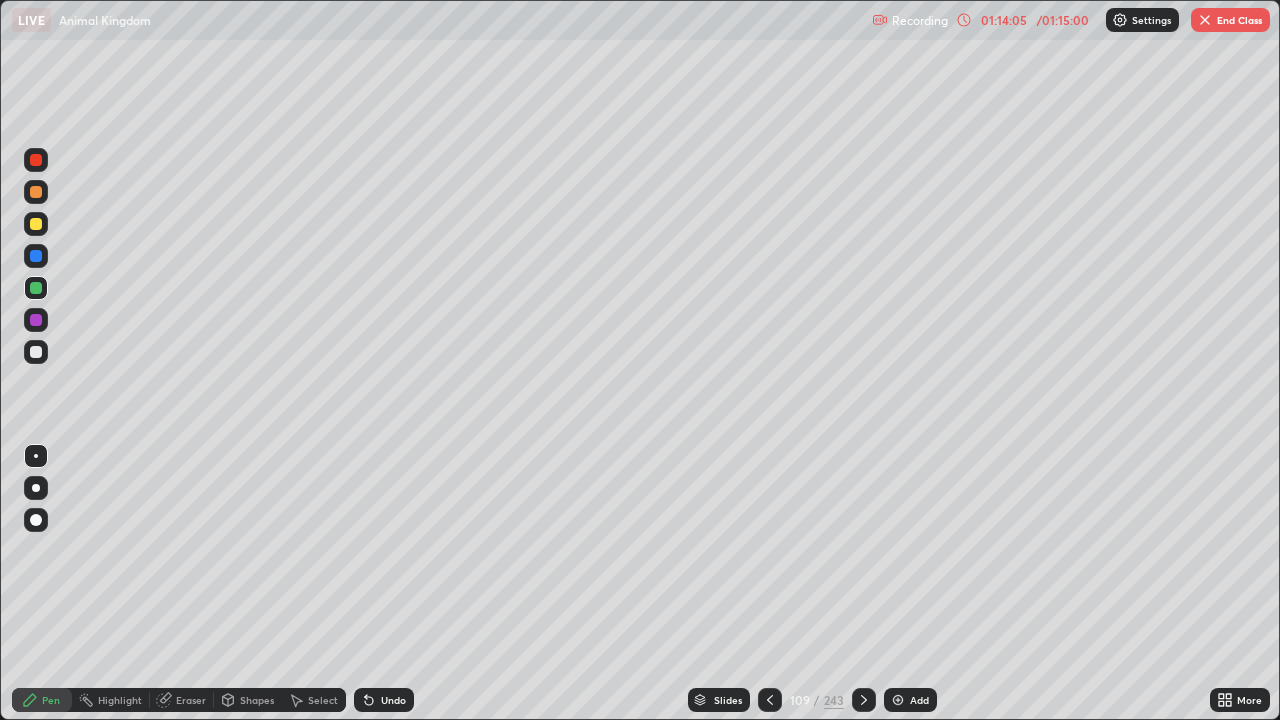 click 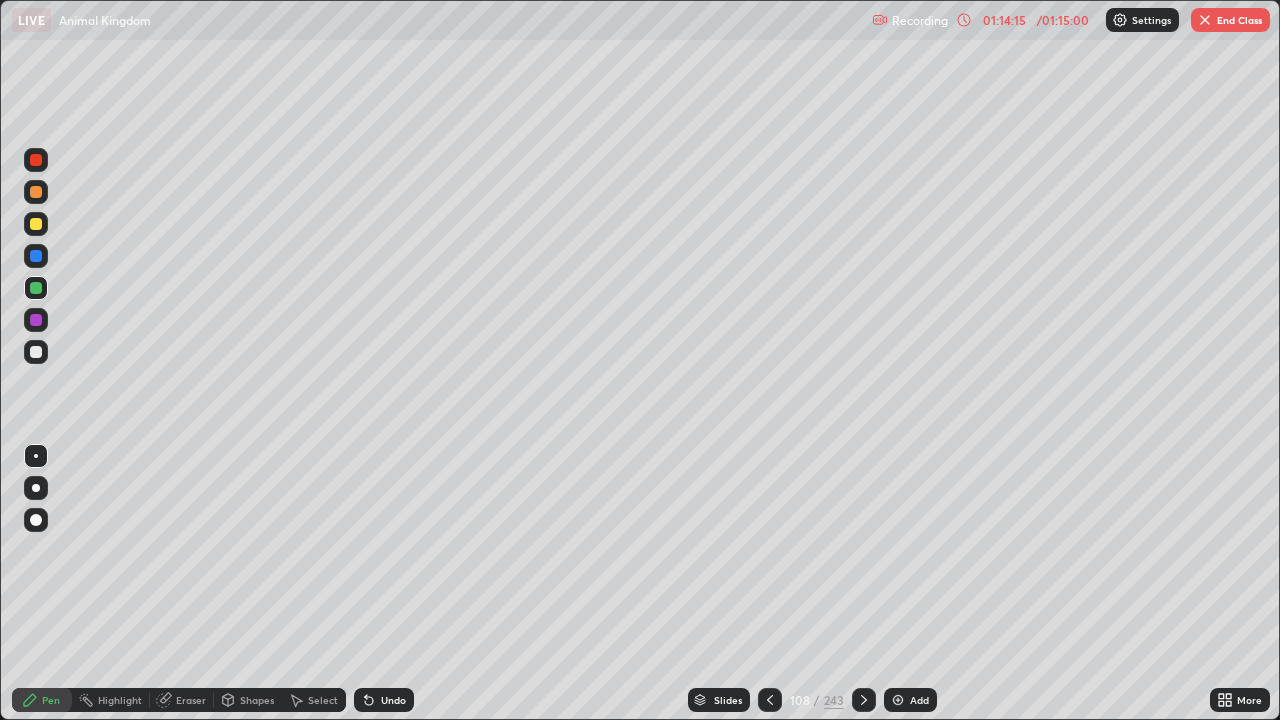 click at bounding box center [864, 700] 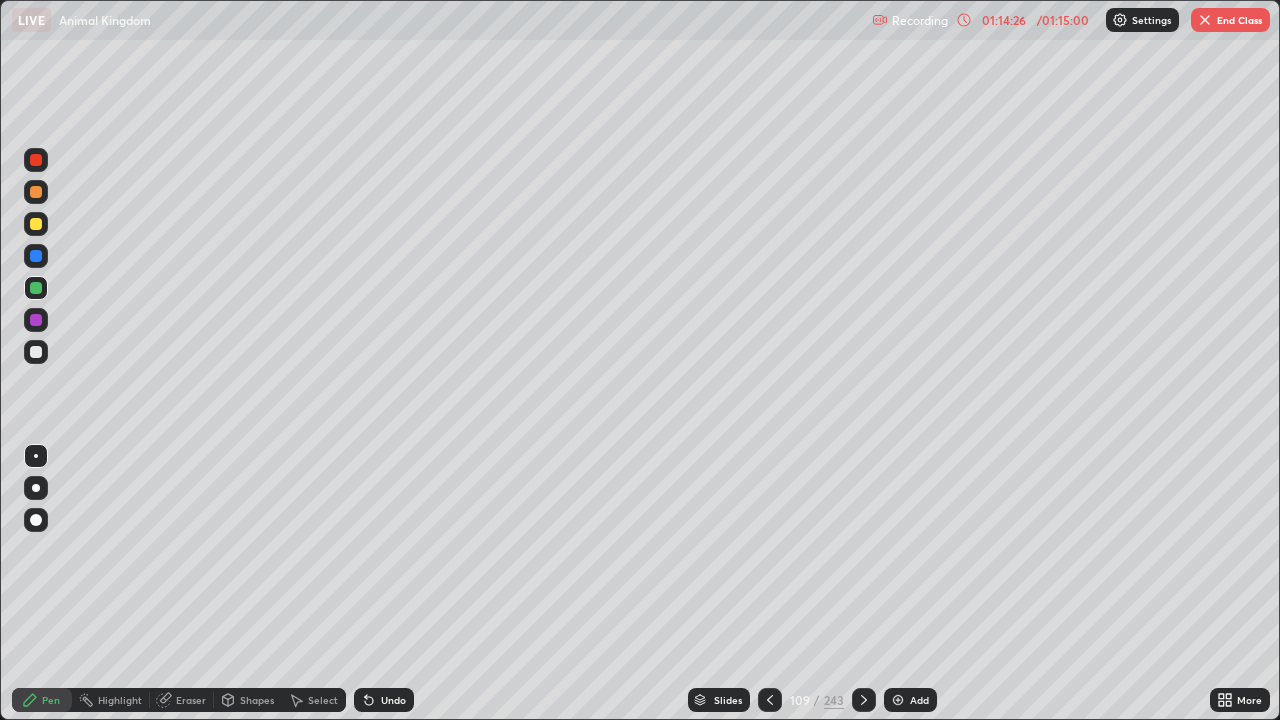 click on "End Class" at bounding box center [1230, 20] 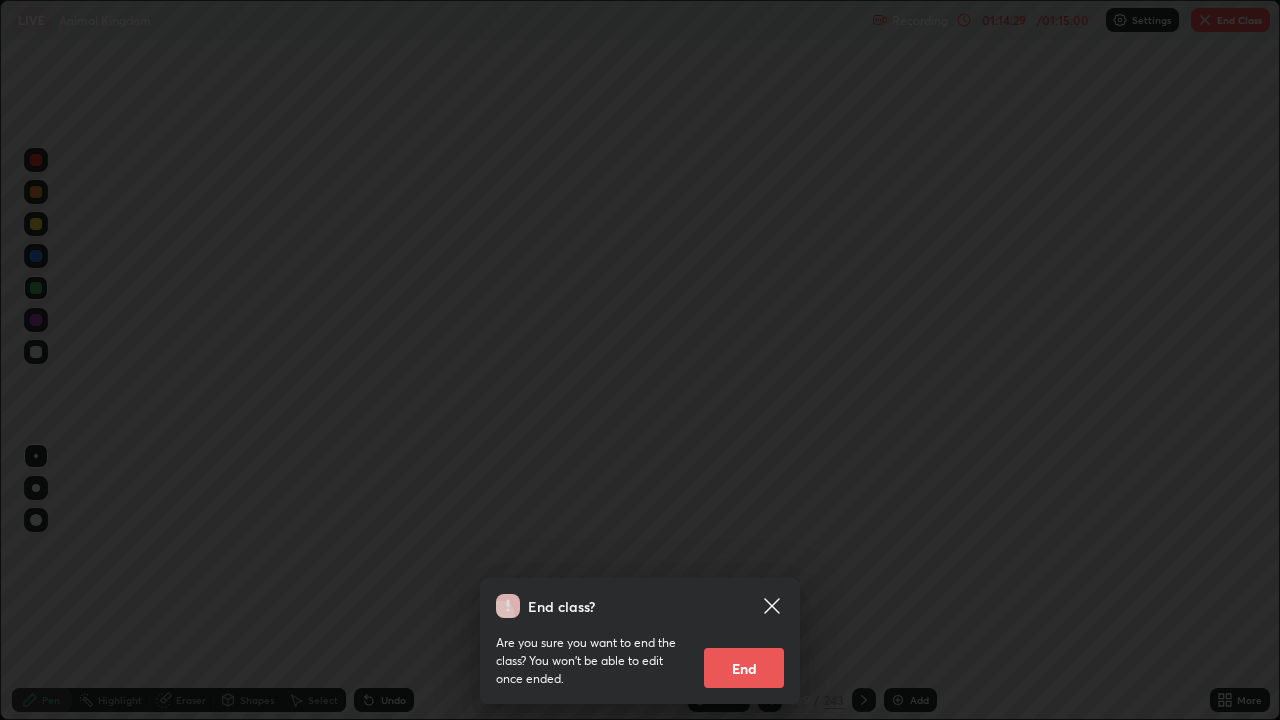 click on "End" at bounding box center [744, 668] 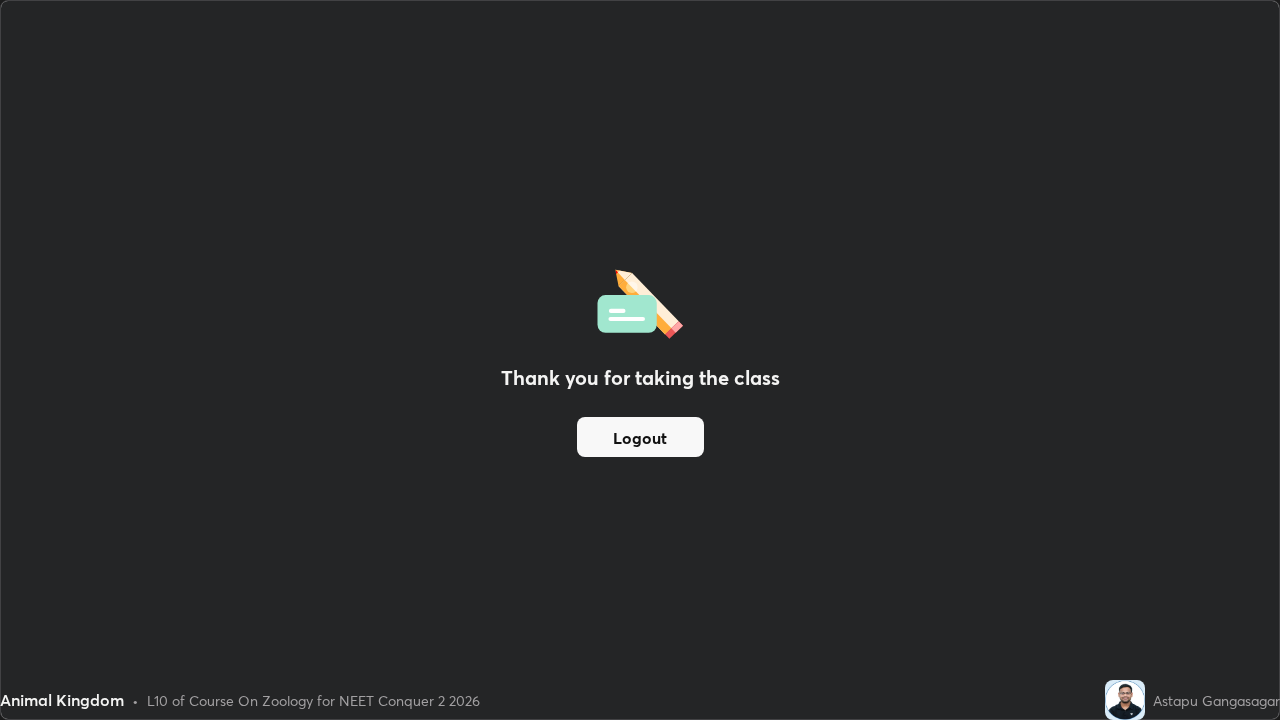 click on "Logout" at bounding box center [640, 437] 